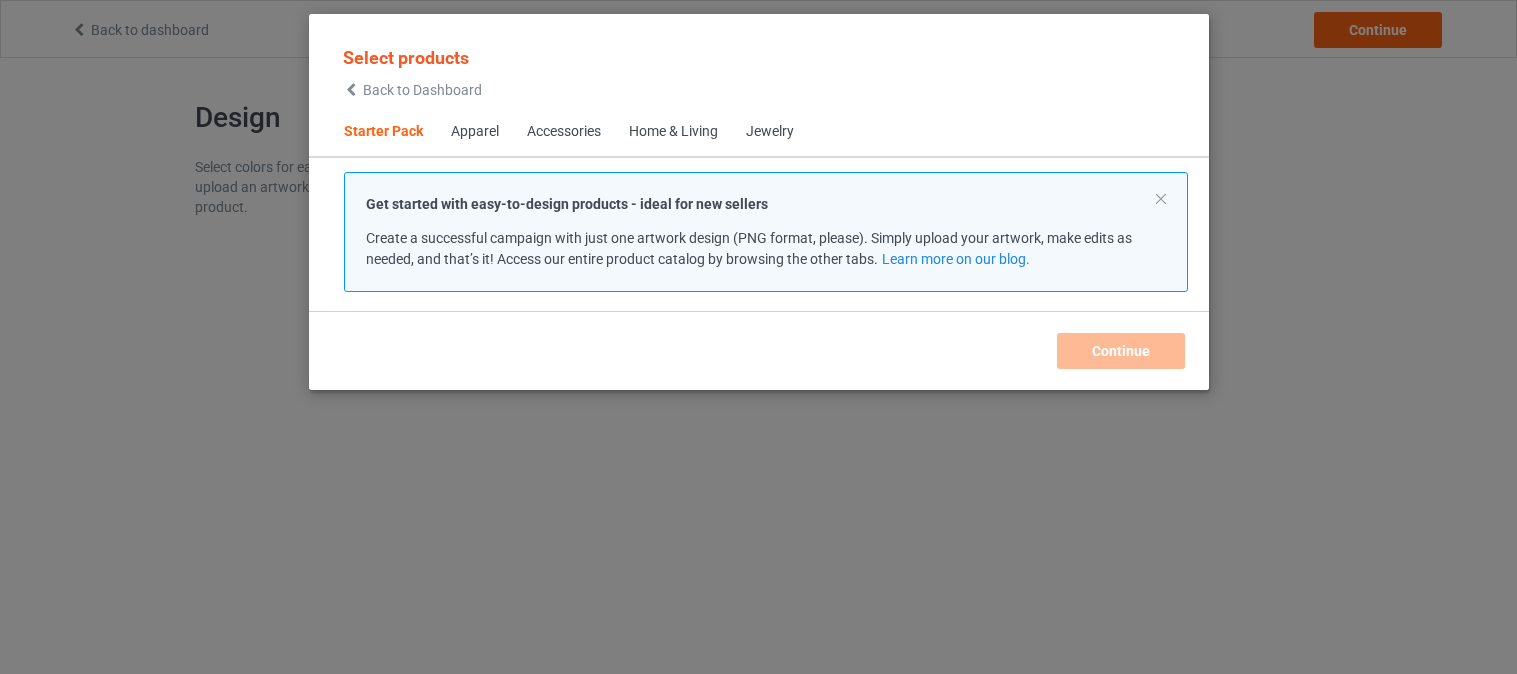 scroll, scrollTop: 0, scrollLeft: 0, axis: both 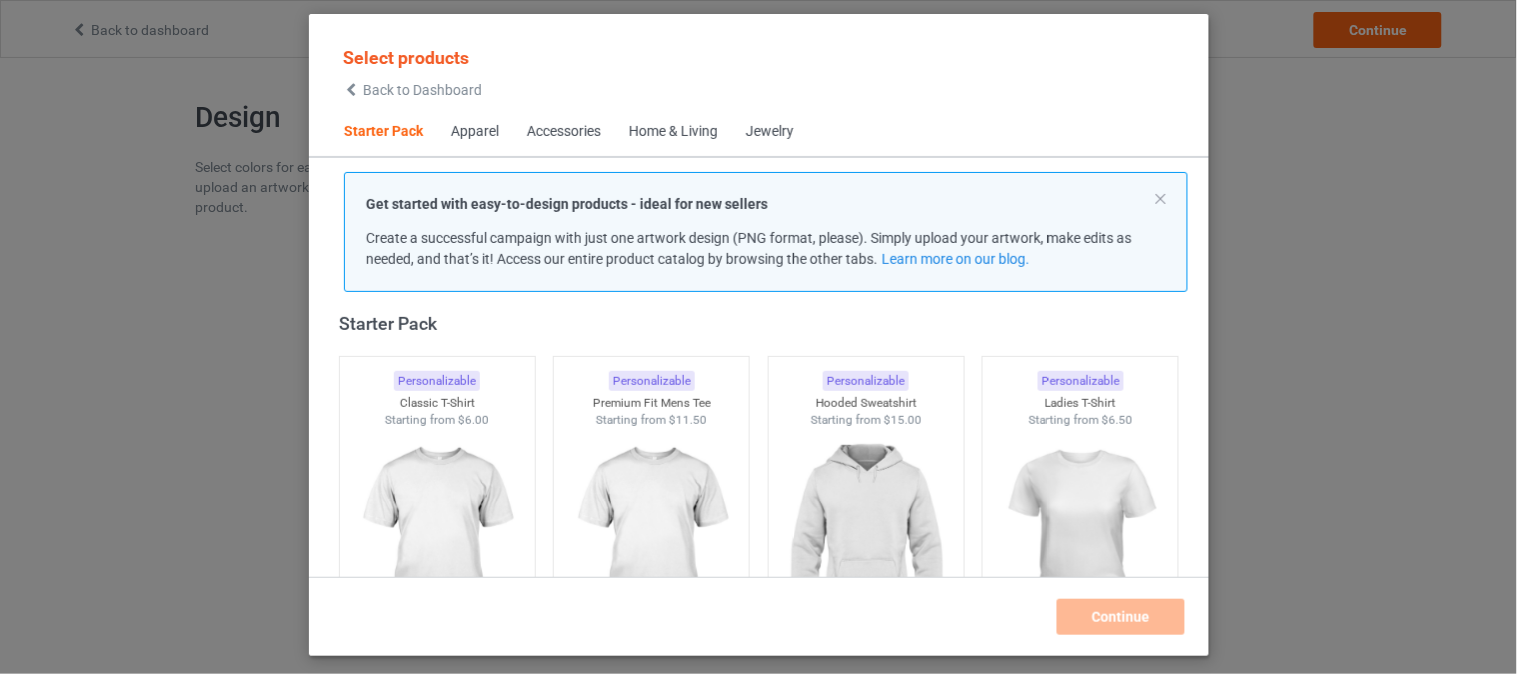 click on "Home & Living" at bounding box center [673, 132] 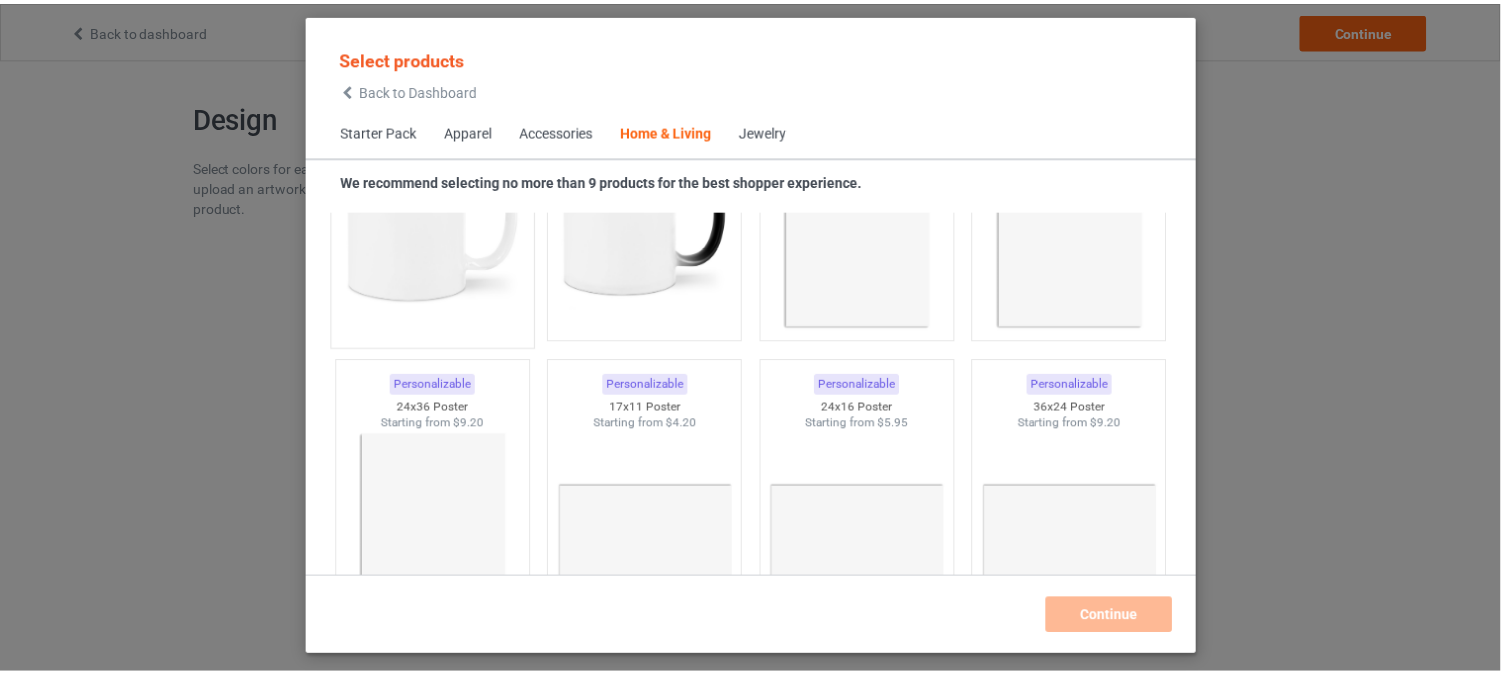 scroll, scrollTop: 9130, scrollLeft: 0, axis: vertical 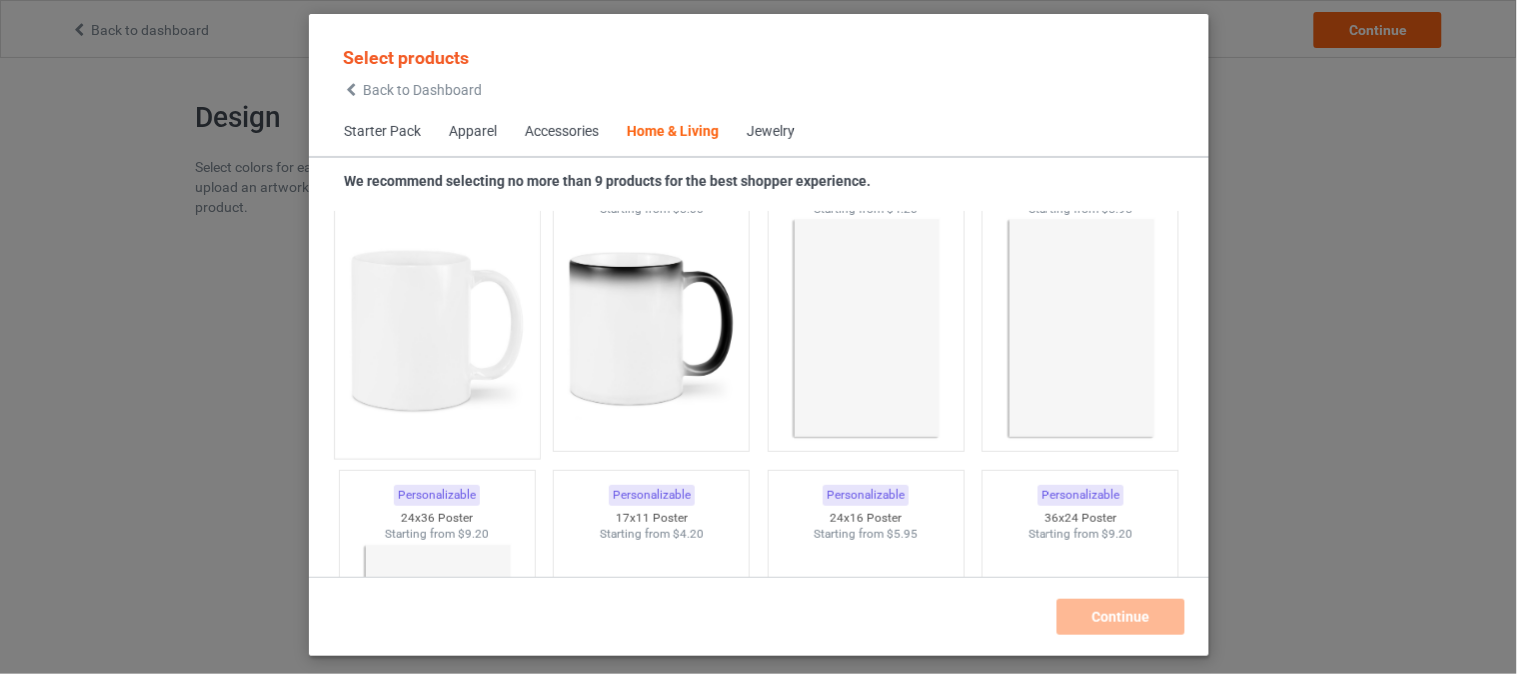 click at bounding box center [437, 330] 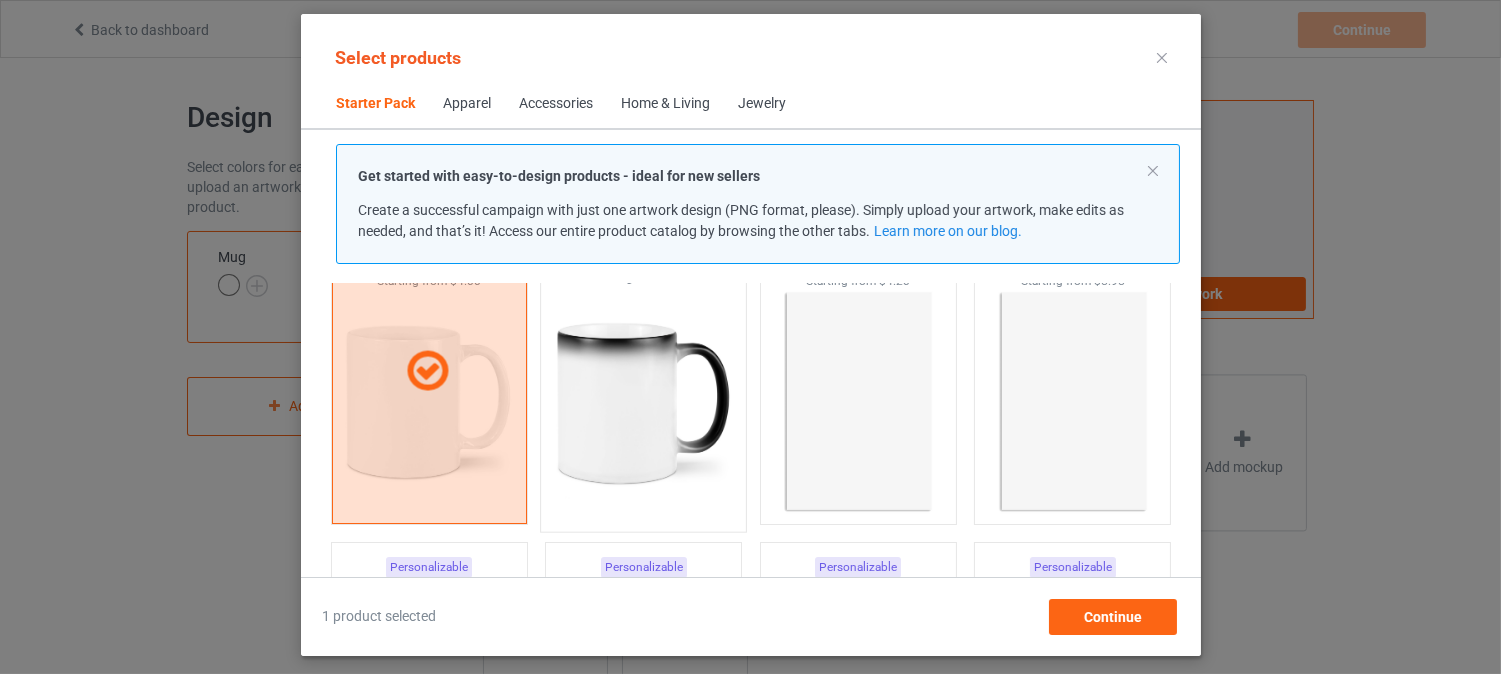 click at bounding box center [643, 403] 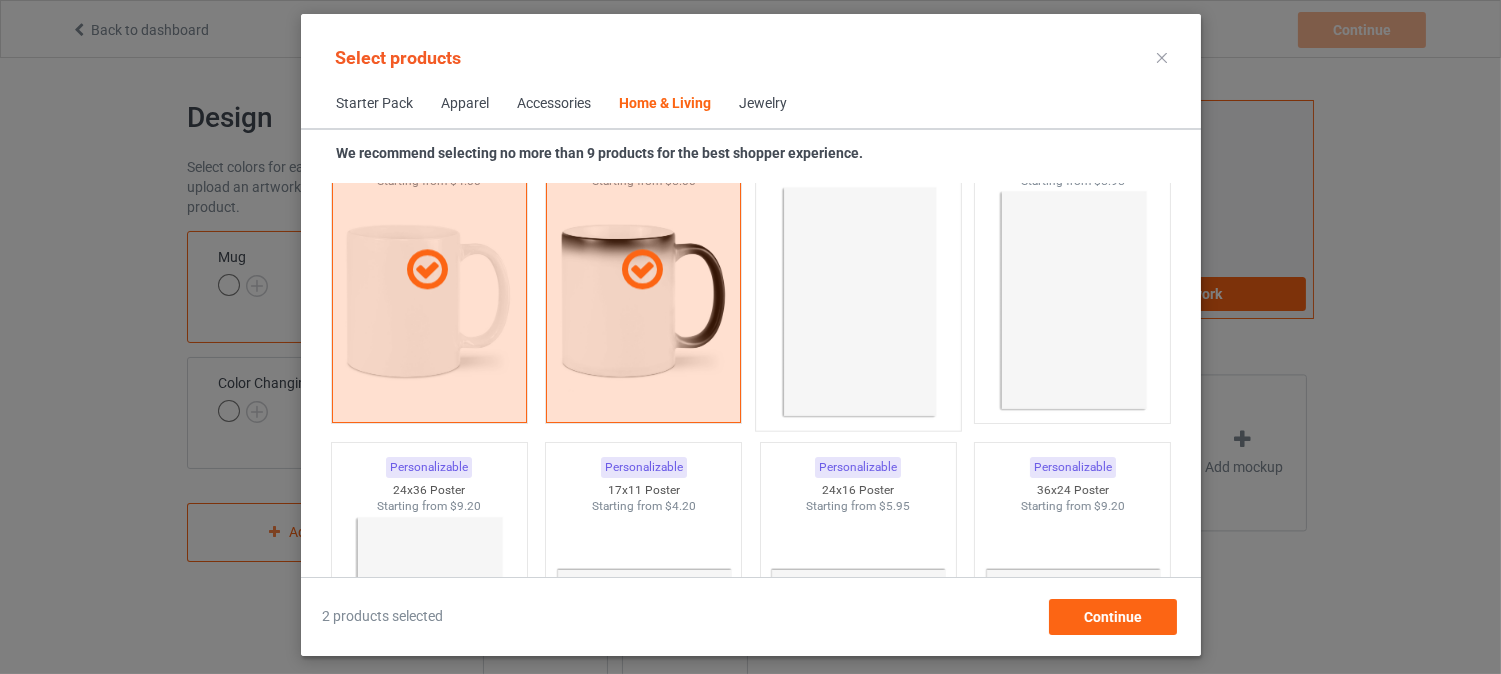 scroll, scrollTop: 9018, scrollLeft: 0, axis: vertical 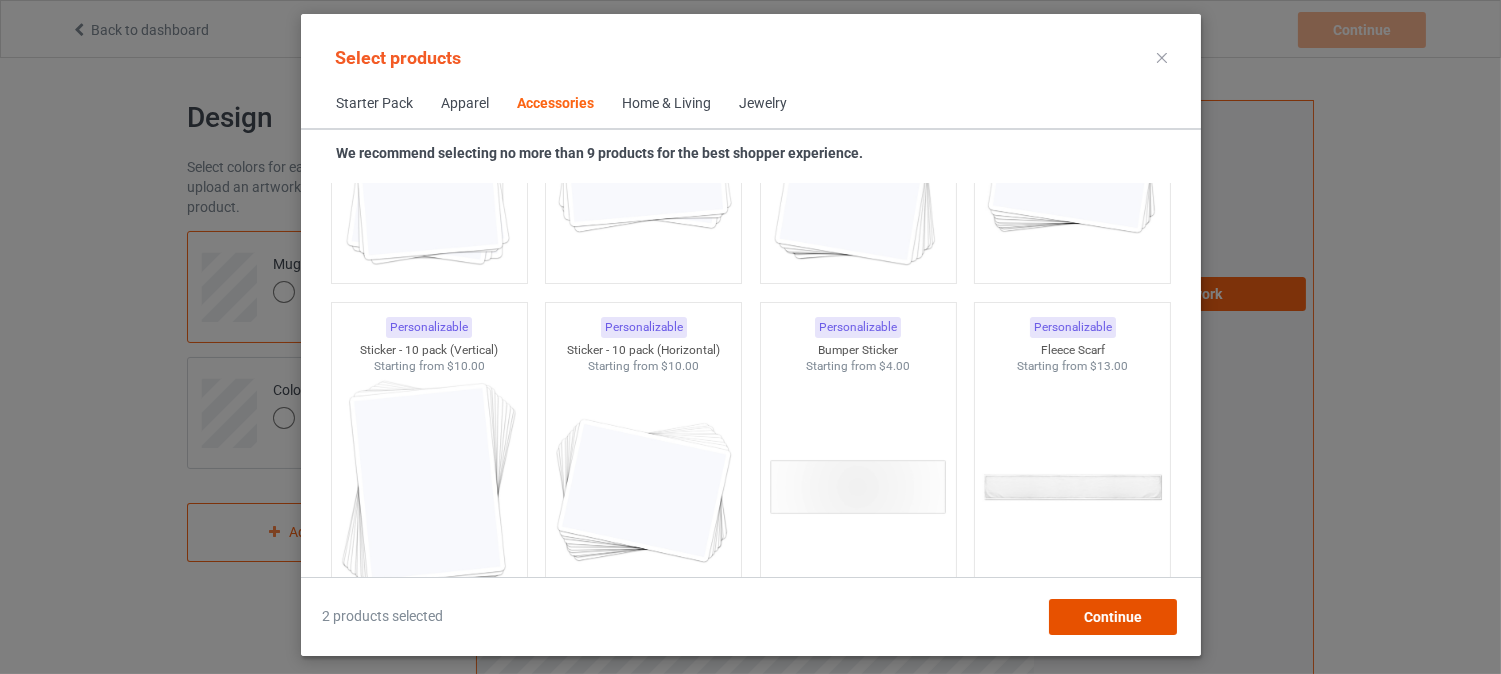 click on "Continue" at bounding box center [1112, 617] 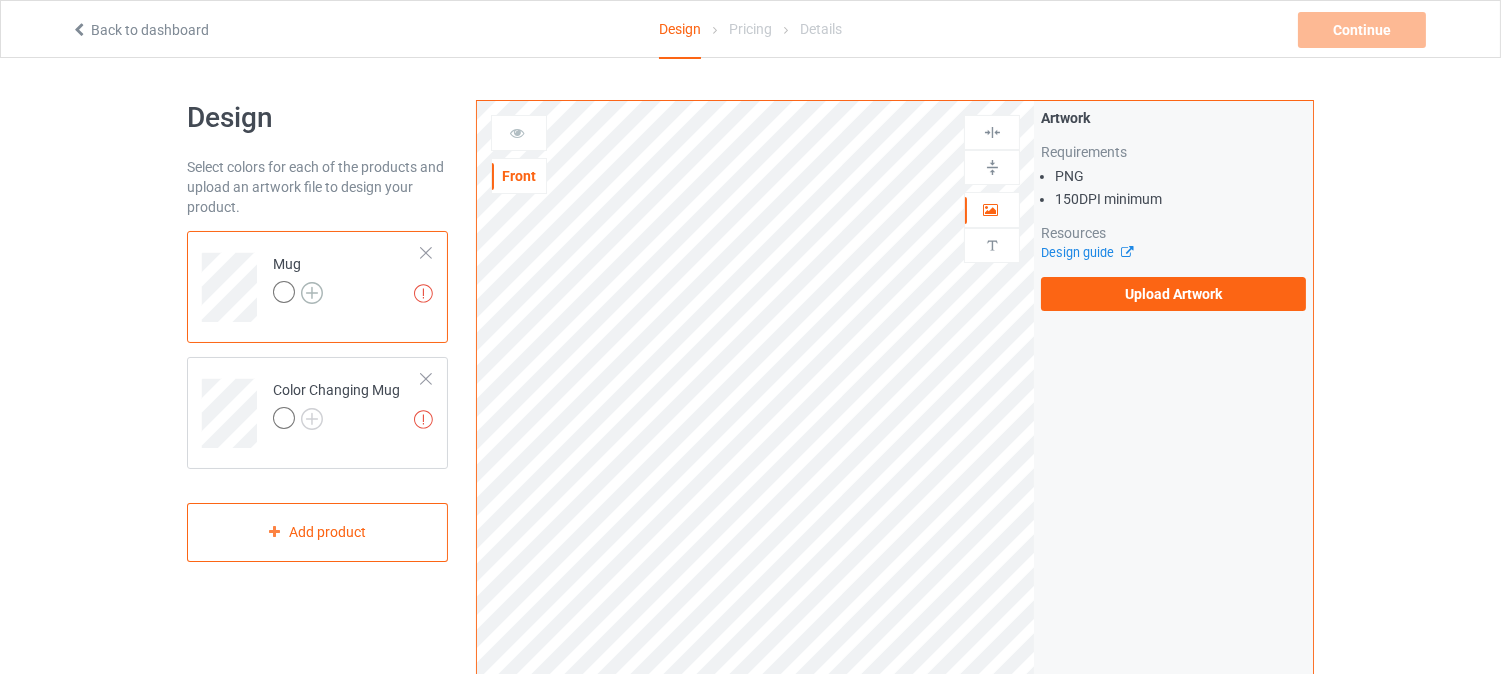 click at bounding box center [312, 293] 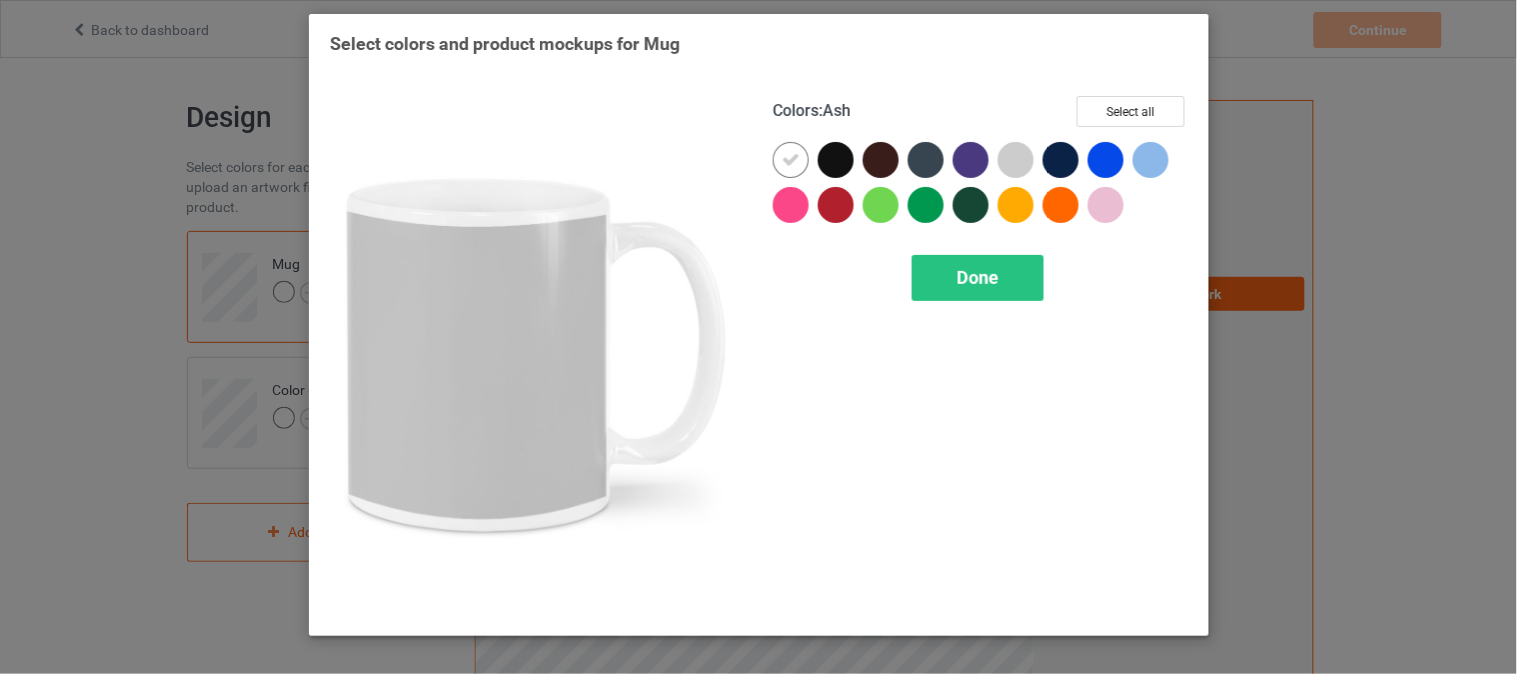 click at bounding box center (1016, 160) 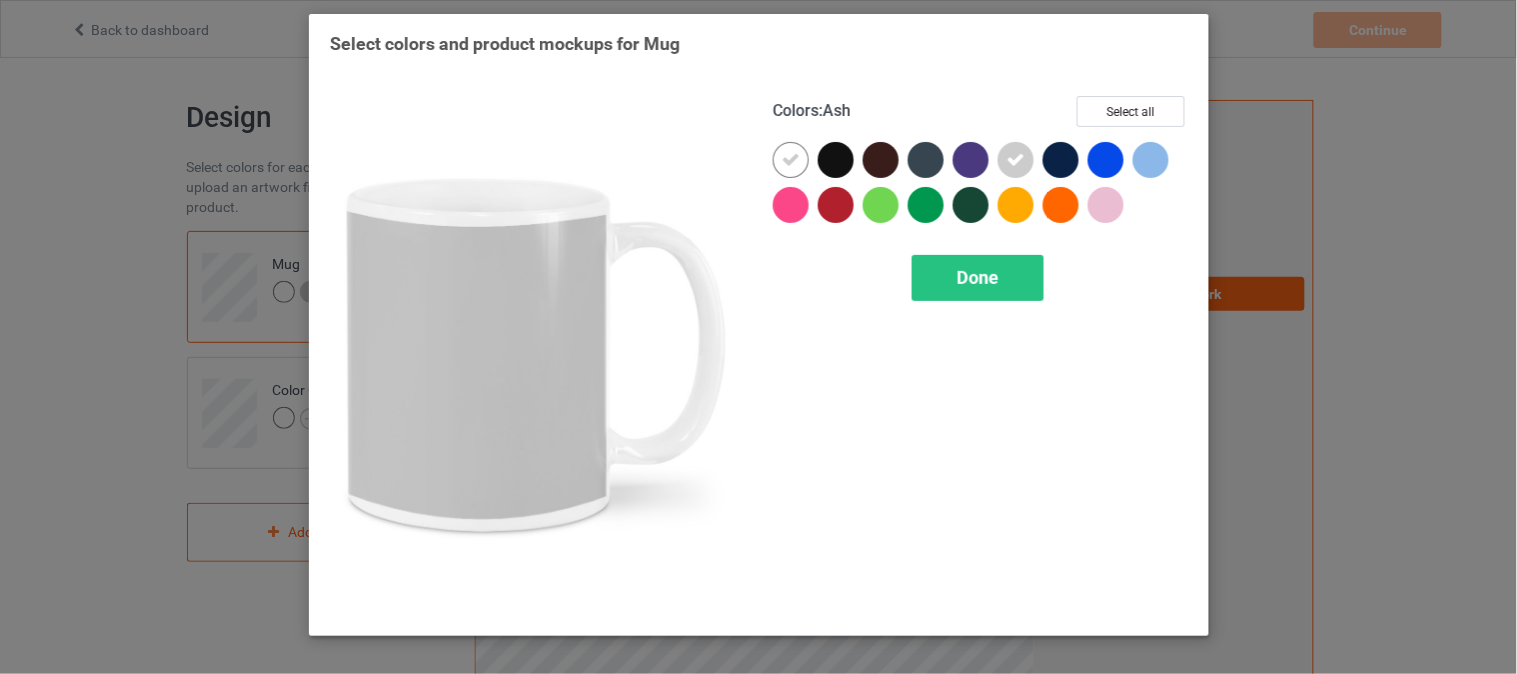 click at bounding box center [1016, 160] 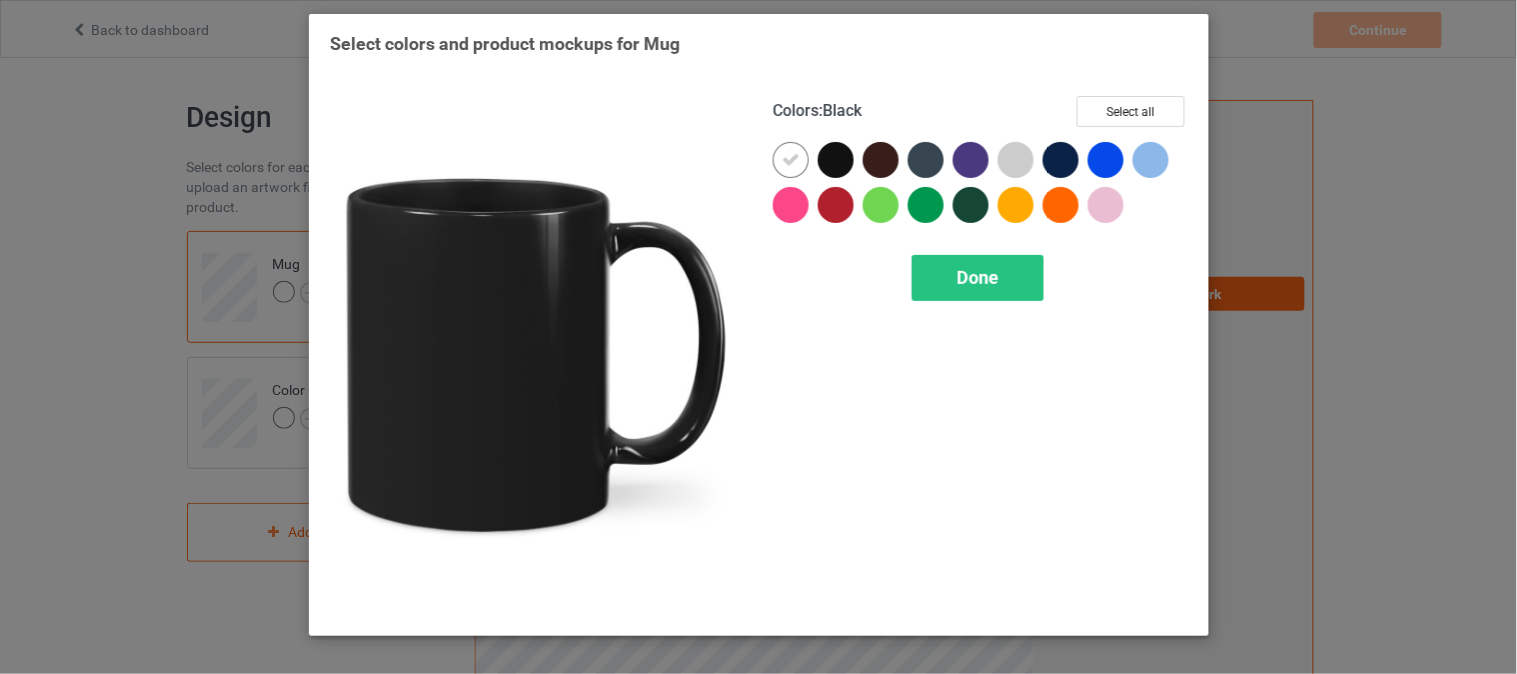 click at bounding box center (836, 160) 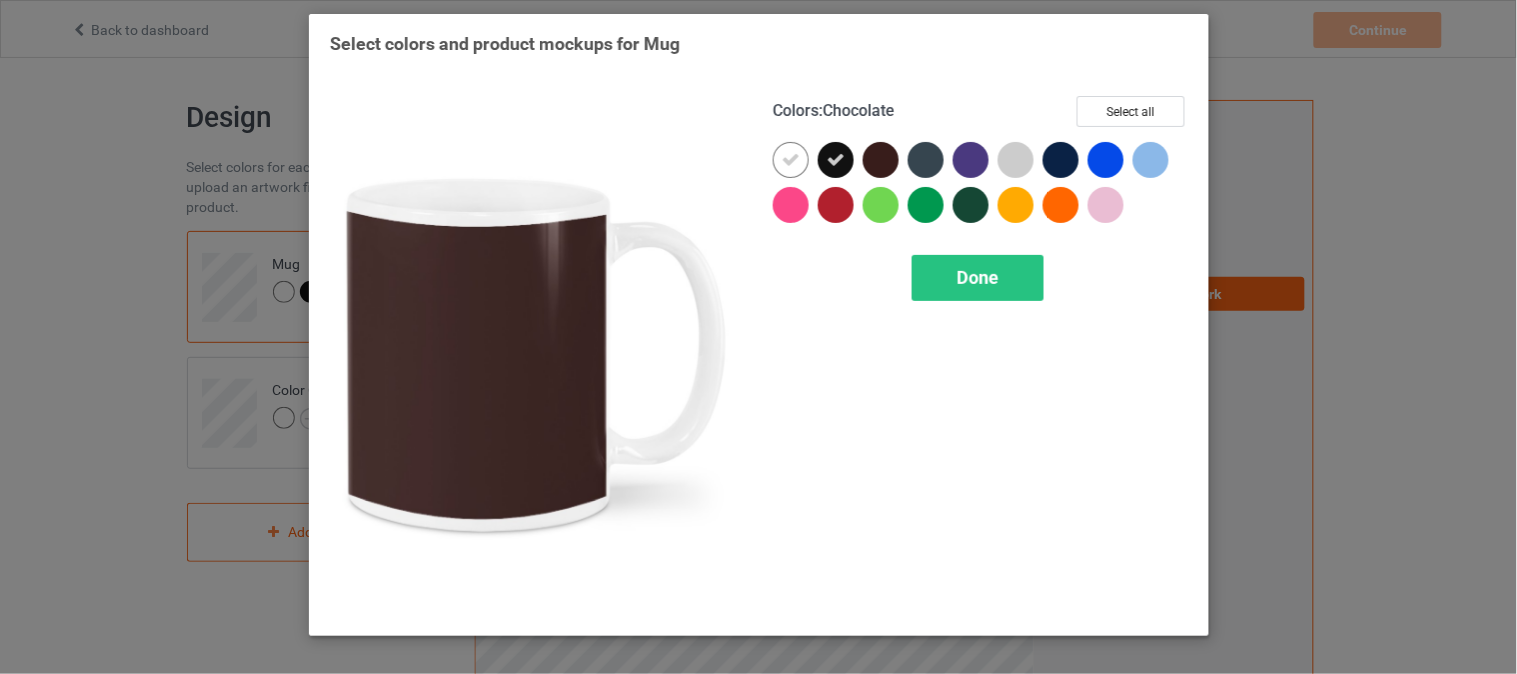 click at bounding box center [885, 164] 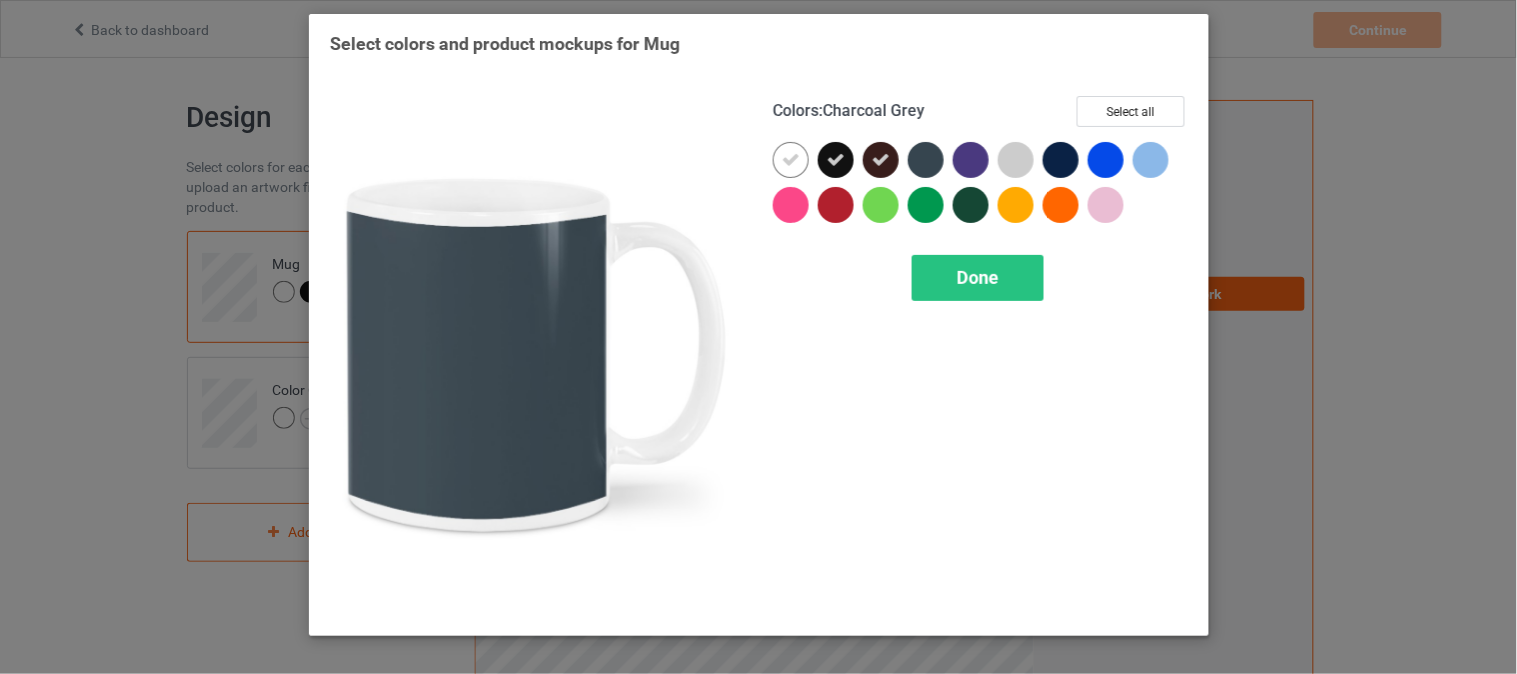 click at bounding box center (930, 164) 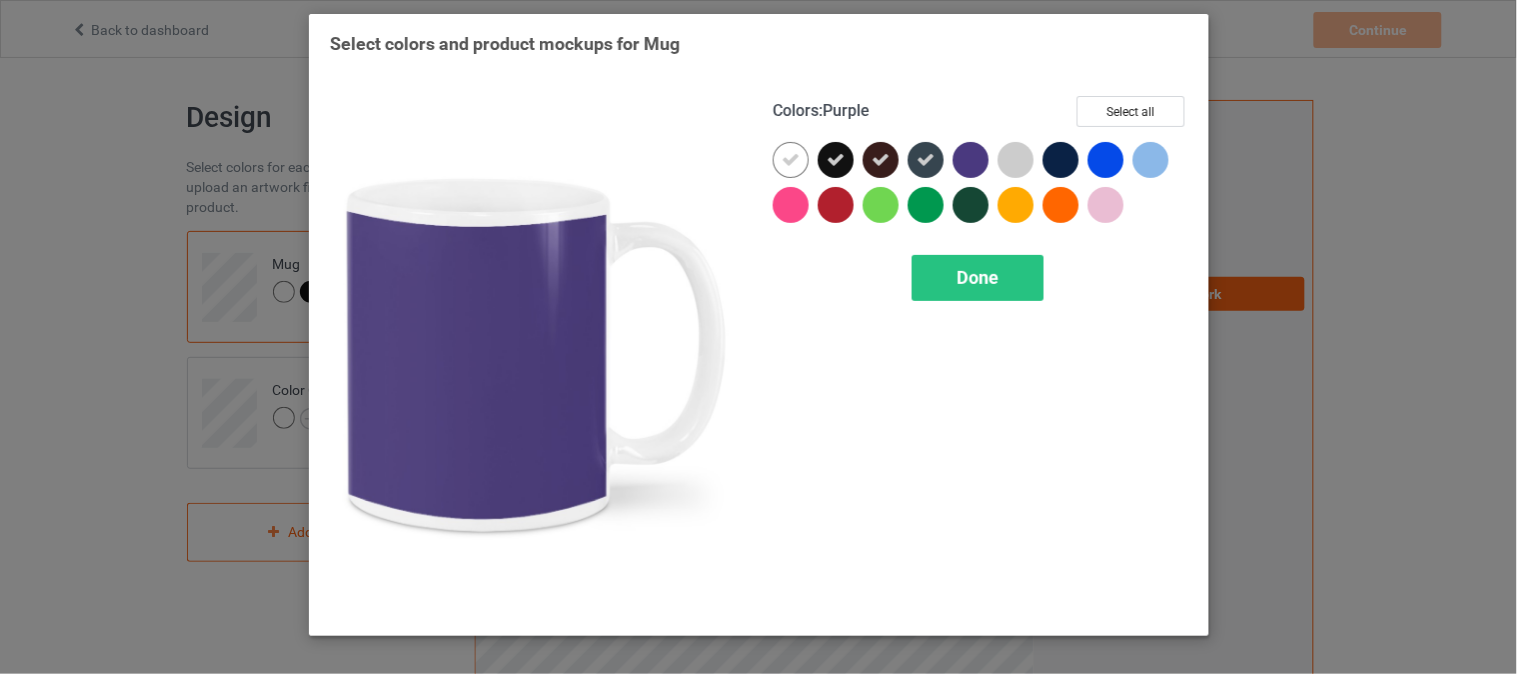 click at bounding box center [971, 160] 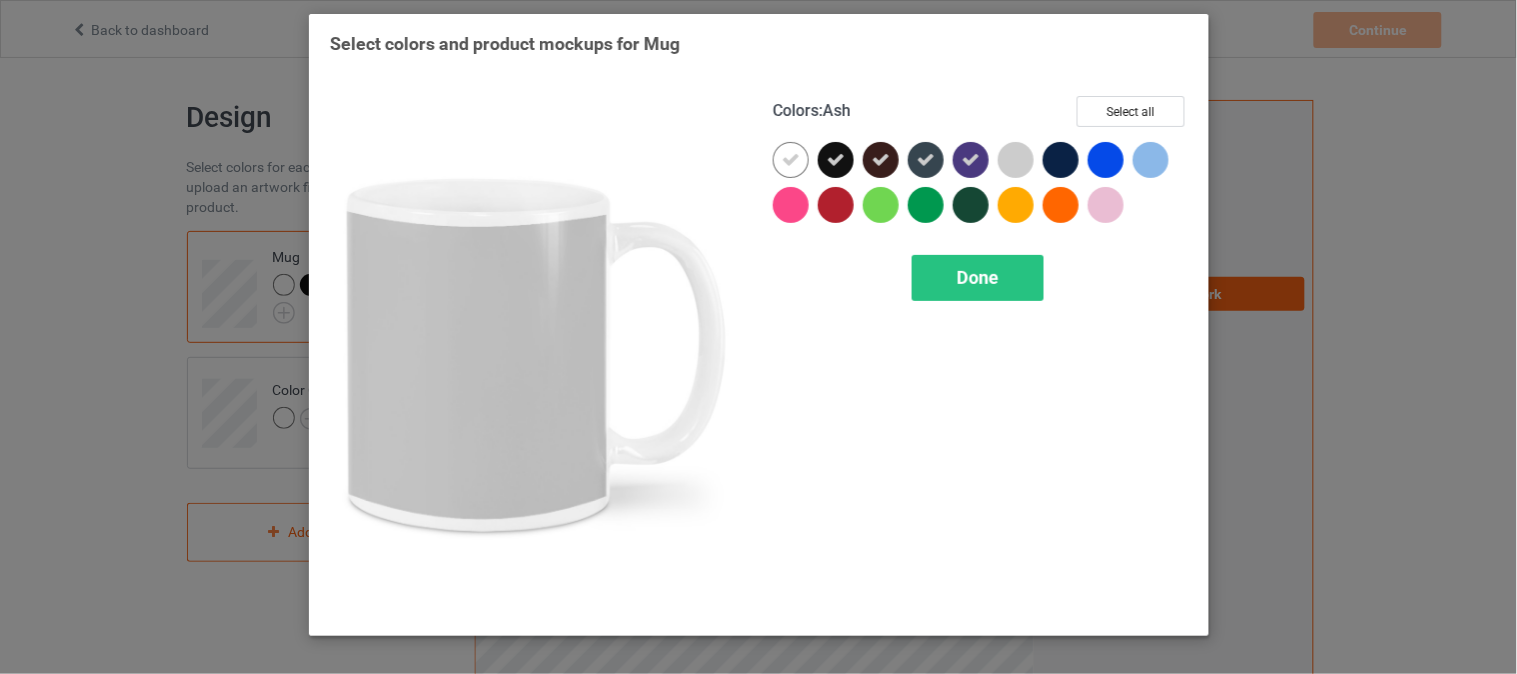 click at bounding box center (1016, 160) 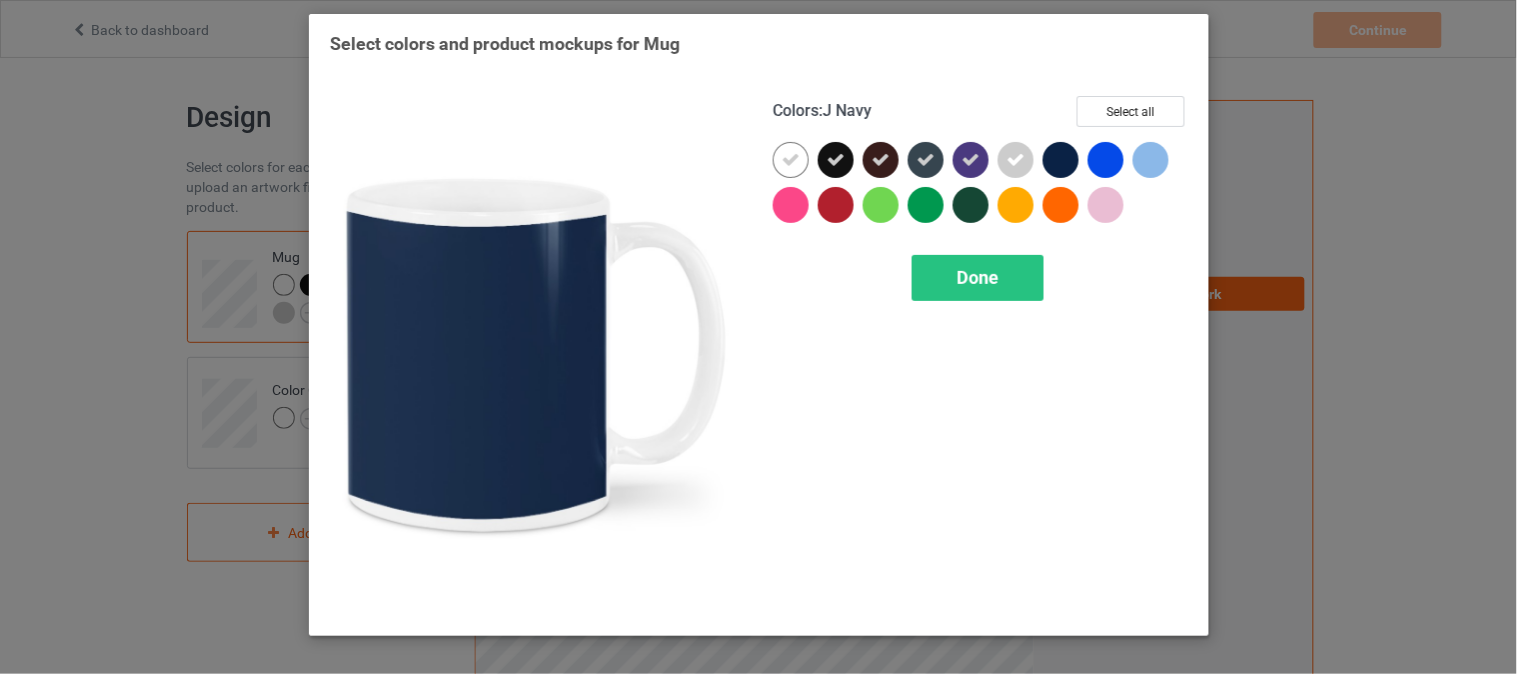 drag, startPoint x: 1052, startPoint y: 158, endPoint x: 1102, endPoint y: 162, distance: 50.159744 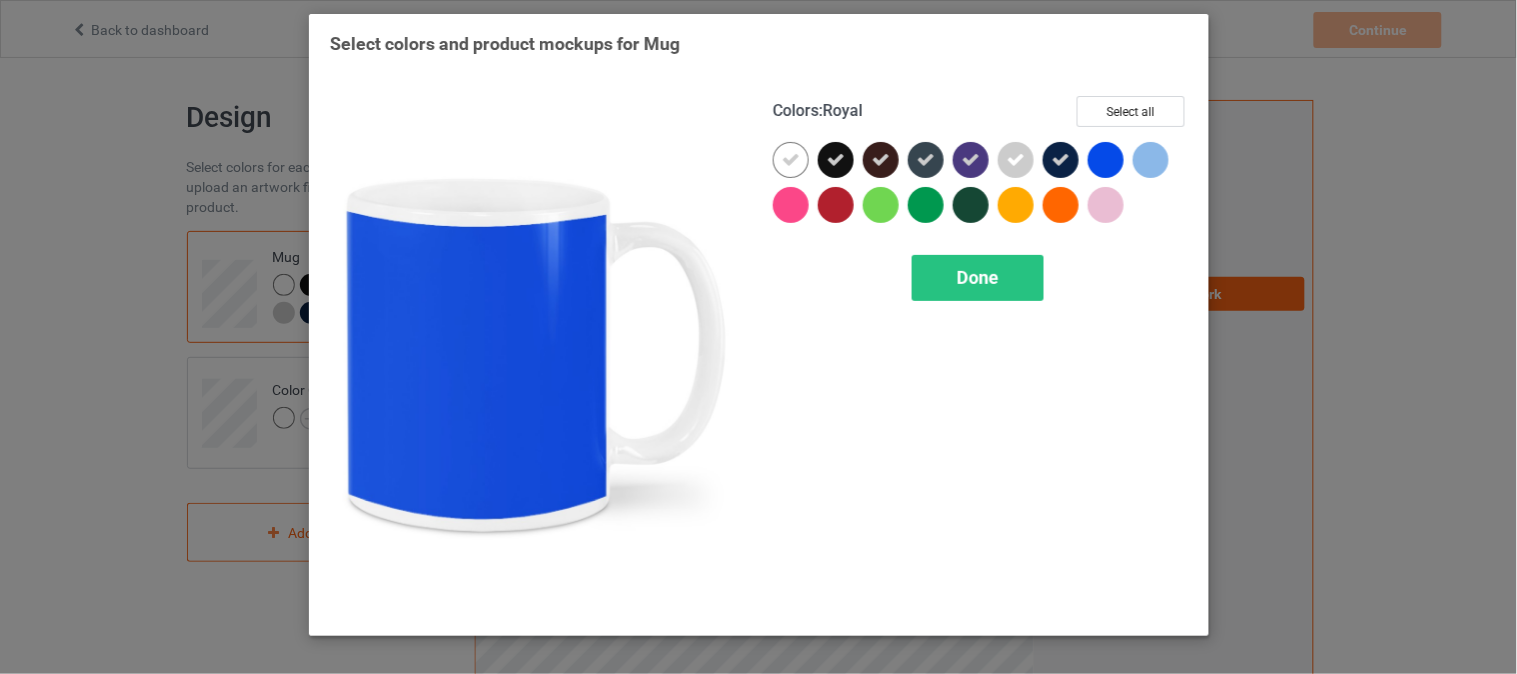 click at bounding box center (1106, 160) 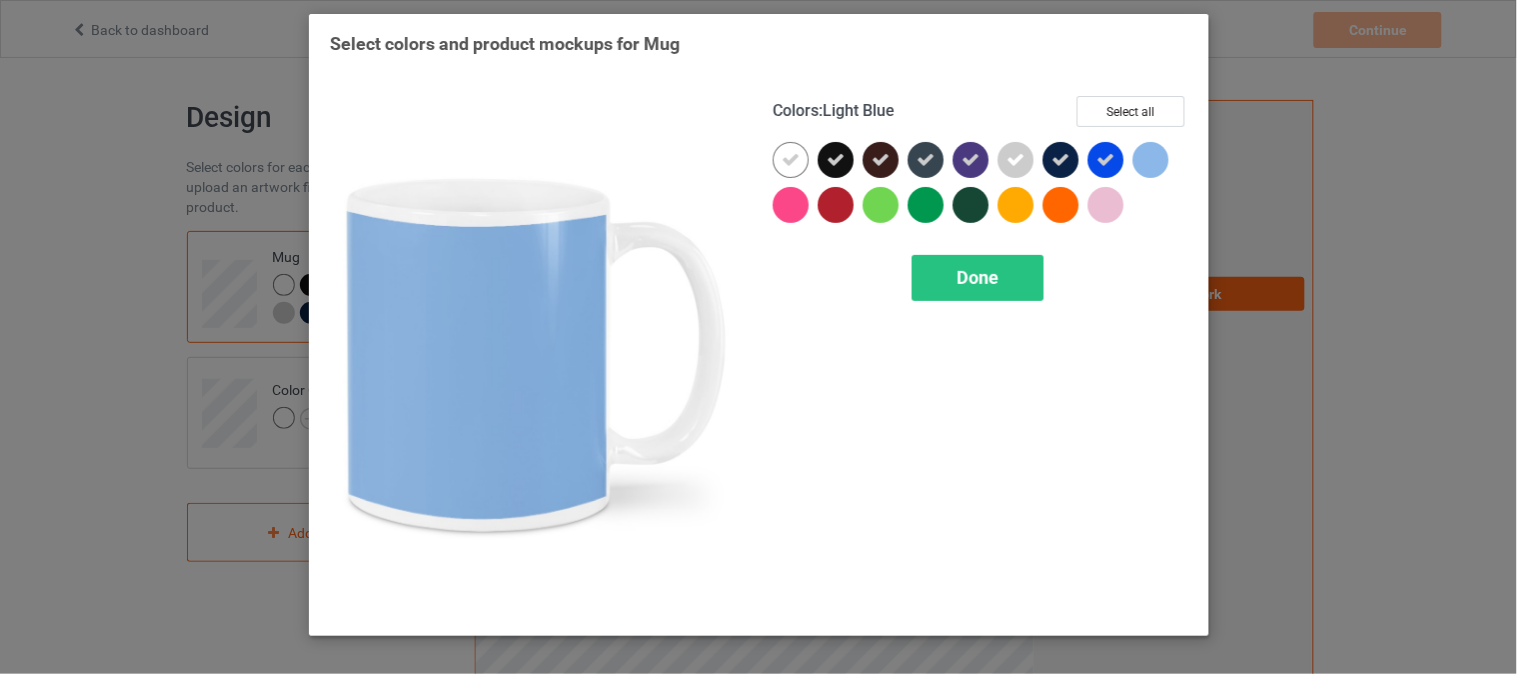click at bounding box center (1151, 160) 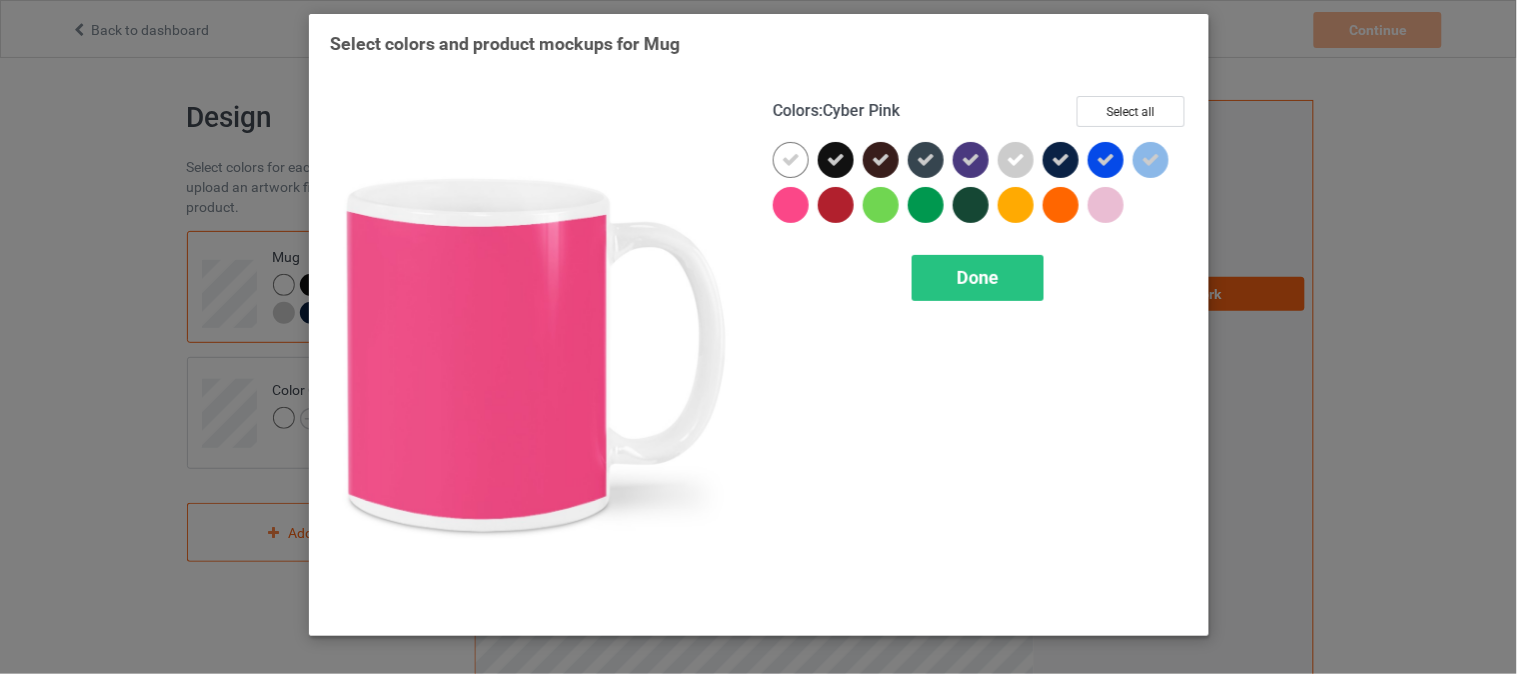 click at bounding box center [791, 205] 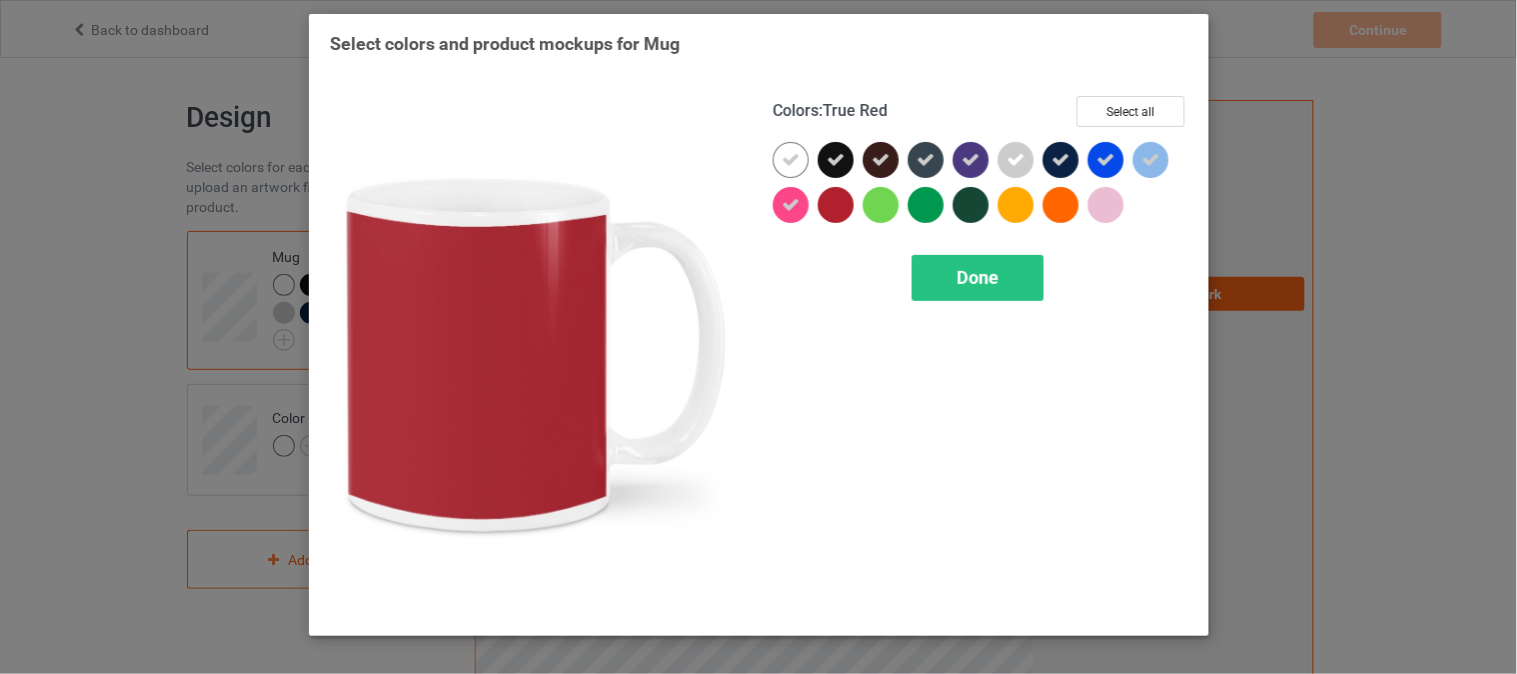 click at bounding box center [836, 205] 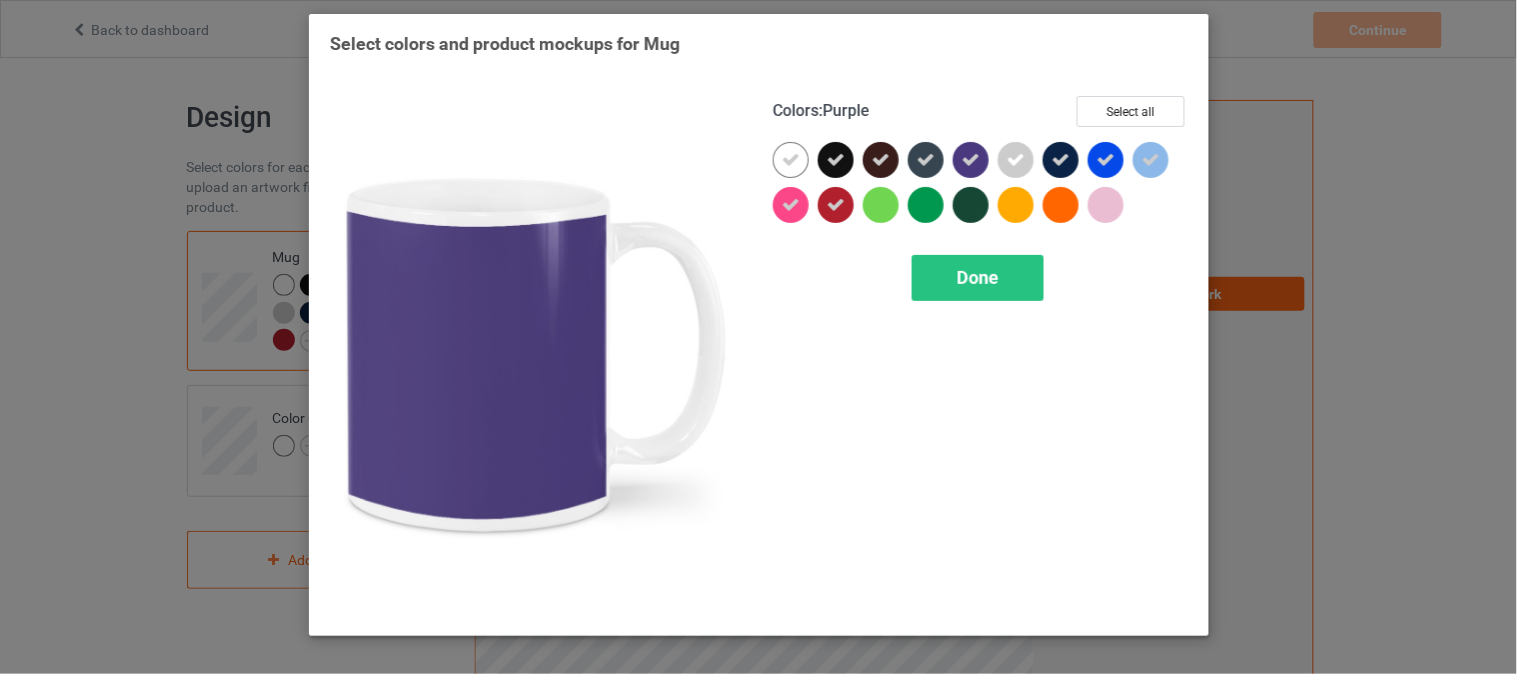 click on "Colors : Purple Select all Done" at bounding box center [980, 355] 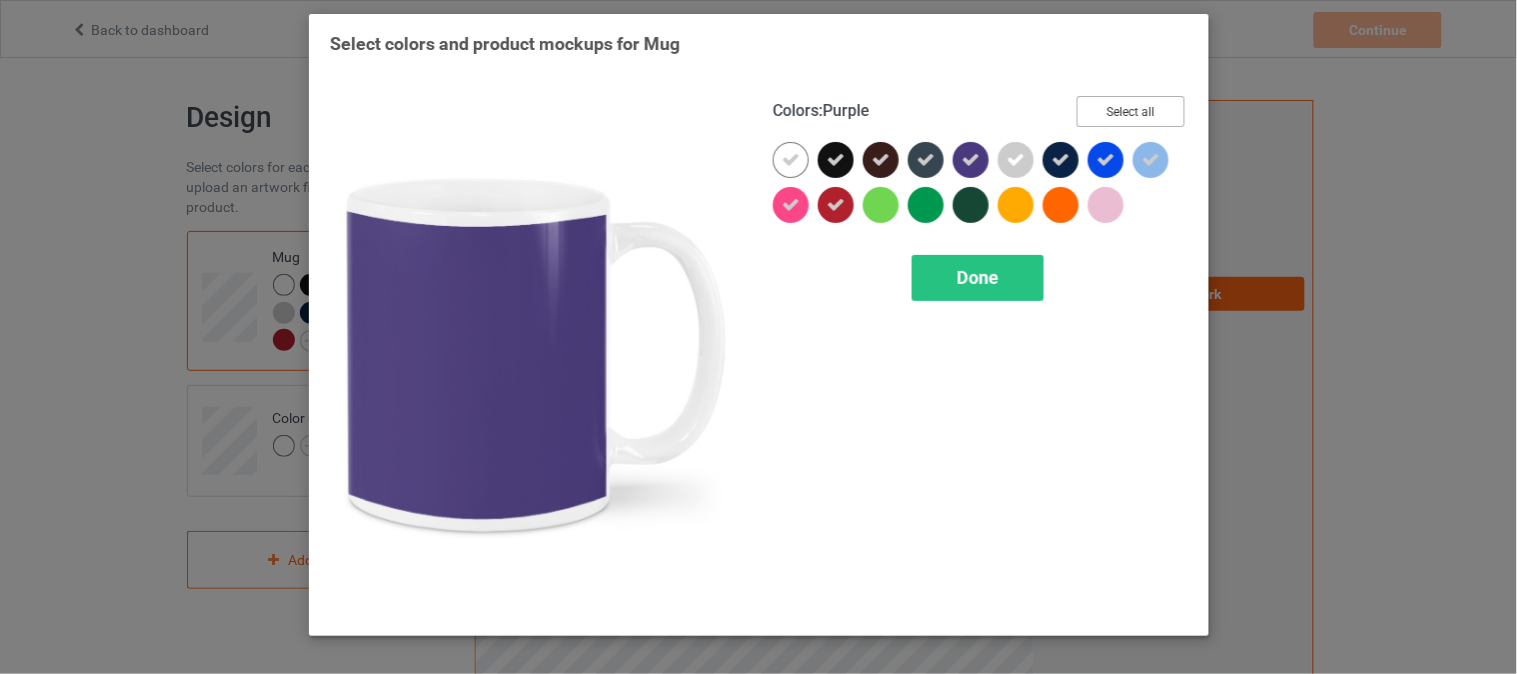 click on "Select all" at bounding box center (1131, 111) 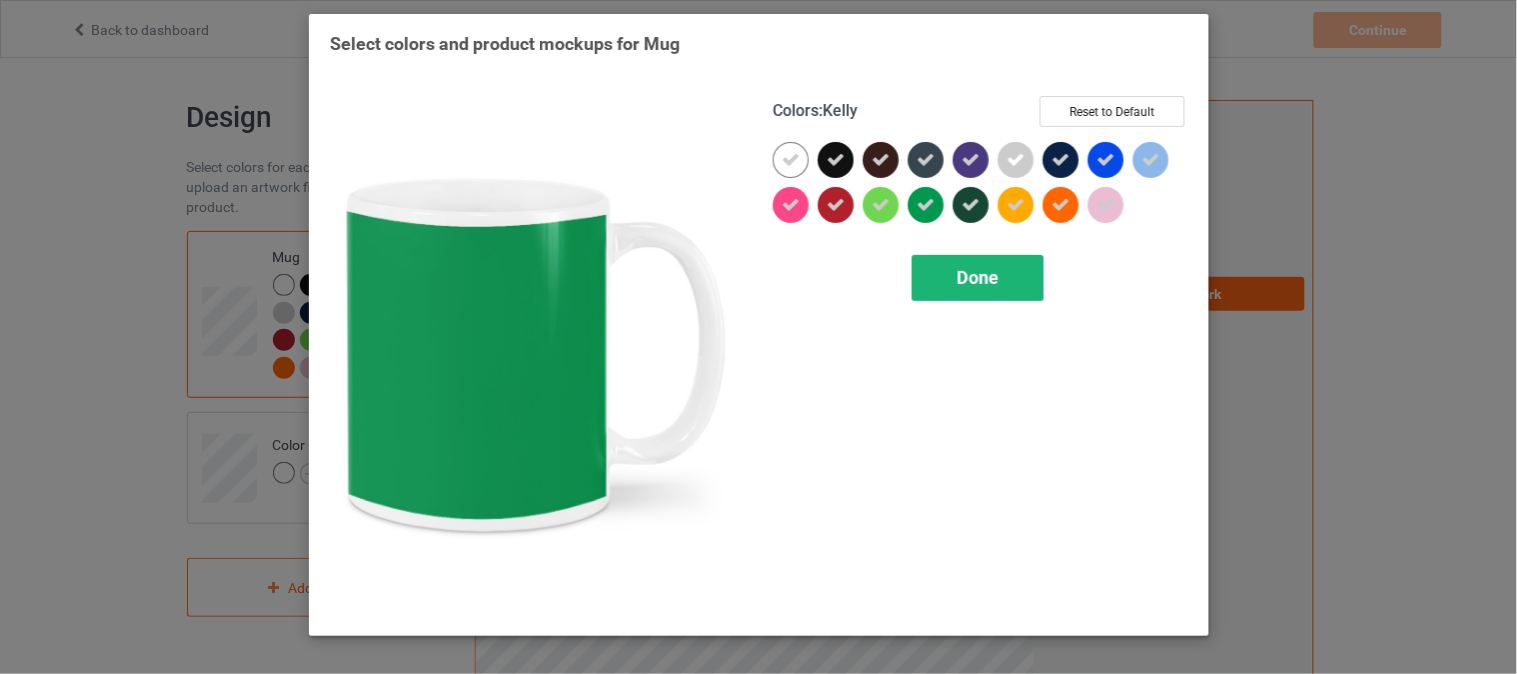 click on "Done" at bounding box center [978, 277] 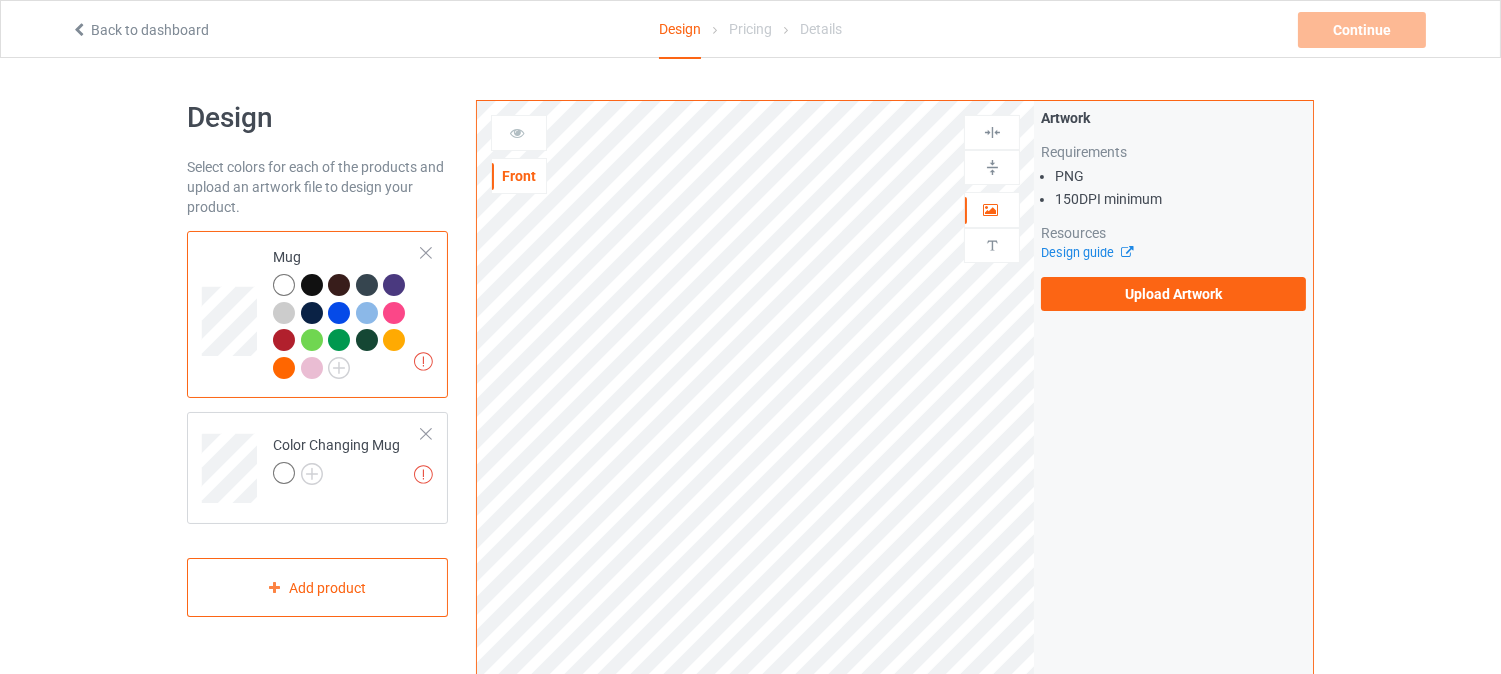 click at bounding box center (284, 285) 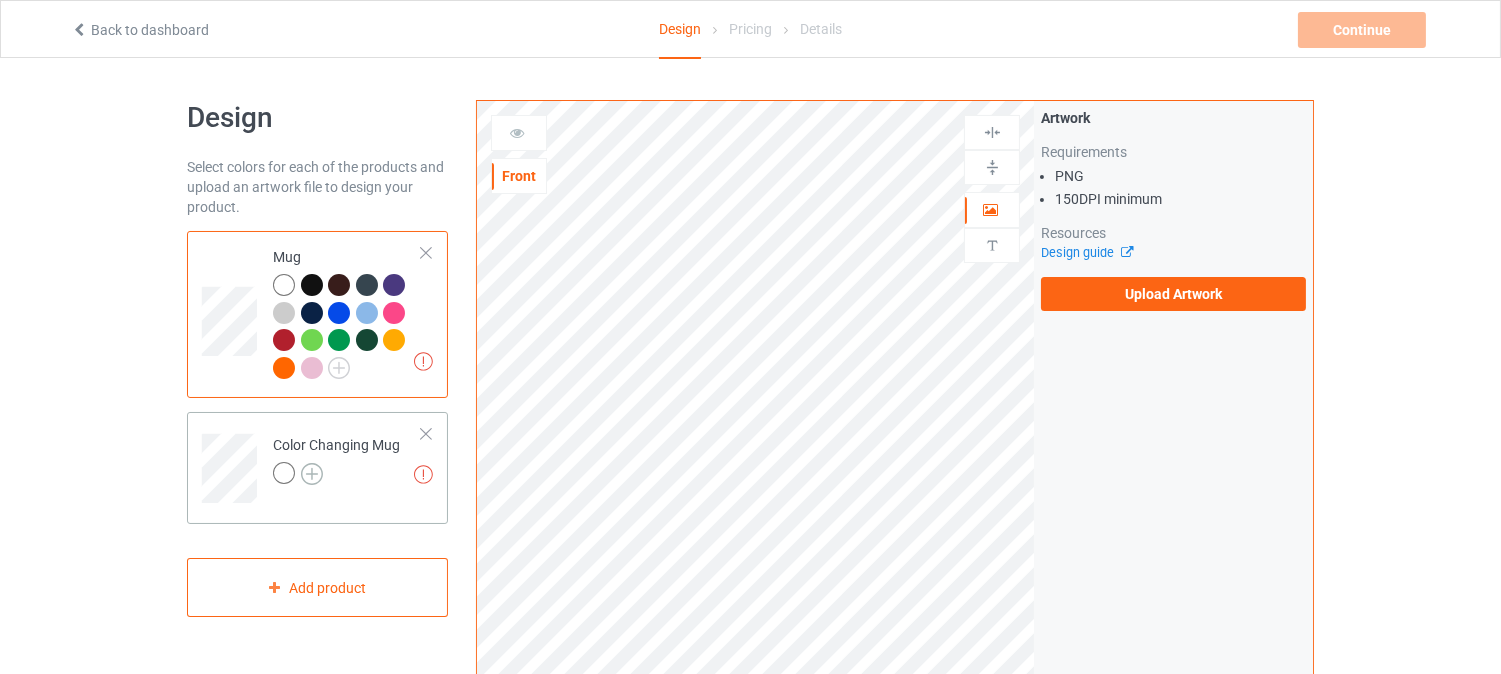 click at bounding box center [312, 474] 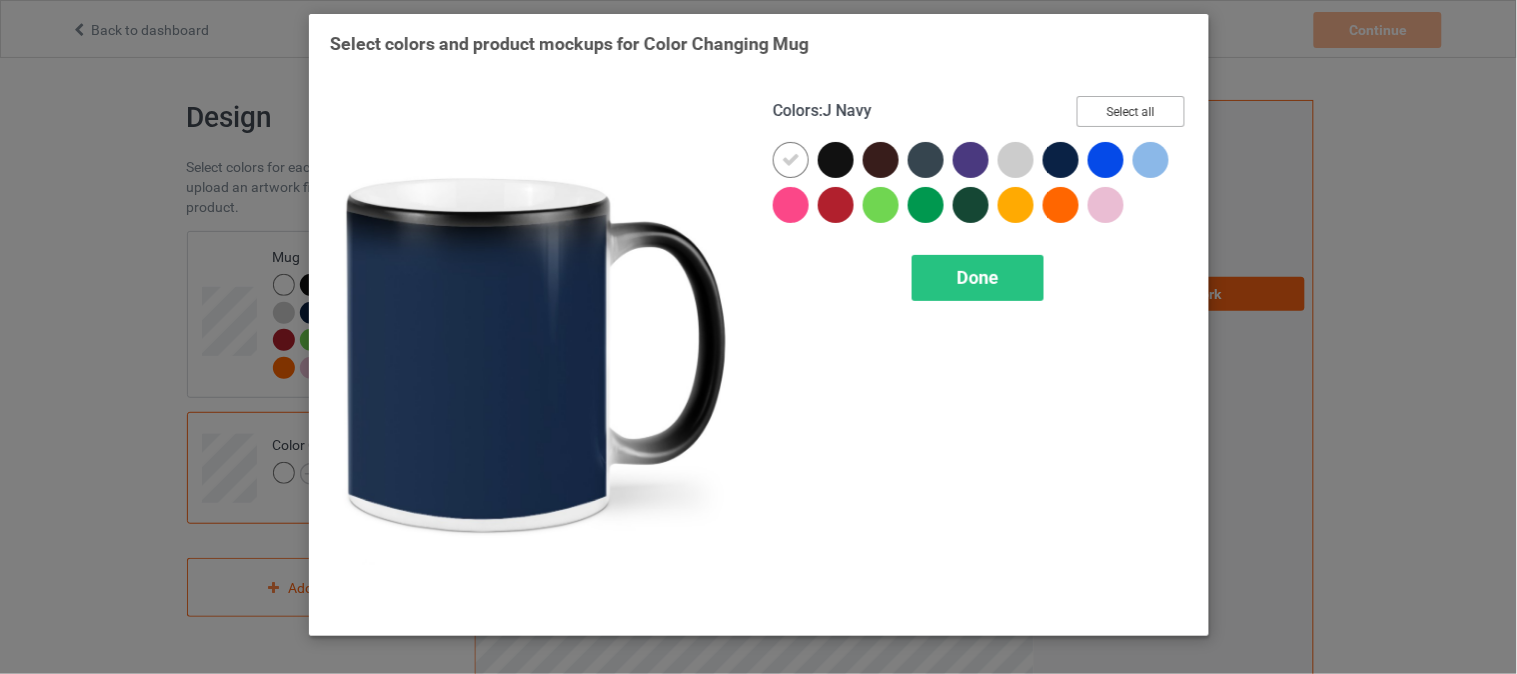 click on "Select all" at bounding box center (1131, 111) 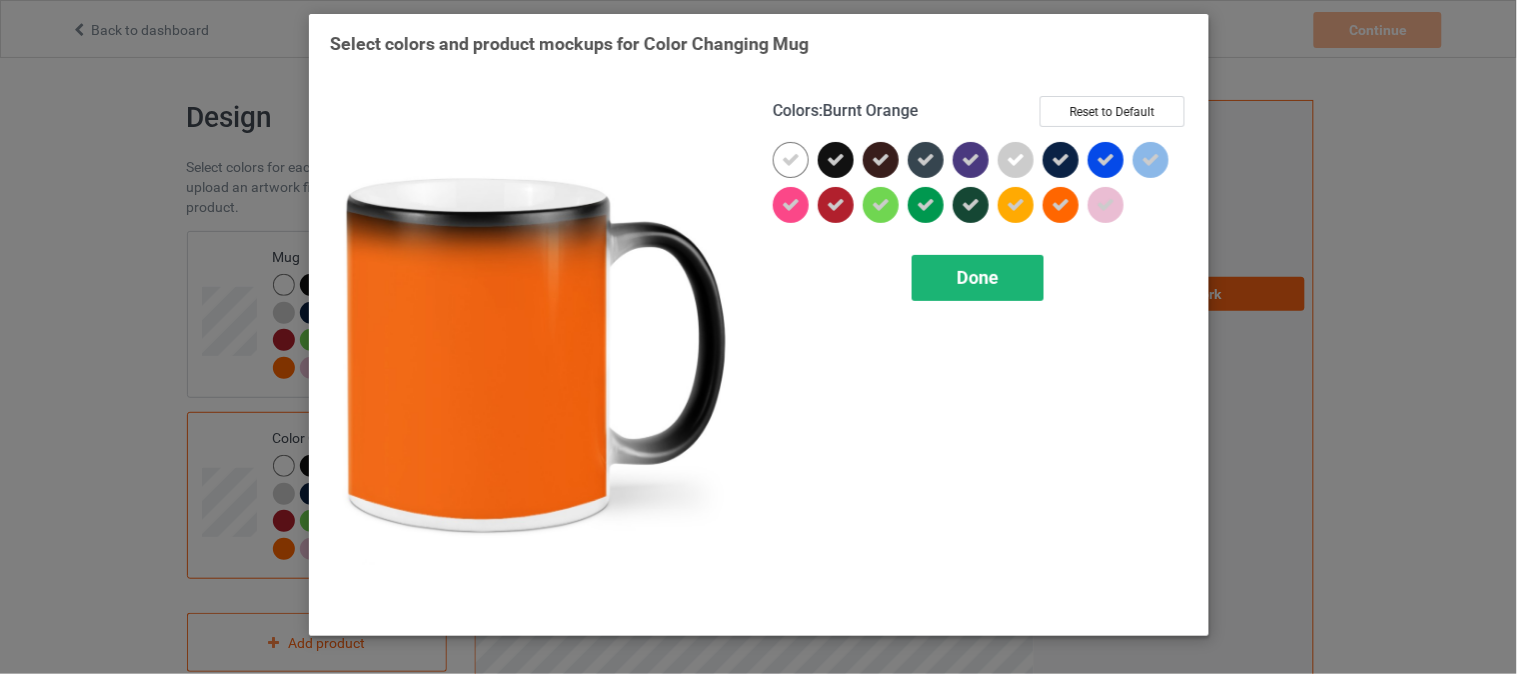 click on "Done" at bounding box center (978, 277) 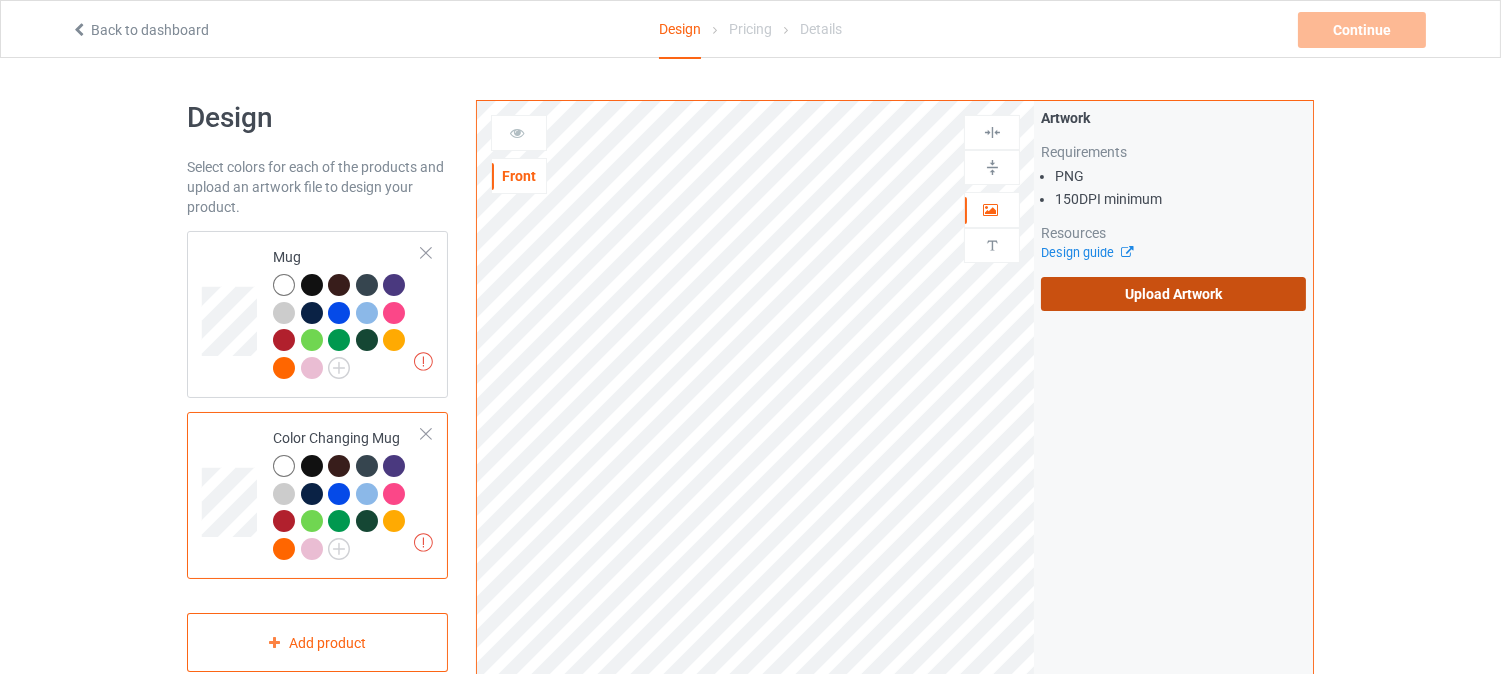 click on "Upload Artwork" at bounding box center (1173, 294) 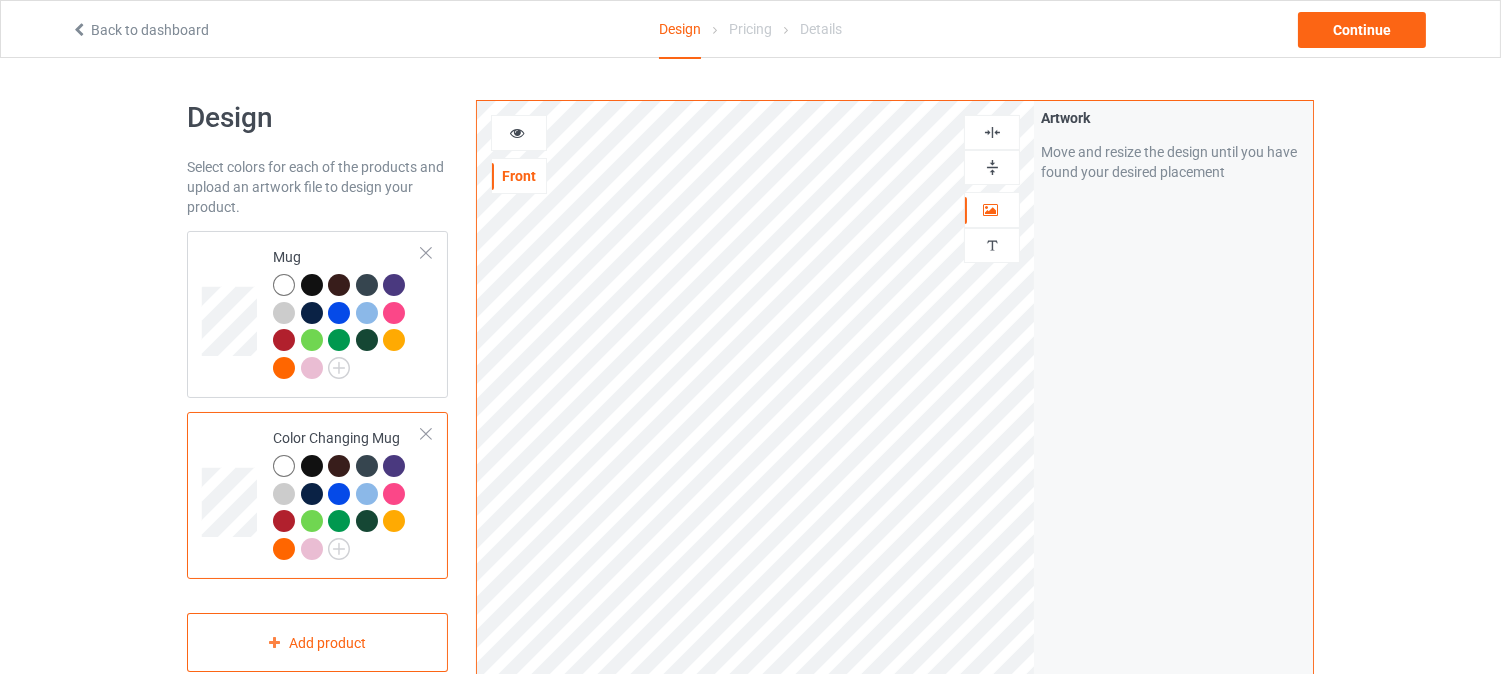 click at bounding box center [992, 167] 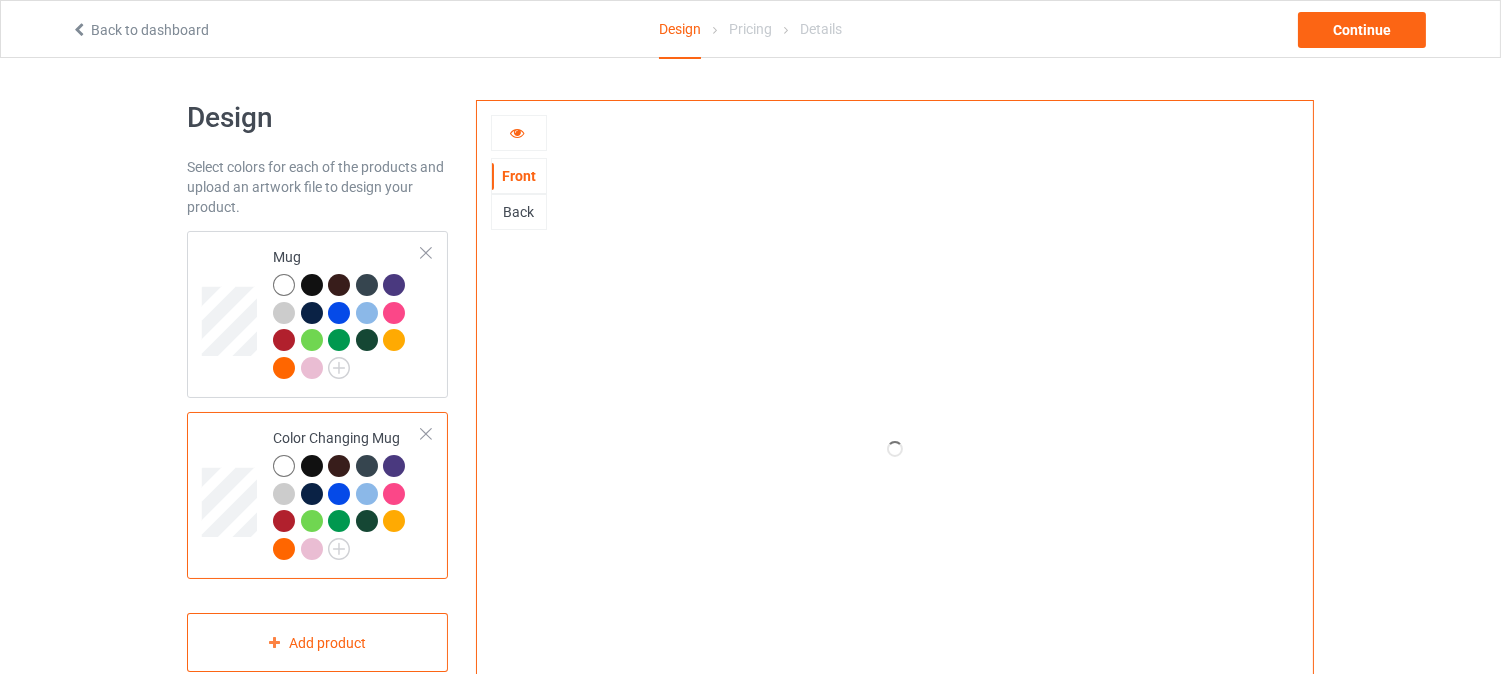 click on "Back" at bounding box center [519, 212] 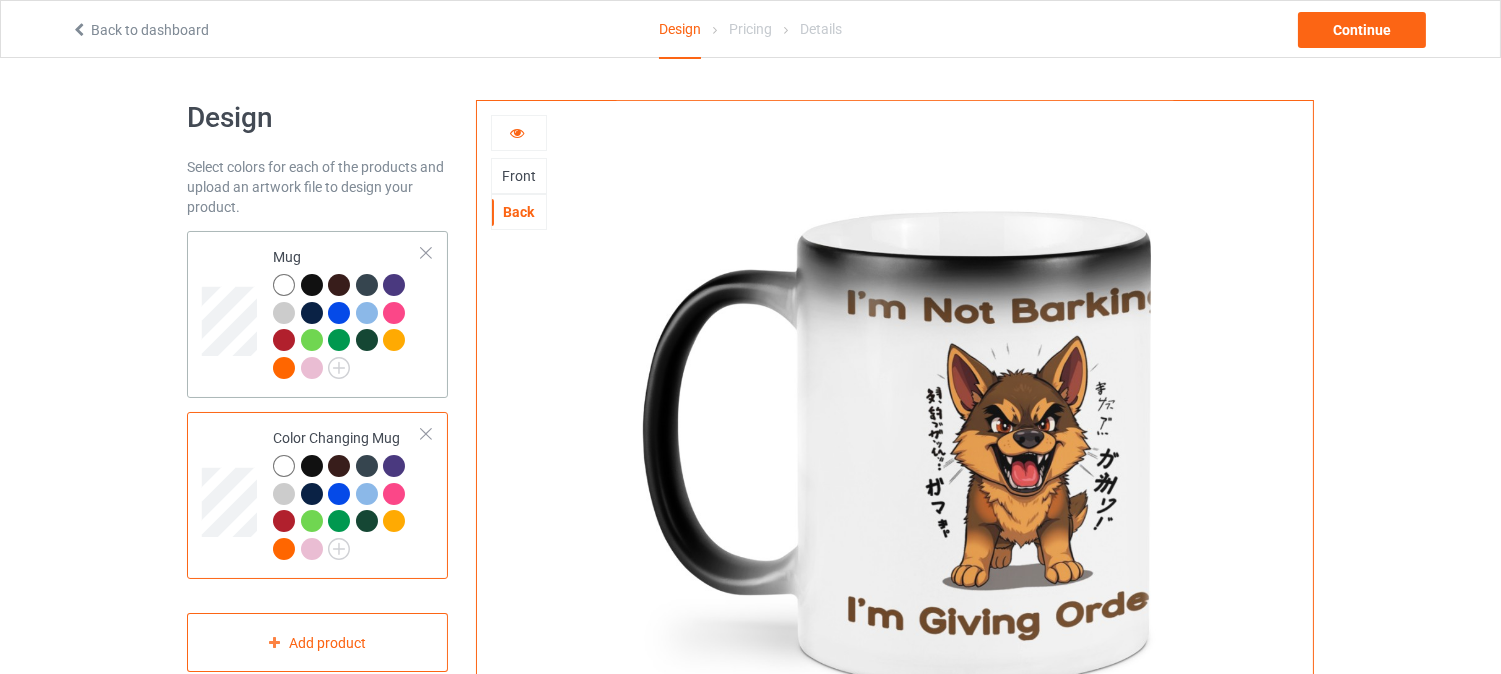 click at bounding box center [232, 314] 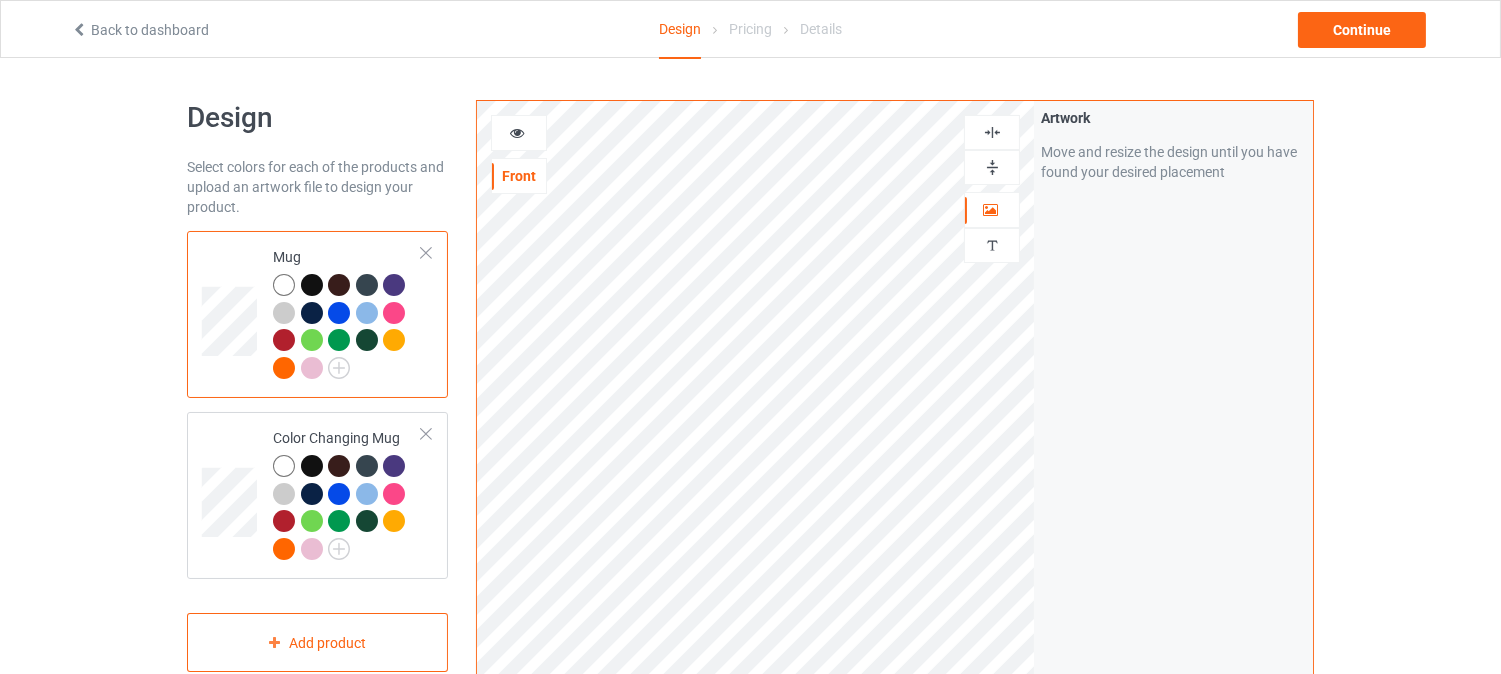 click at bounding box center [517, 130] 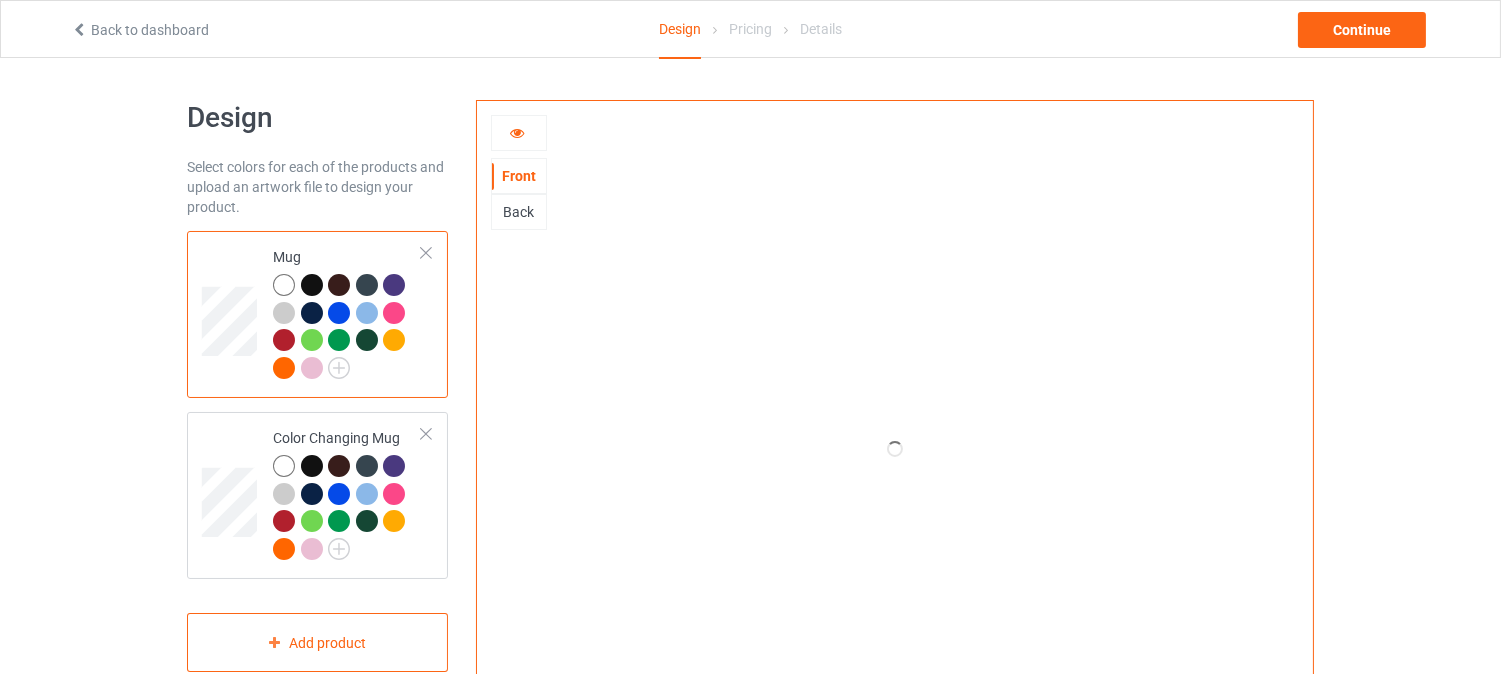 click on "Back" at bounding box center [519, 212] 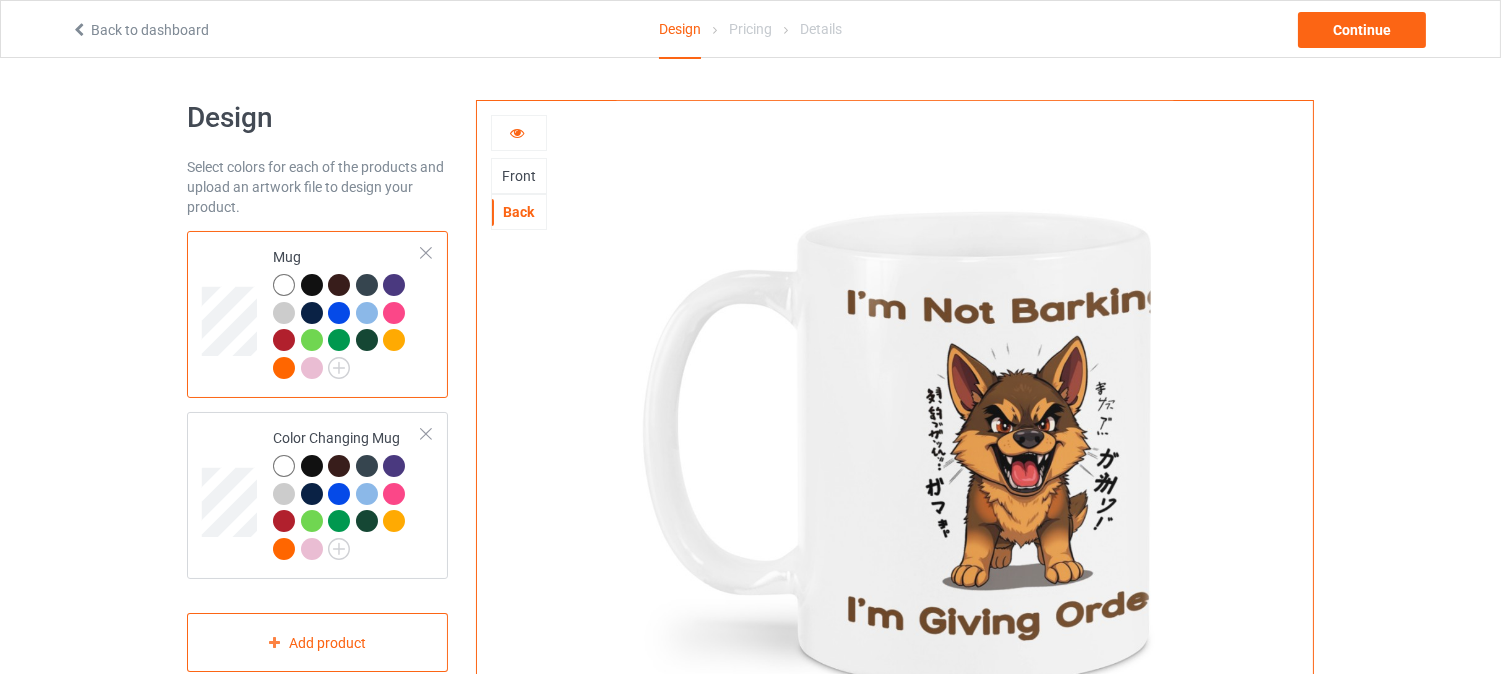 click at bounding box center (517, 130) 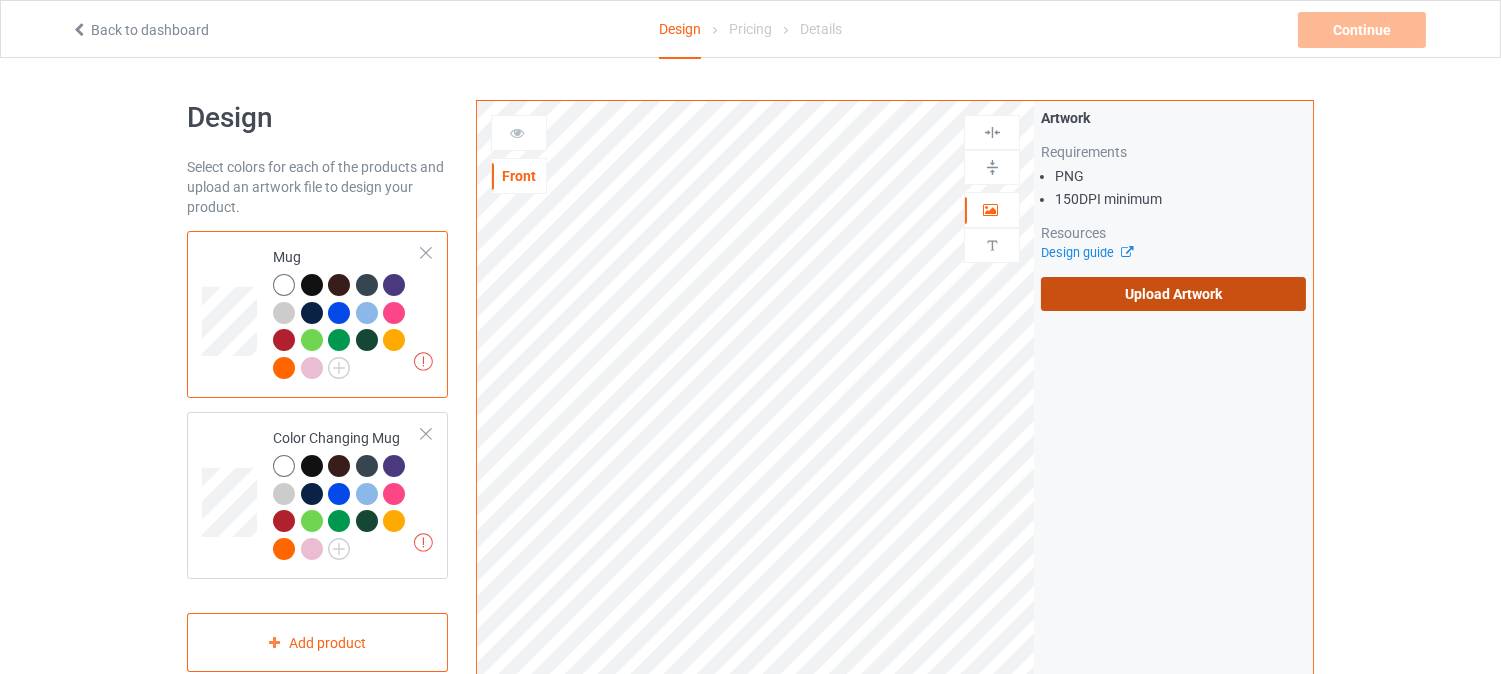 click on "Upload Artwork" at bounding box center (1173, 294) 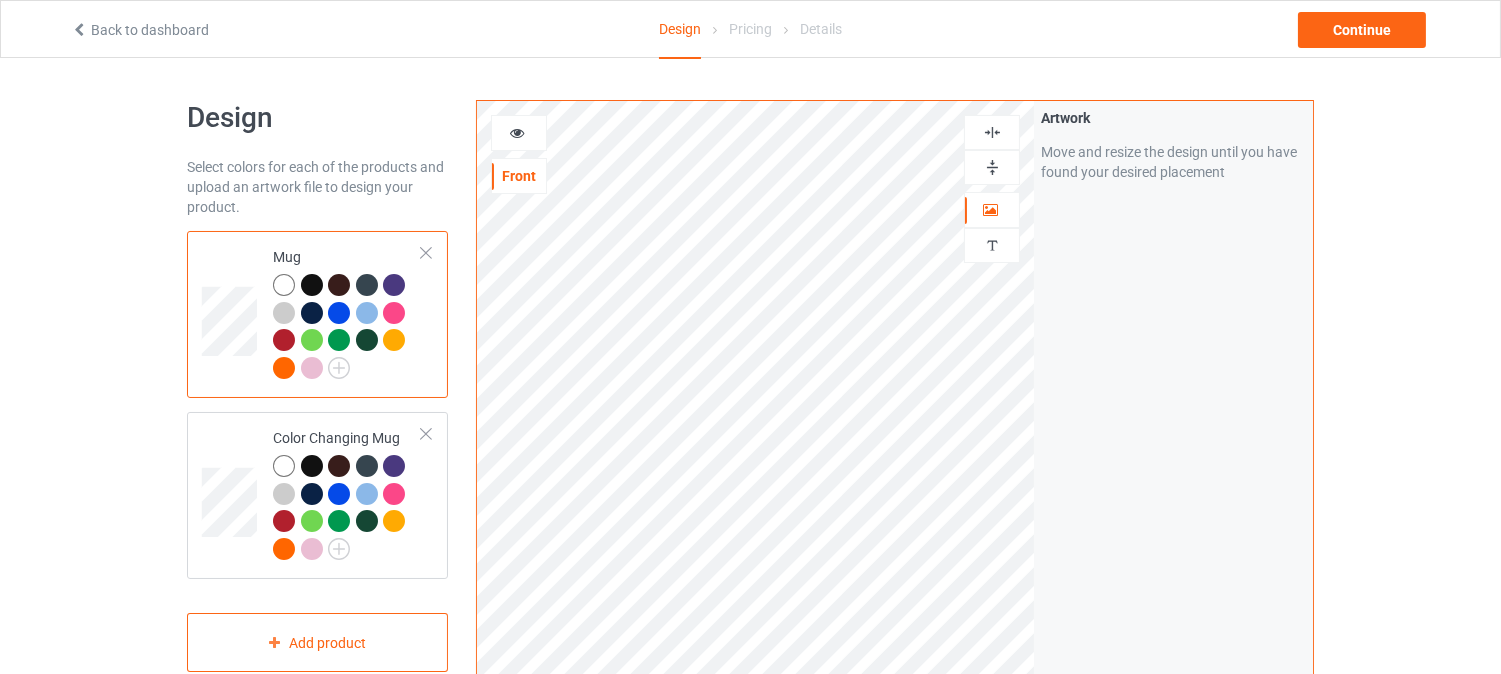 click at bounding box center [992, 167] 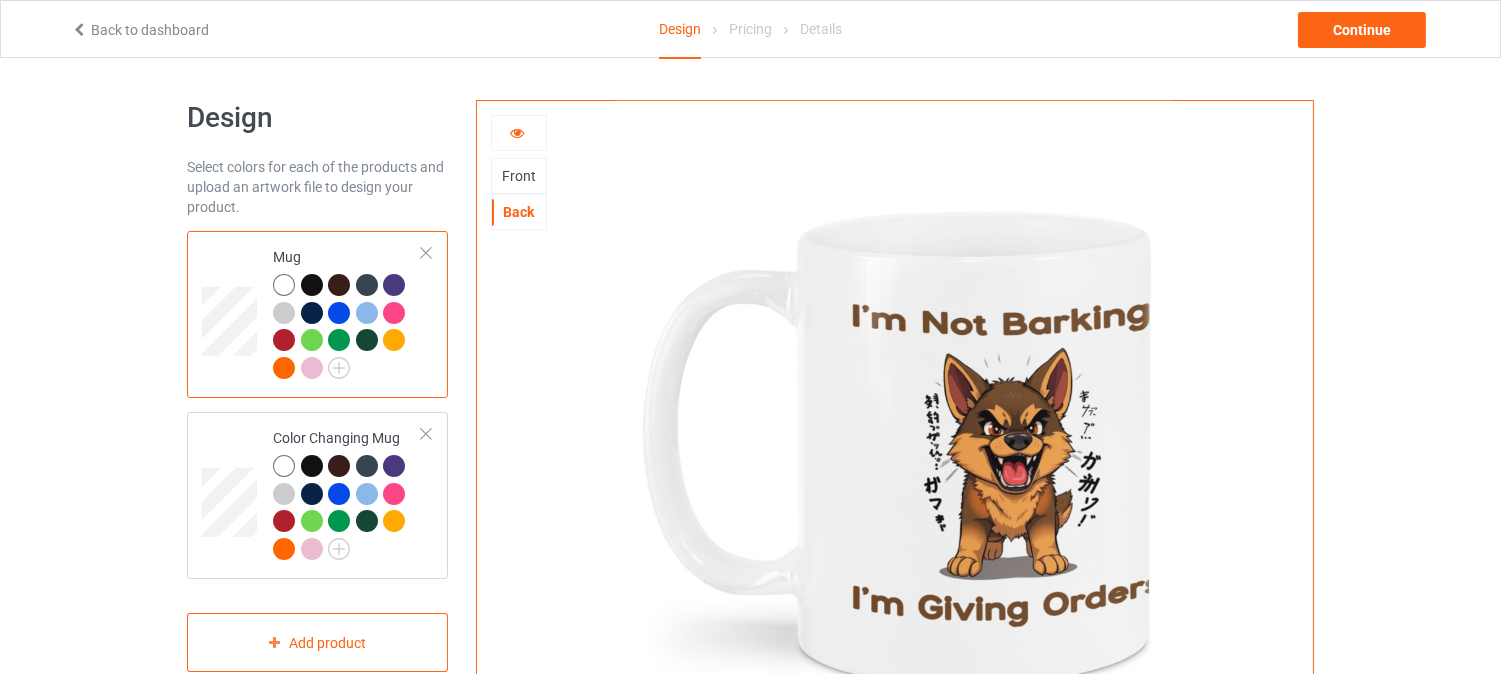 click at bounding box center [519, 133] 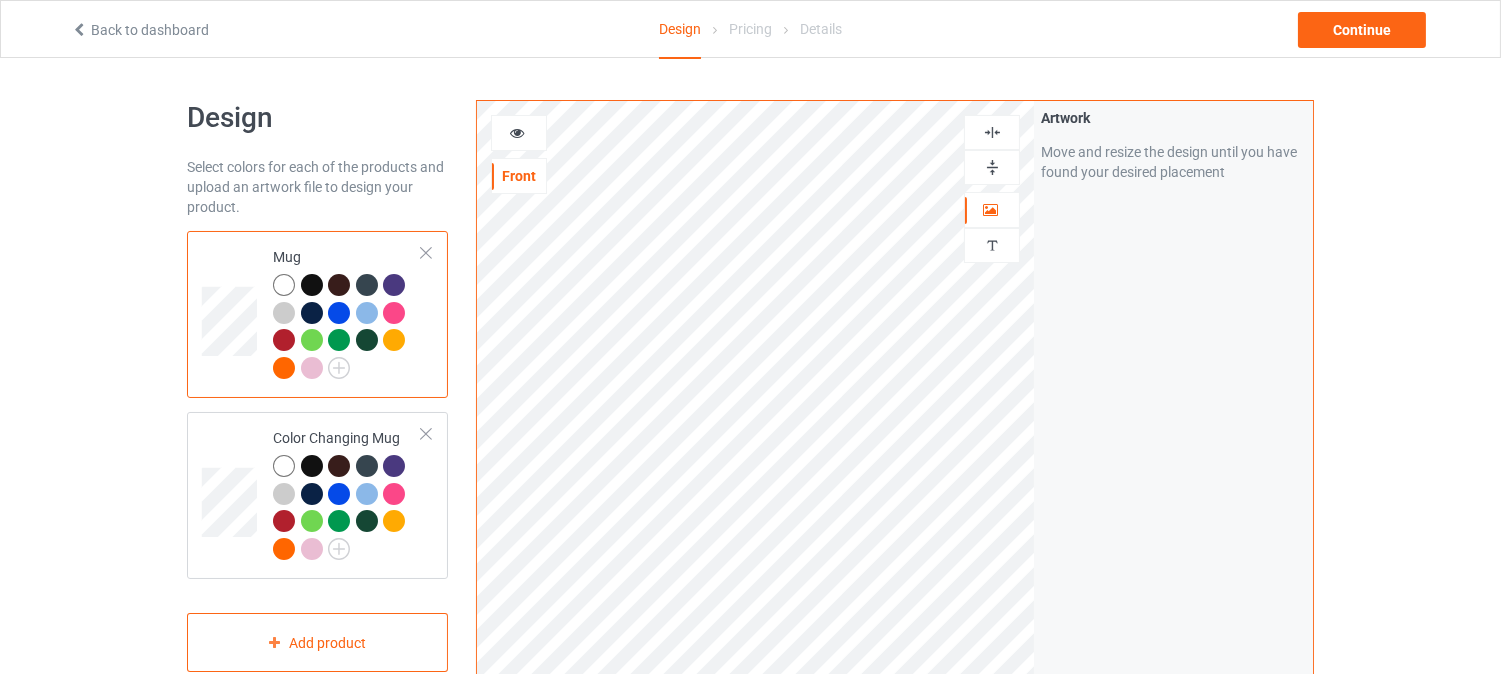 click at bounding box center (992, 167) 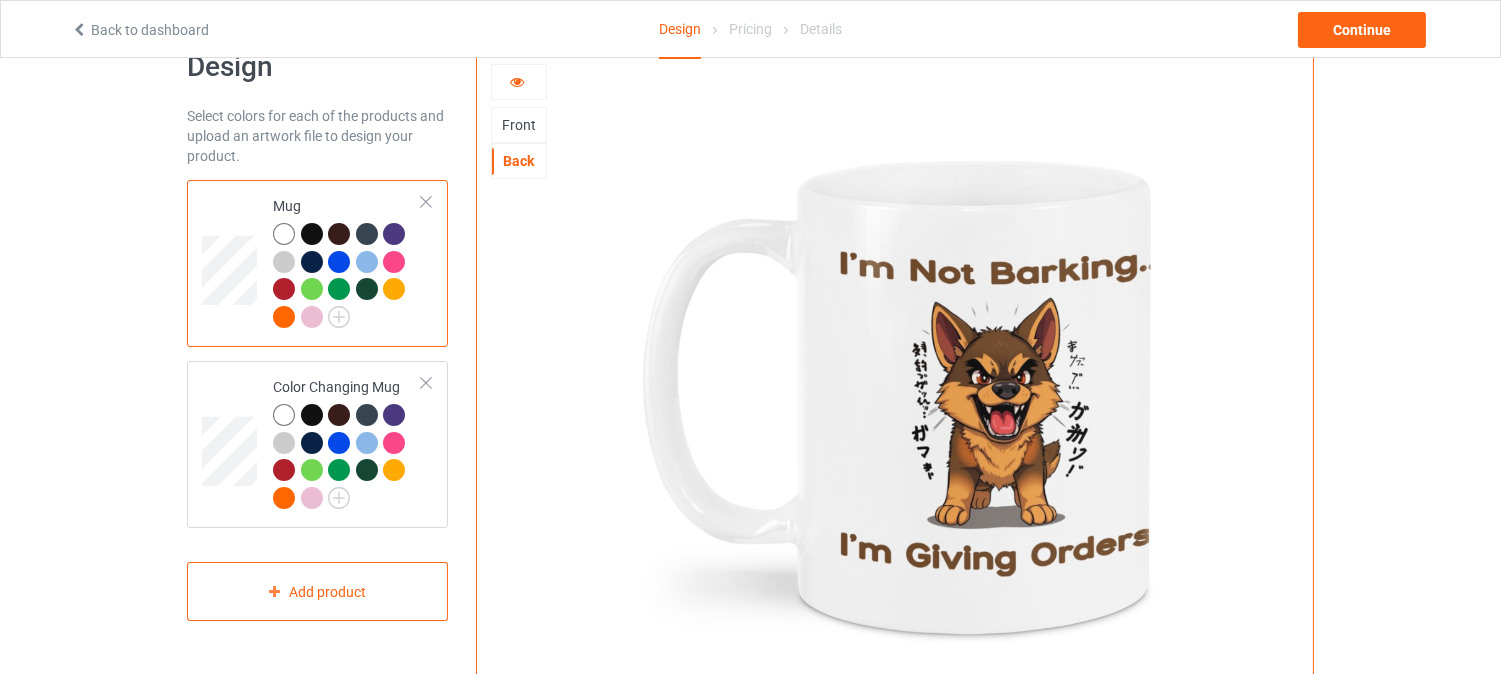 scroll, scrollTop: 0, scrollLeft: 0, axis: both 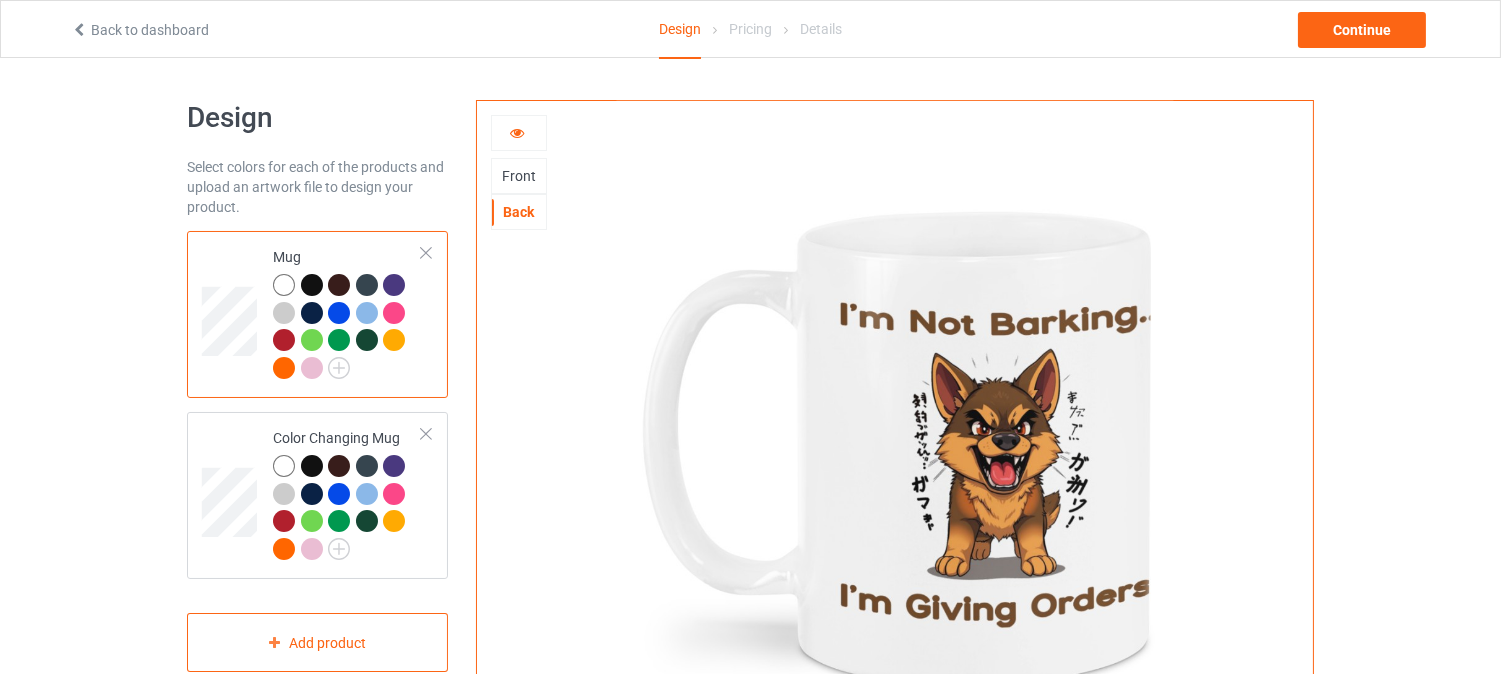 click at bounding box center [519, 133] 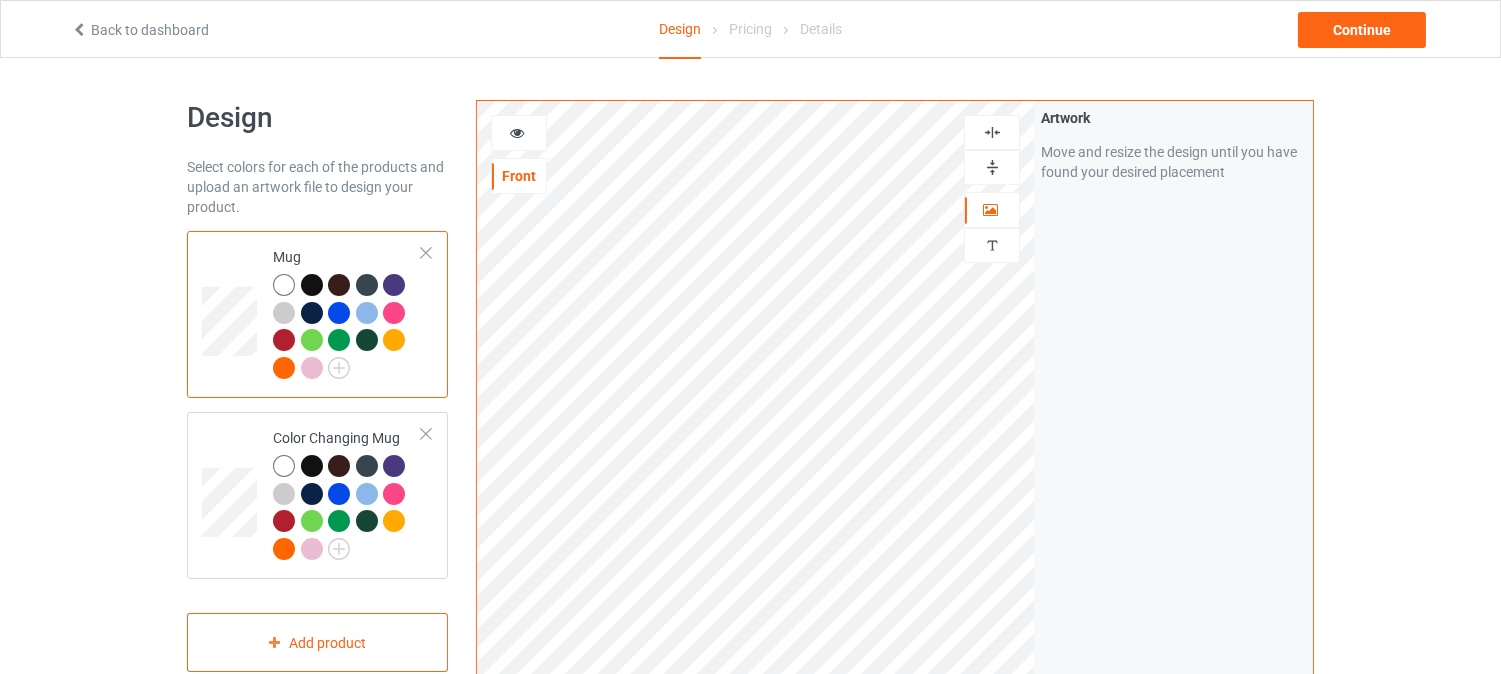 click at bounding box center [992, 132] 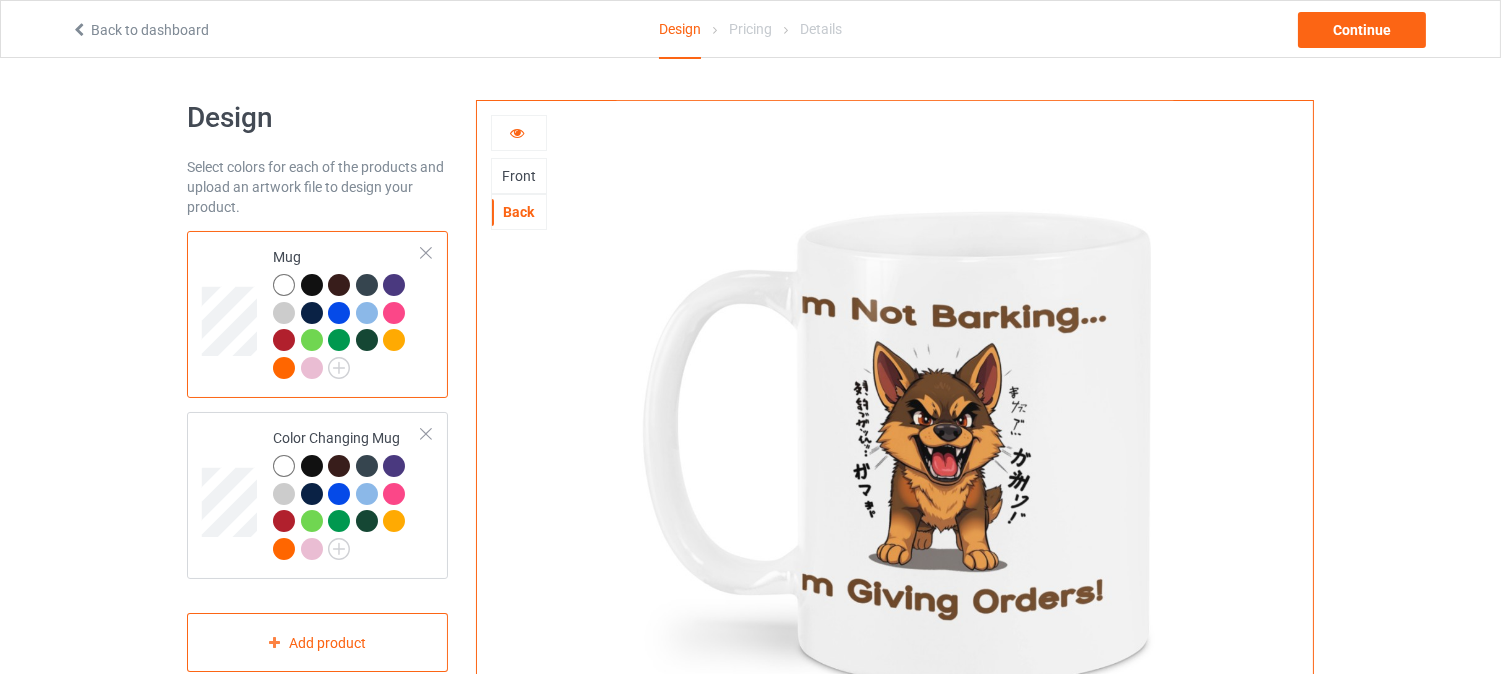 click at bounding box center (519, 133) 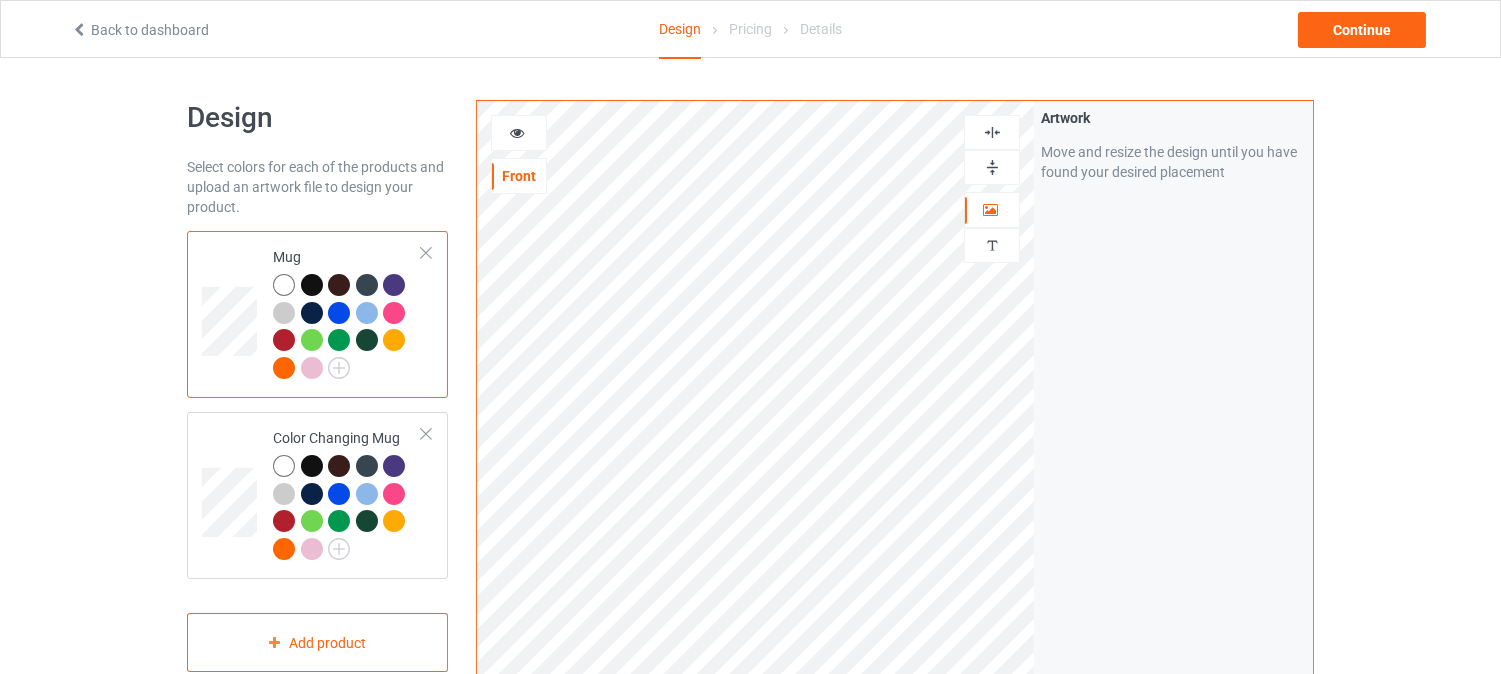 click at bounding box center [517, 130] 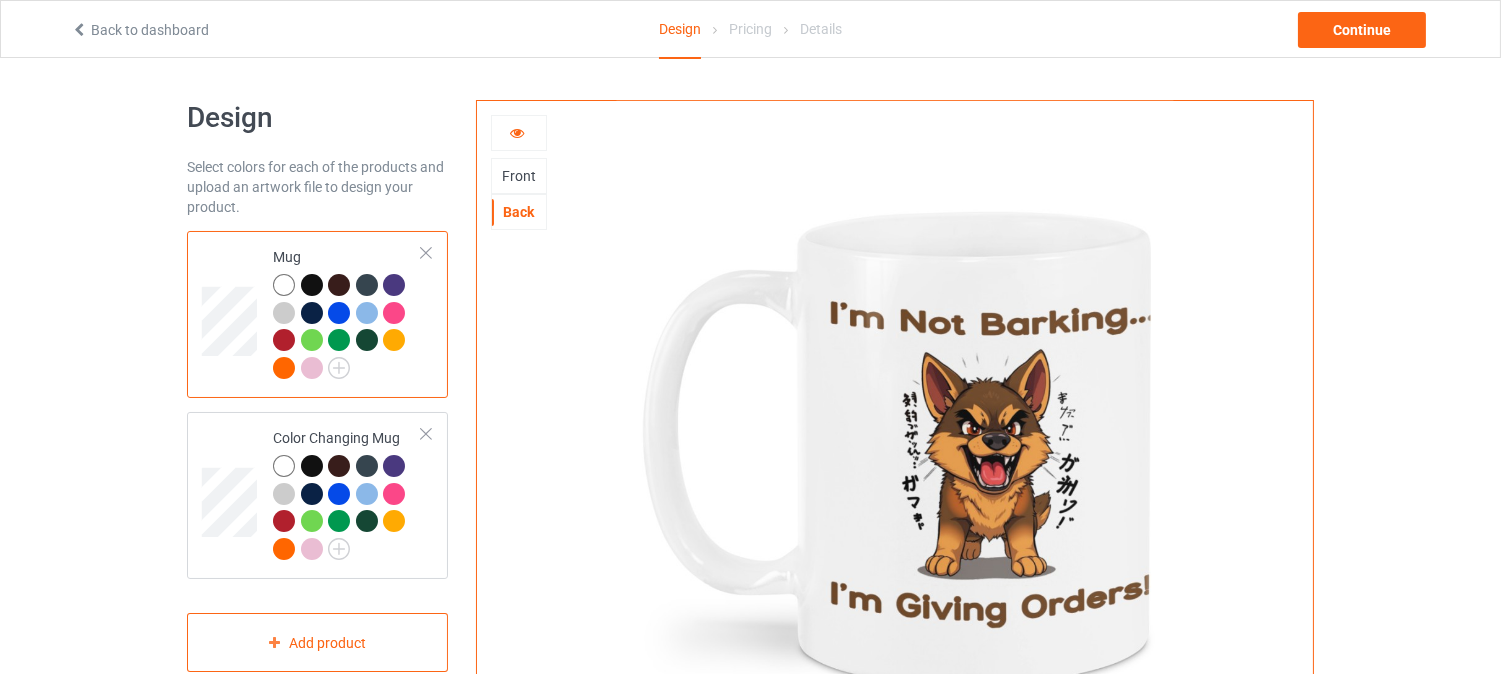 drag, startPoint x: 513, startPoint y: 141, endPoint x: 526, endPoint y: 124, distance: 21.400934 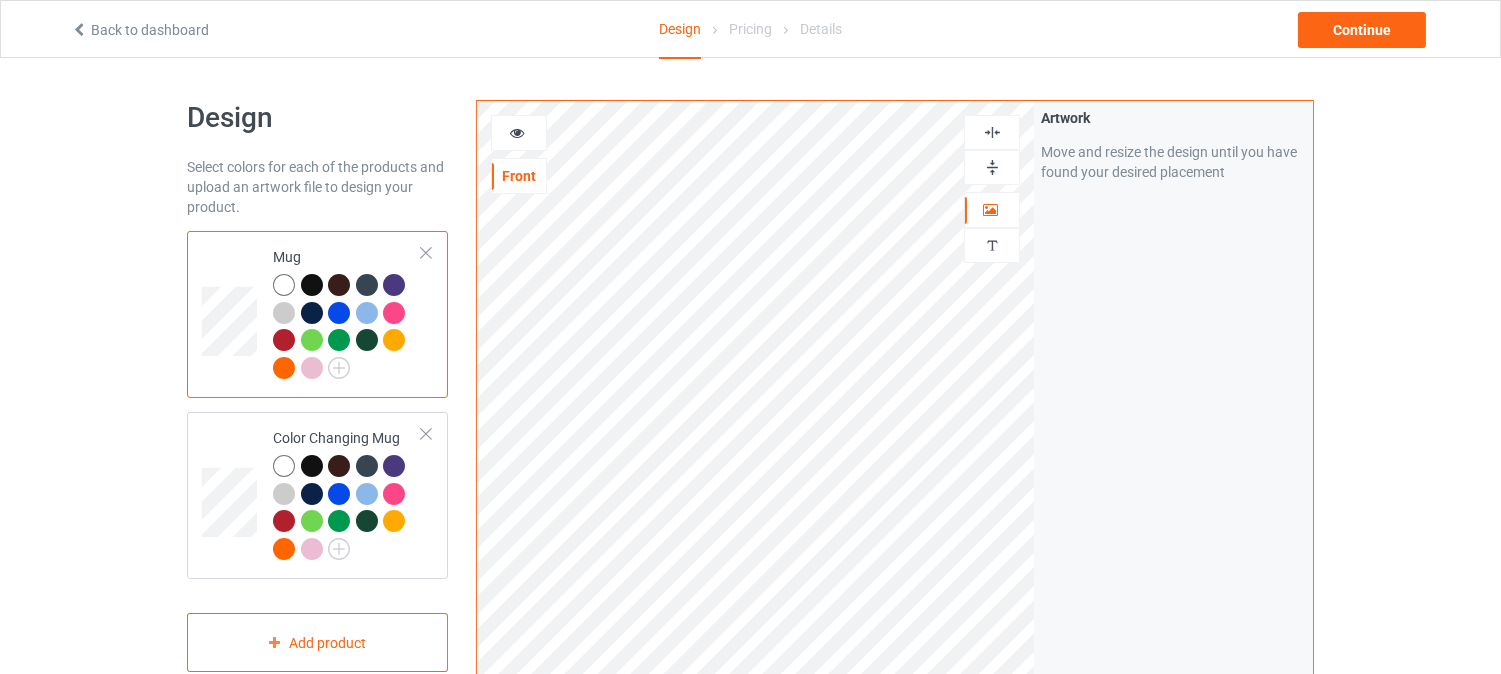 click at bounding box center [519, 133] 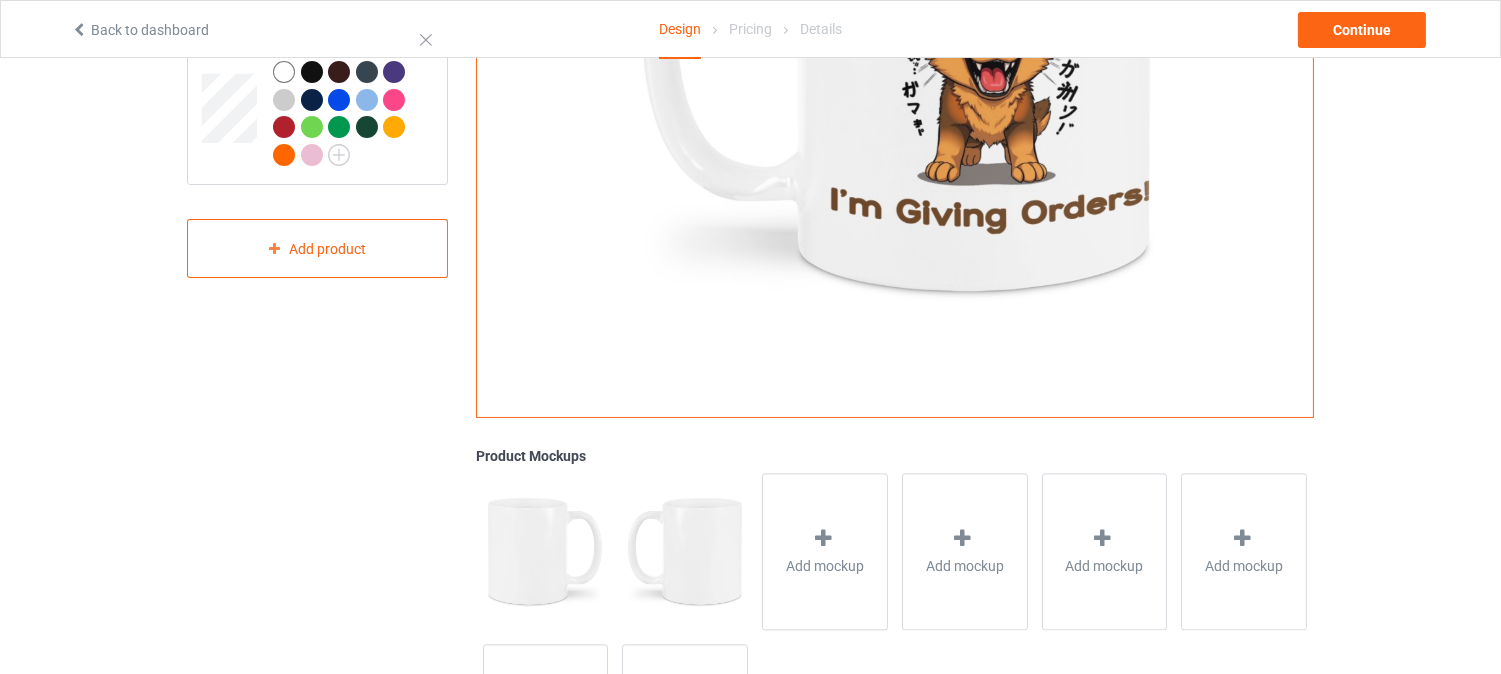 scroll, scrollTop: 555, scrollLeft: 0, axis: vertical 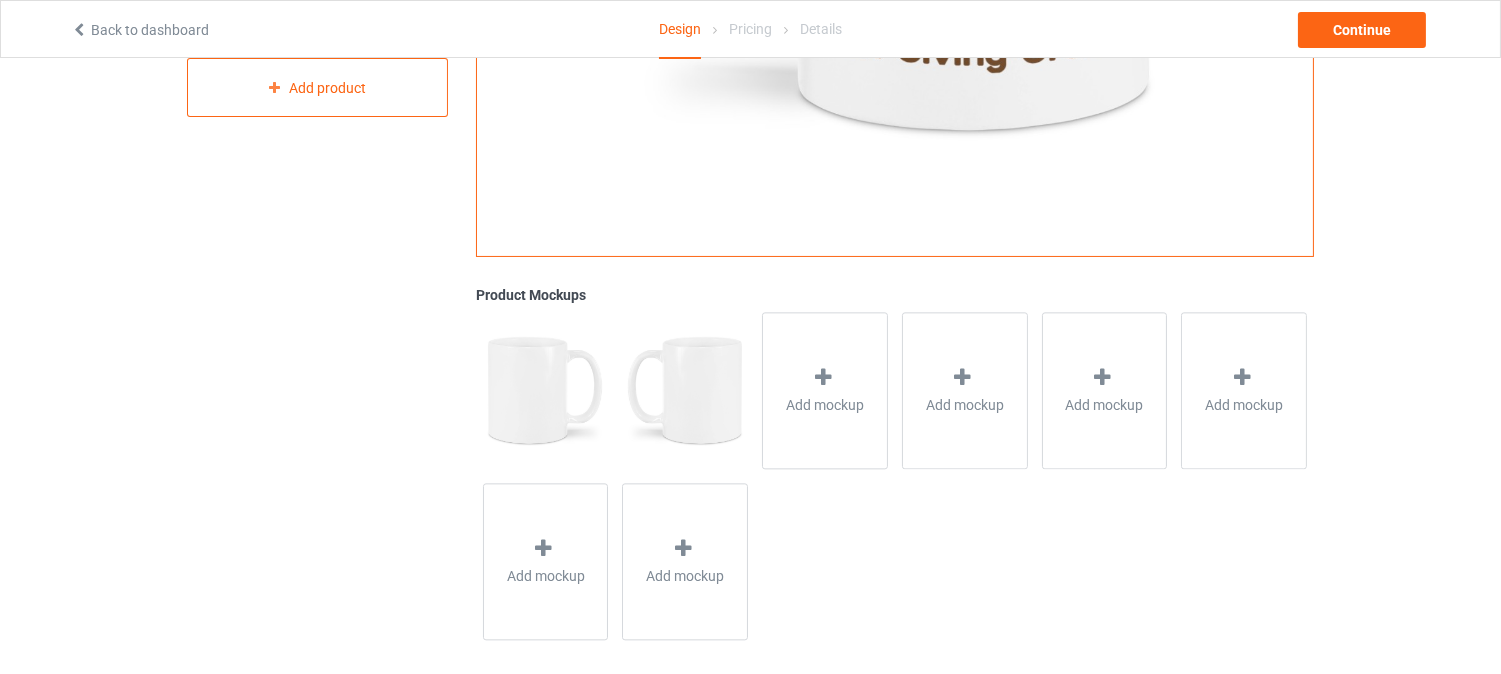 click at bounding box center (684, 390) 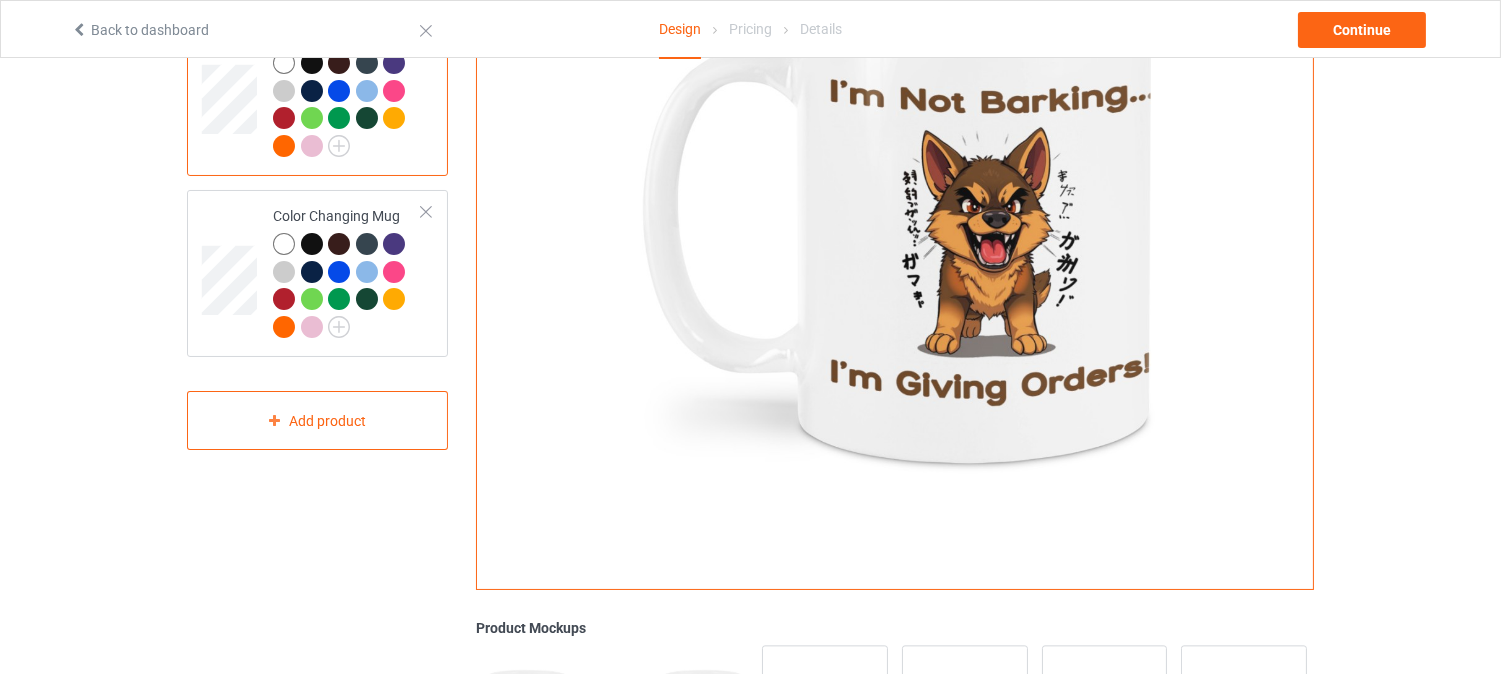 scroll, scrollTop: 0, scrollLeft: 0, axis: both 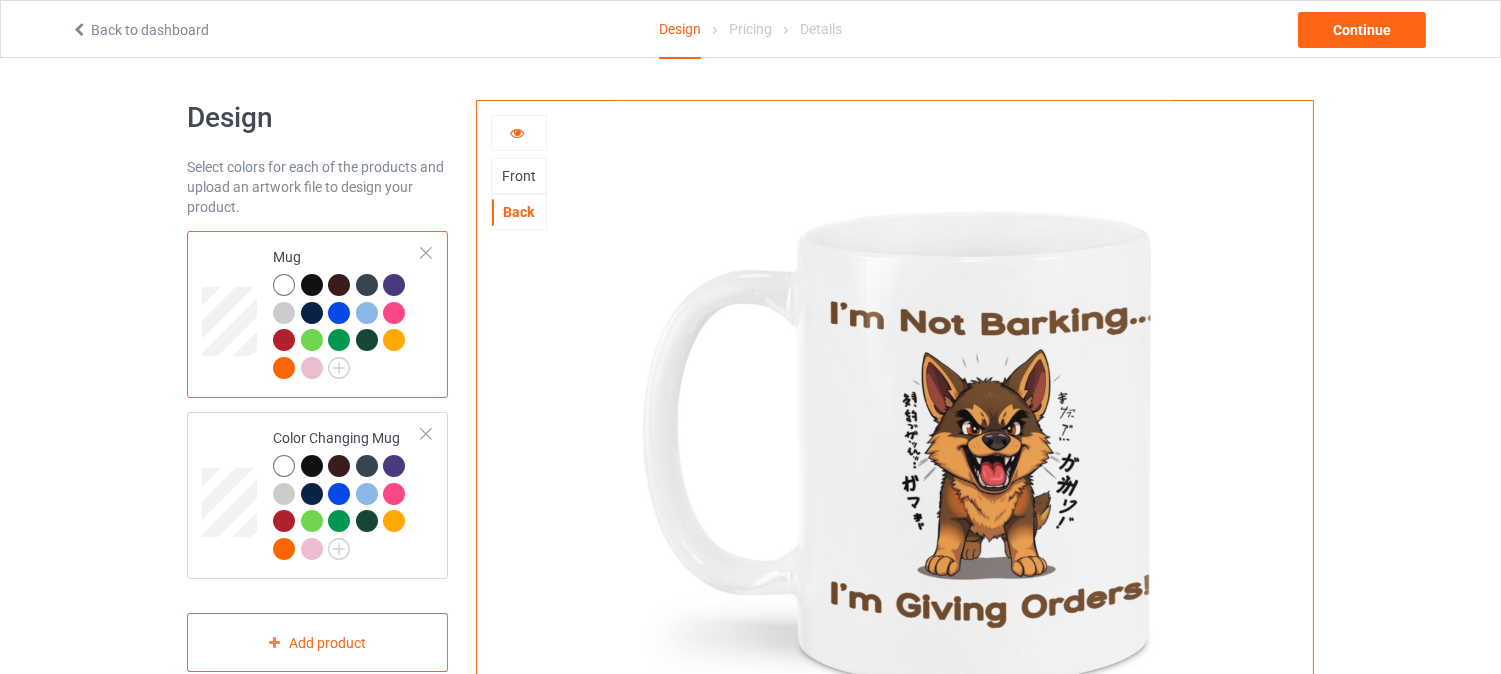 click at bounding box center [517, 130] 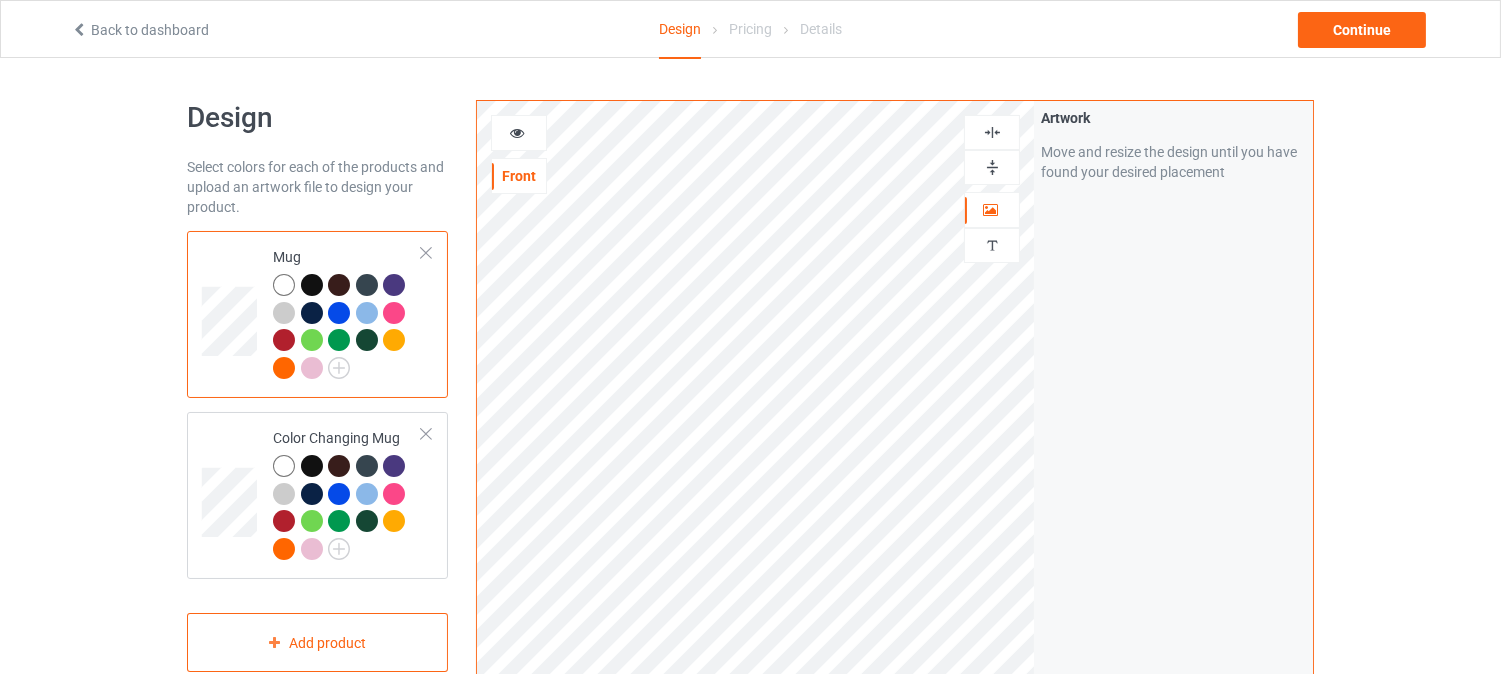 click at bounding box center [519, 133] 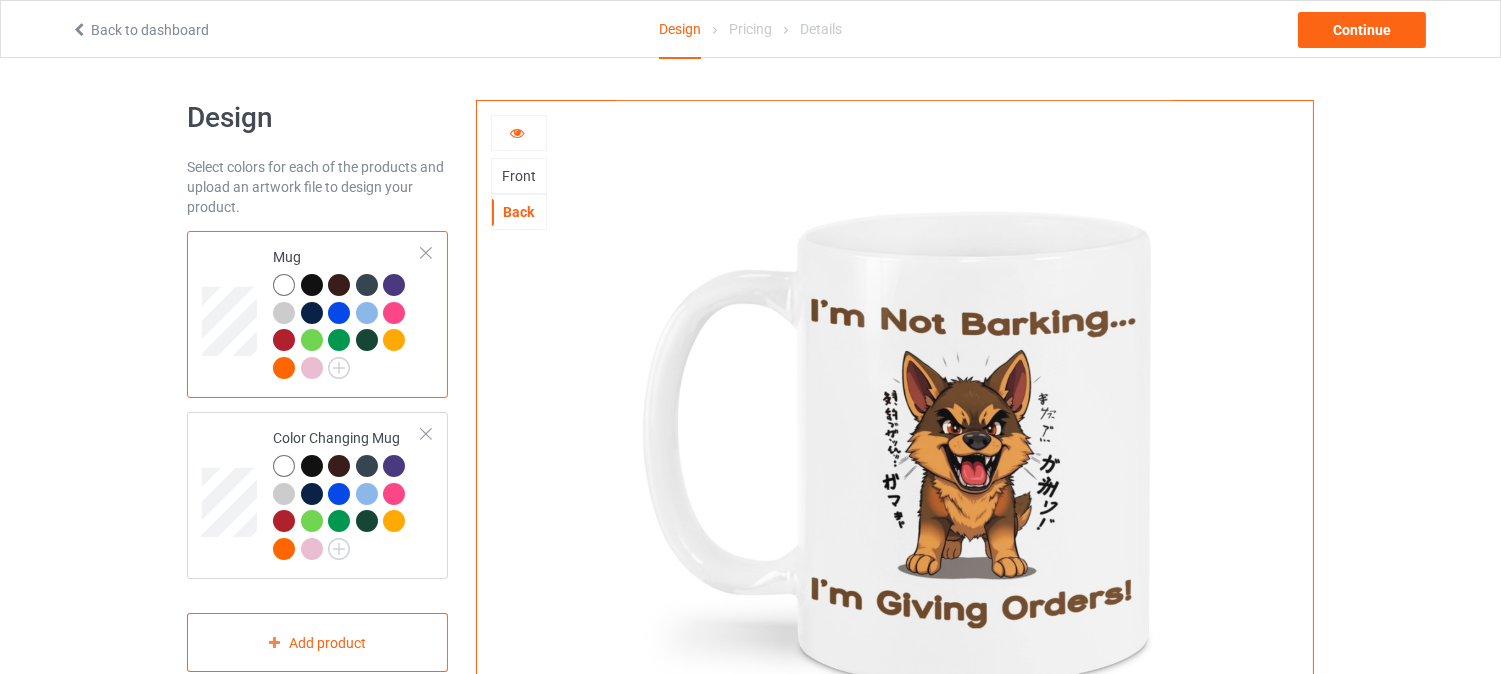 click at bounding box center [519, 133] 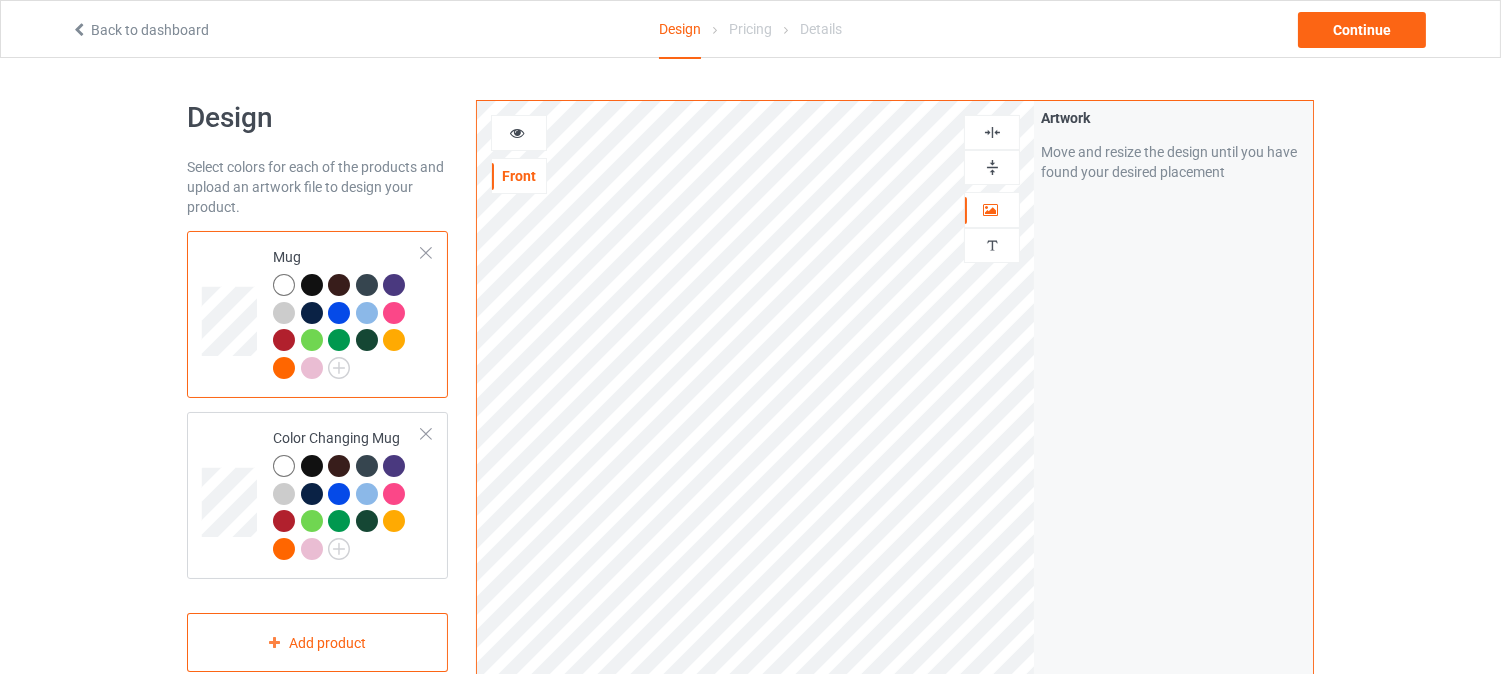 click at bounding box center (992, 132) 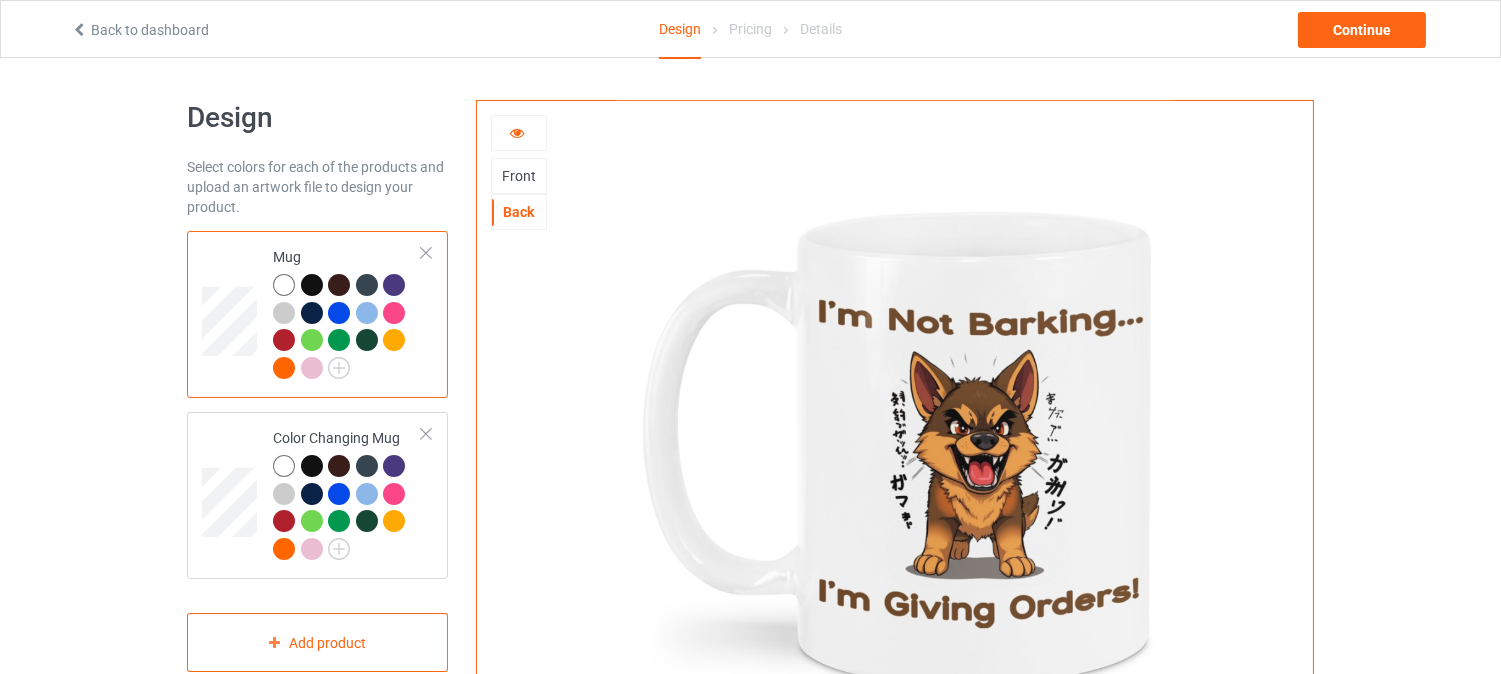 click at bounding box center (519, 133) 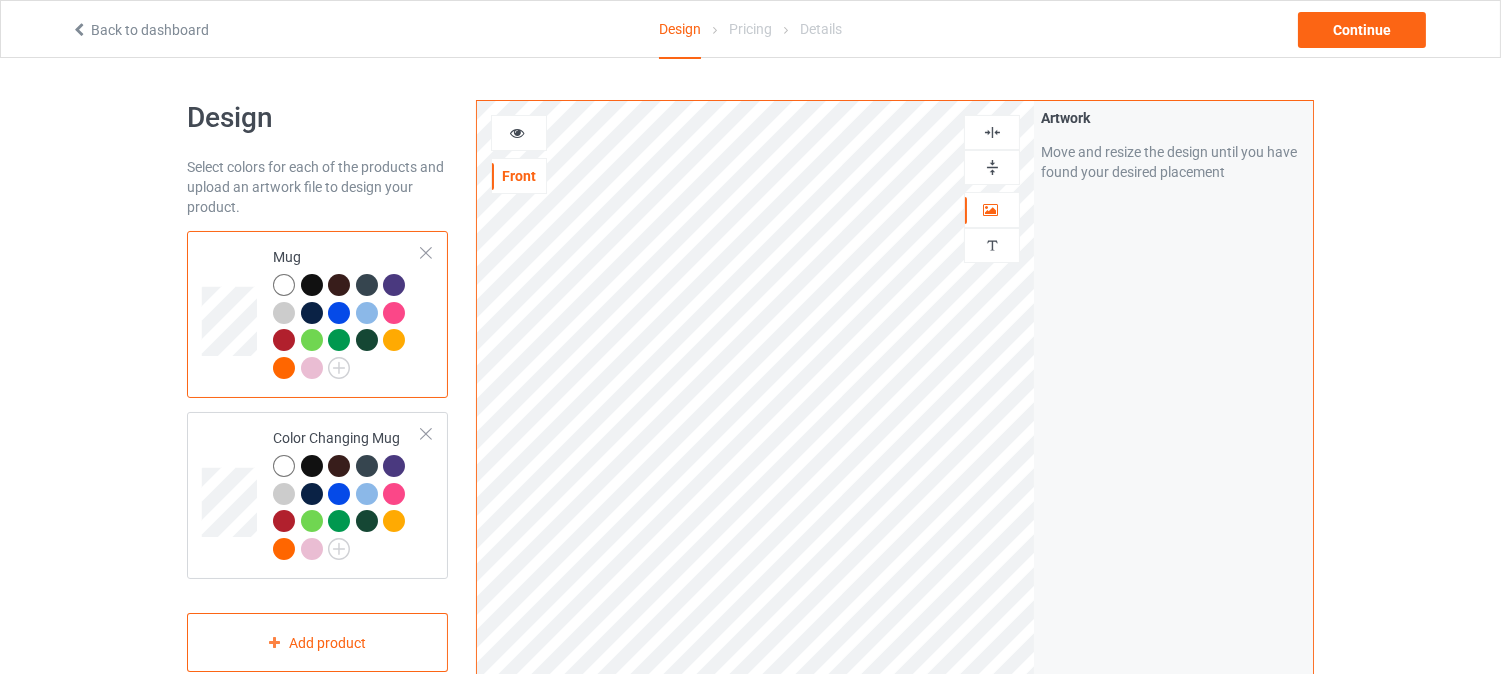 click at bounding box center [992, 167] 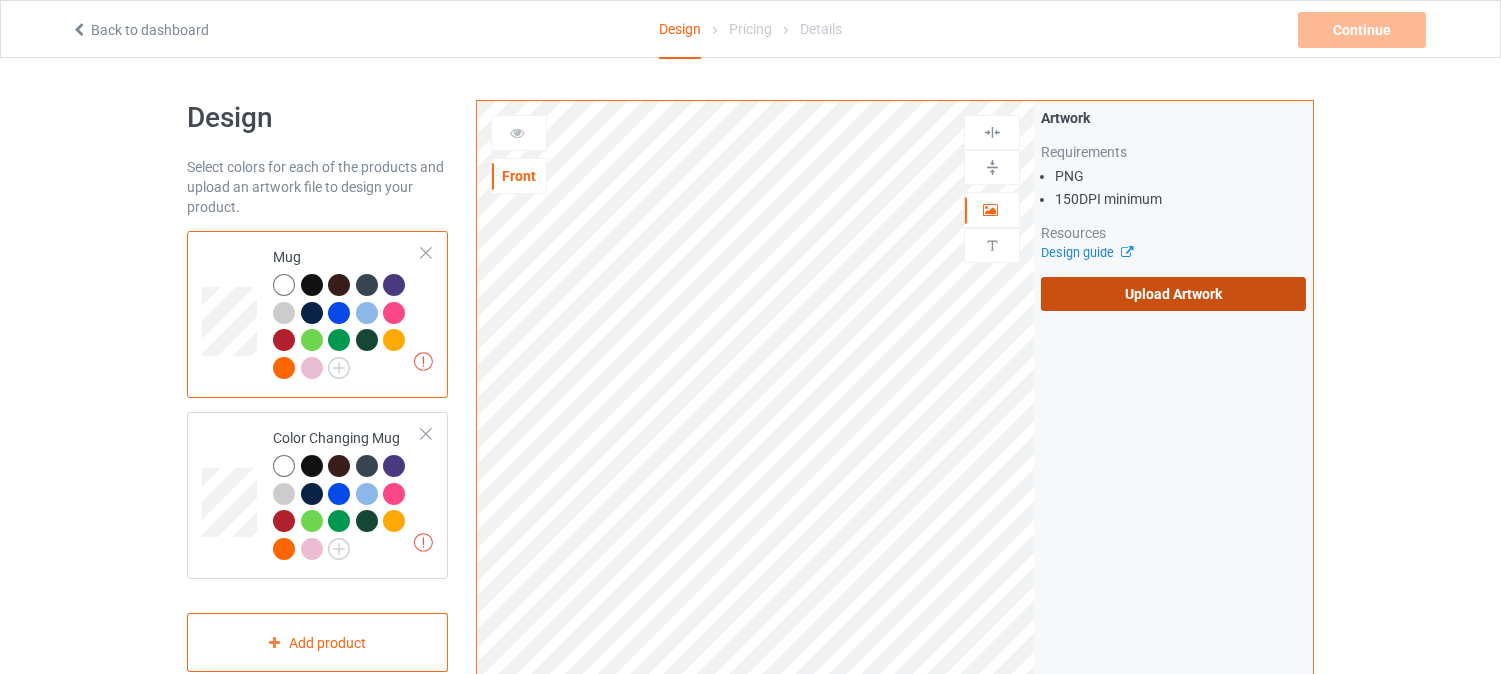 click on "Upload Artwork" at bounding box center [1173, 294] 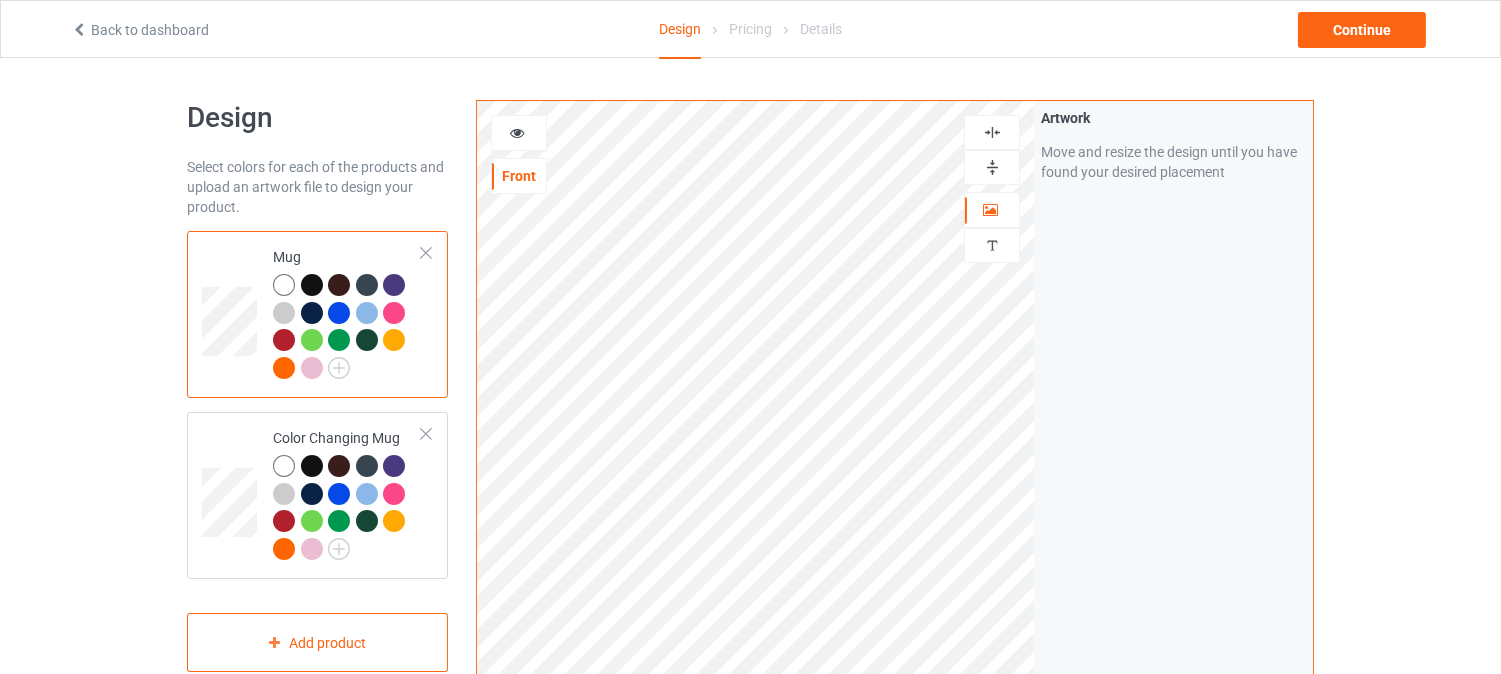 click at bounding box center (992, 167) 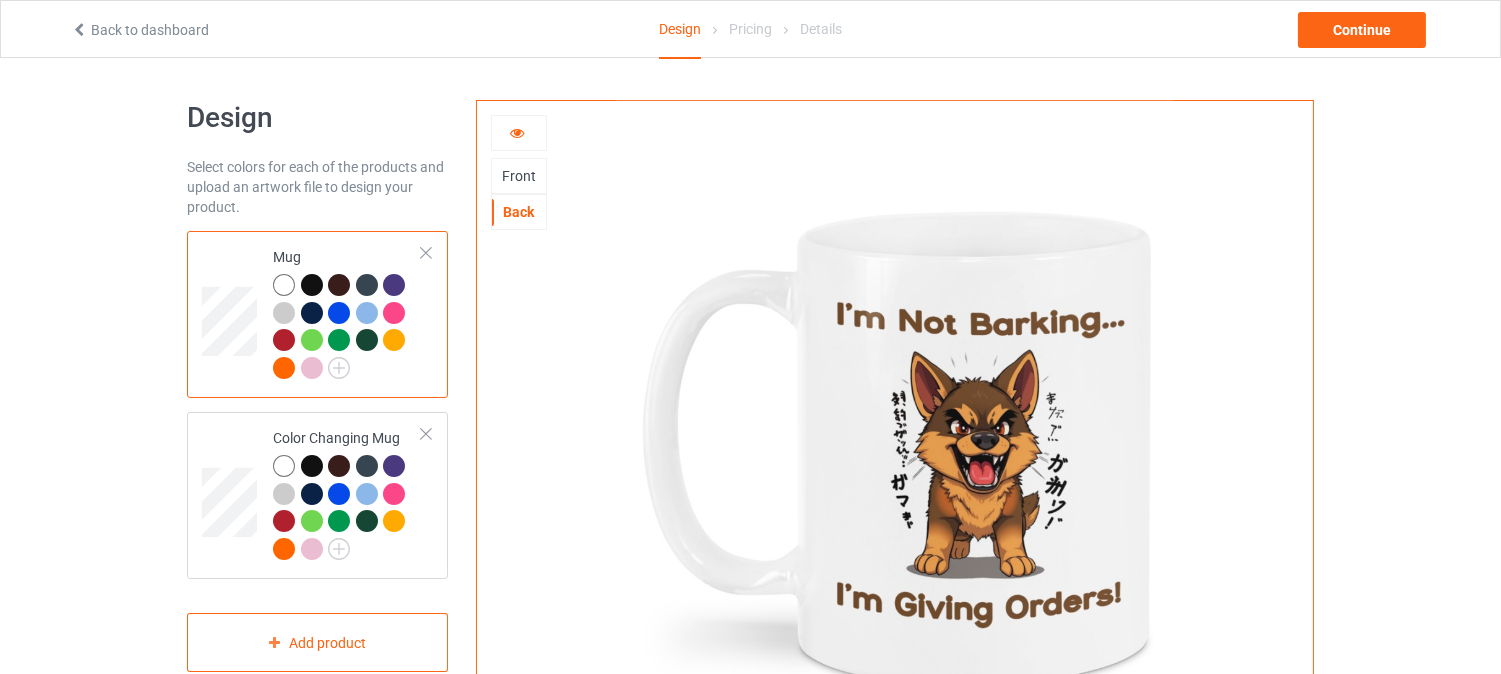 click at bounding box center (517, 130) 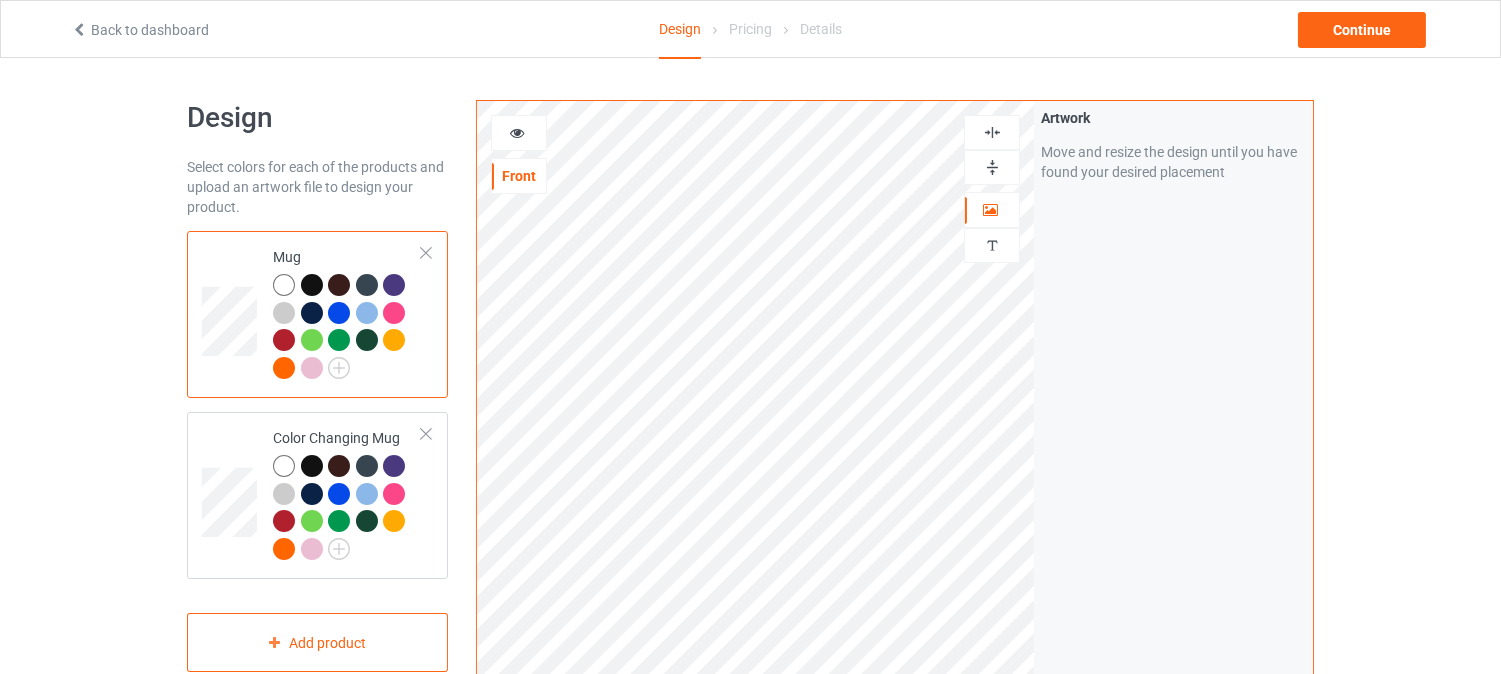click at bounding box center [992, 167] 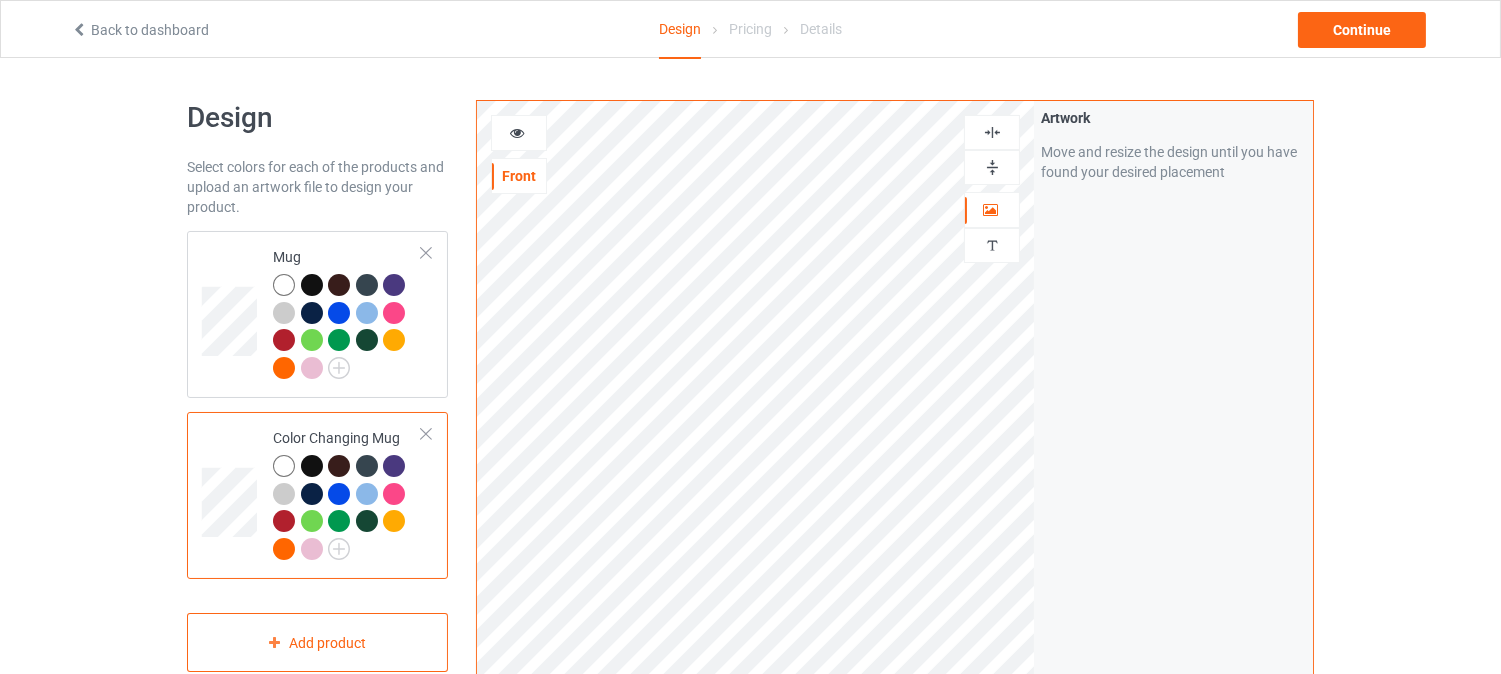 click at bounding box center (517, 130) 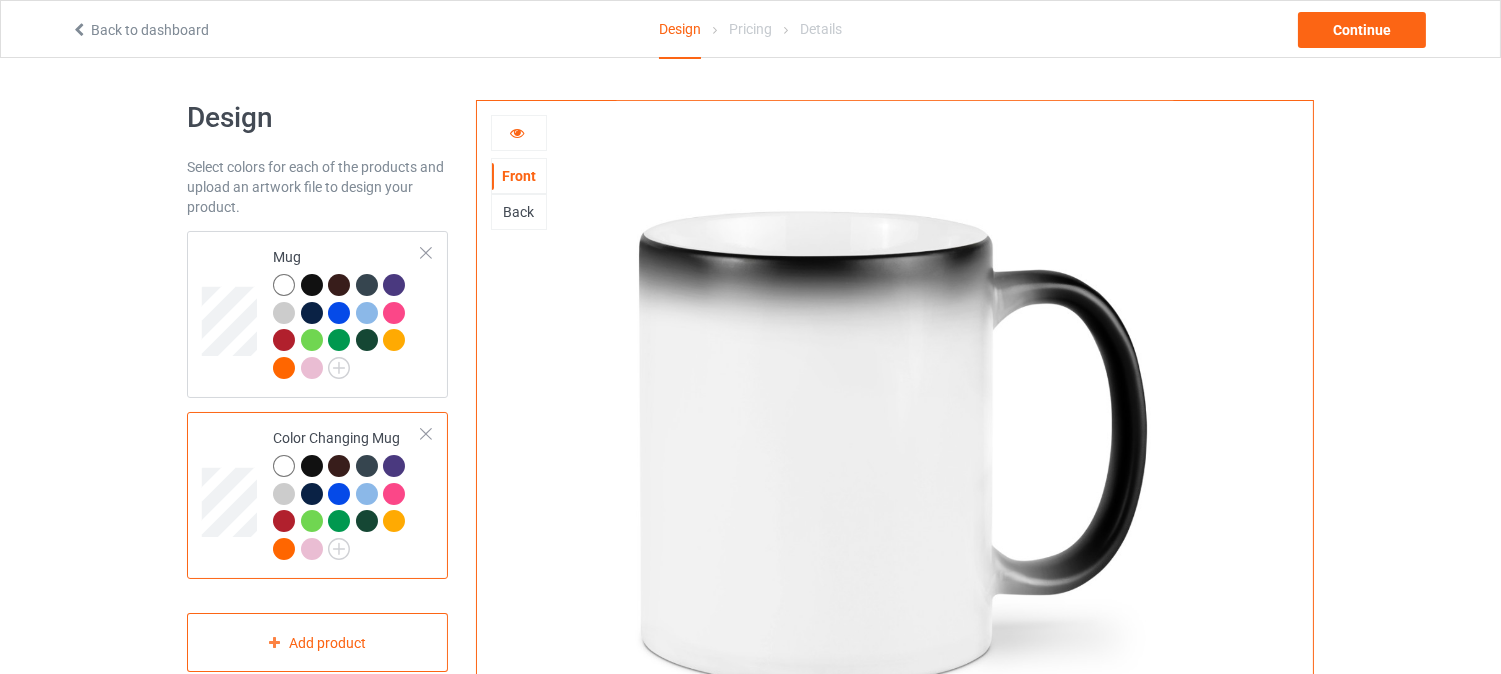 click on "Back" at bounding box center [519, 212] 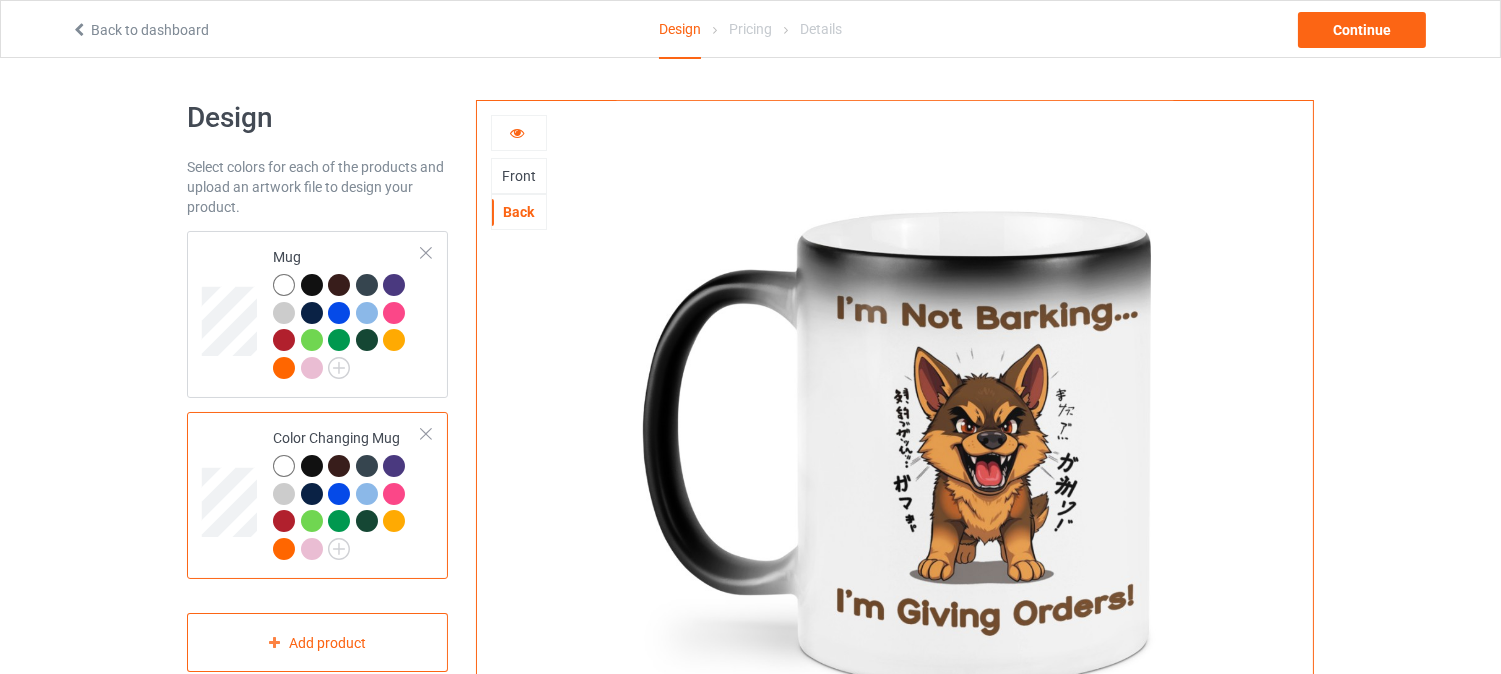 click at bounding box center [517, 130] 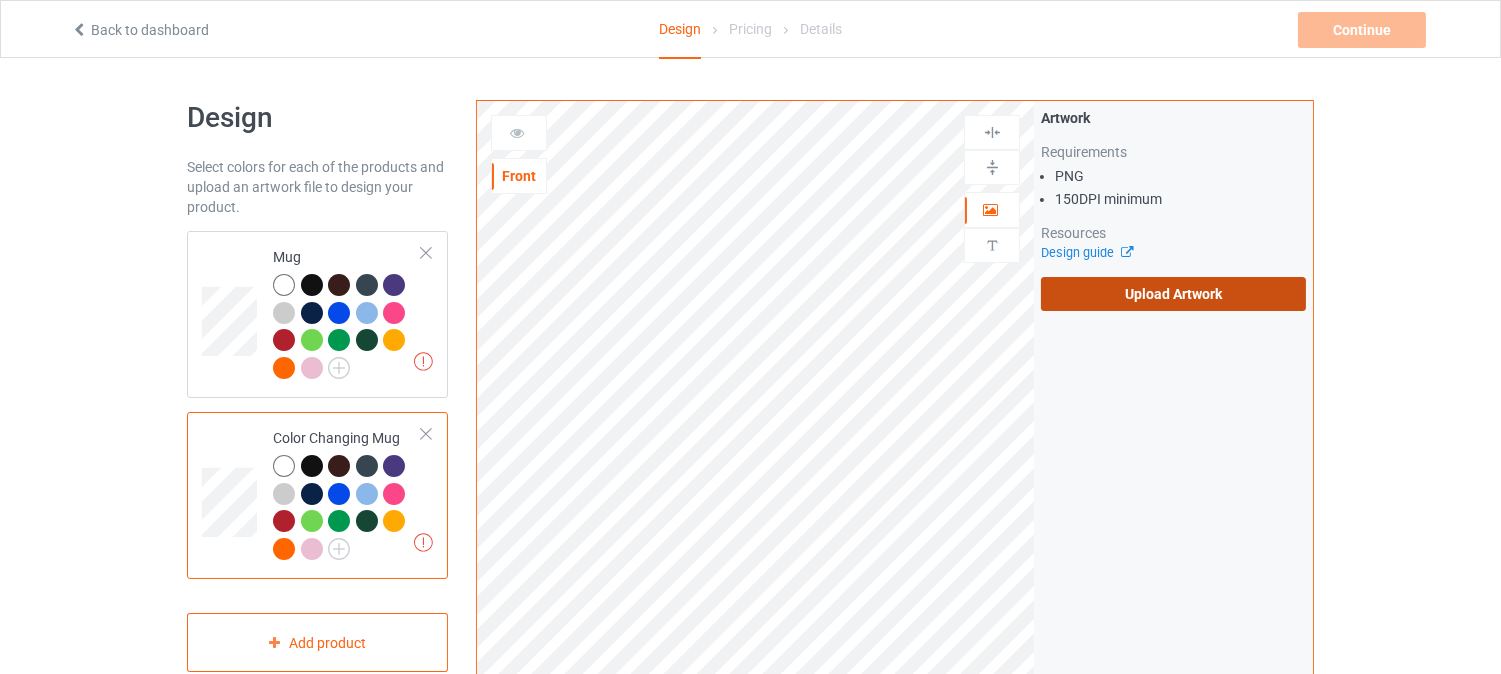 click on "Upload Artwork" at bounding box center (1173, 294) 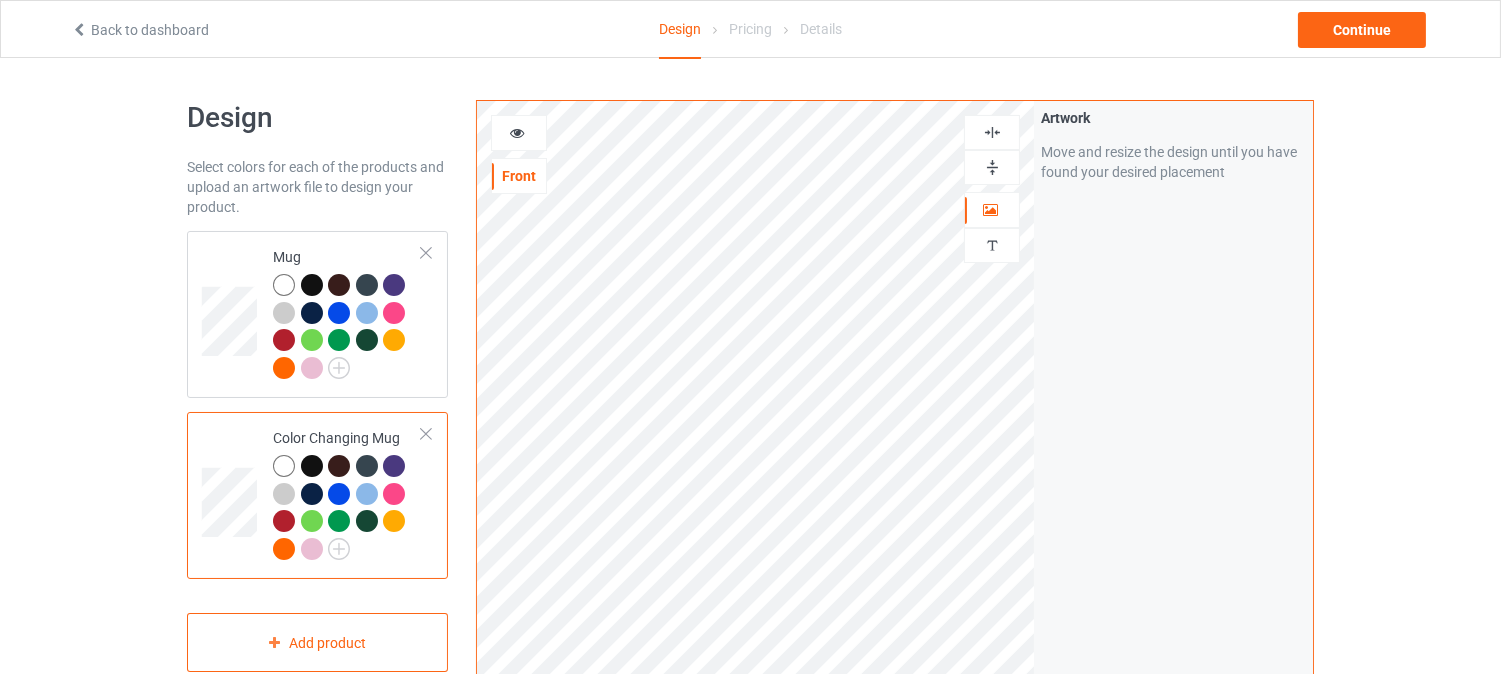 click at bounding box center (992, 167) 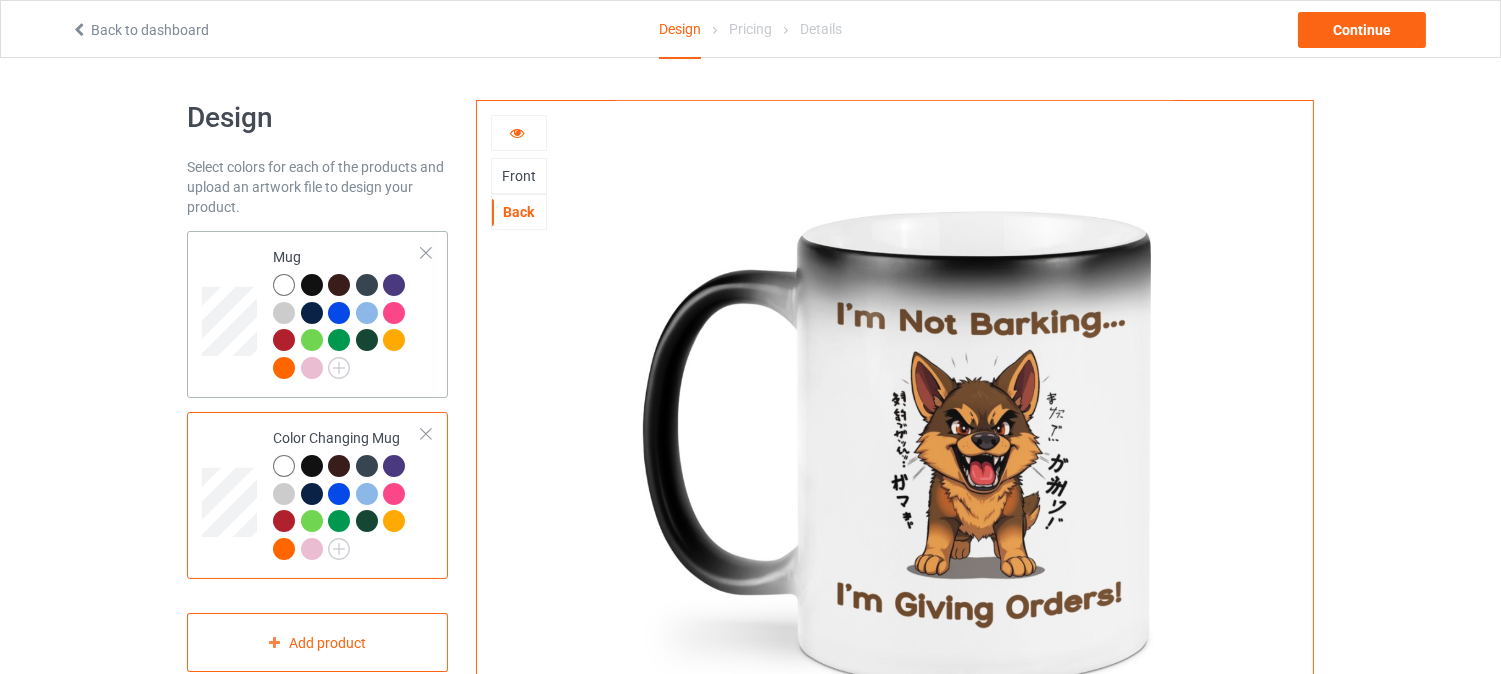 click at bounding box center [232, 314] 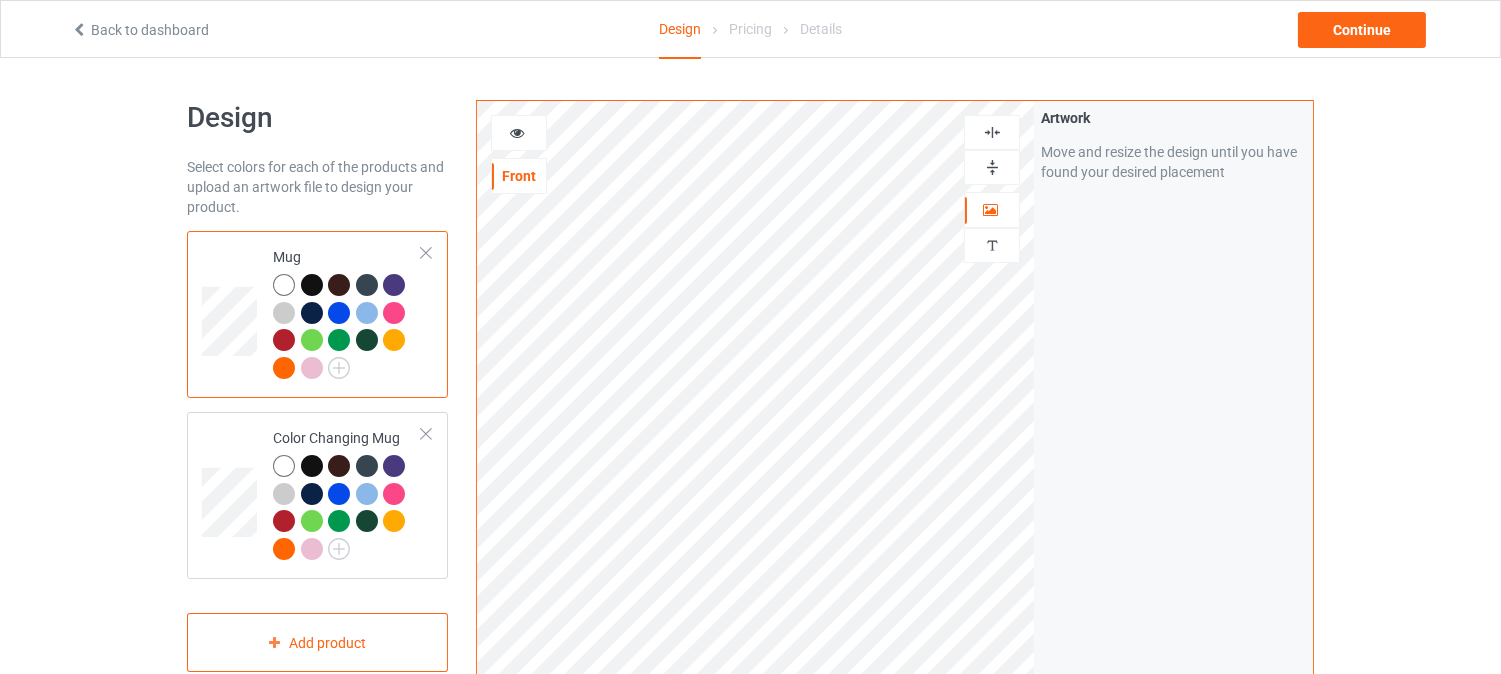 click at bounding box center [519, 133] 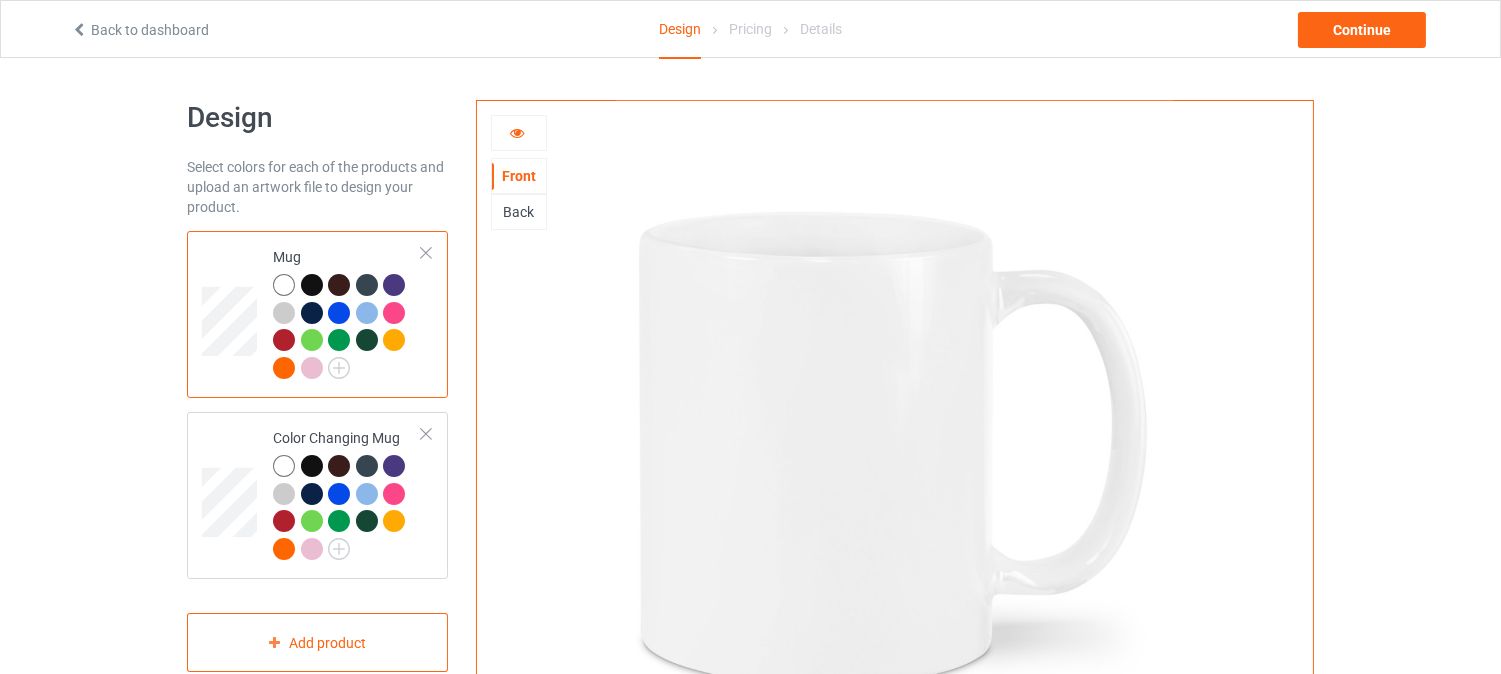 click on "Back" at bounding box center (519, 212) 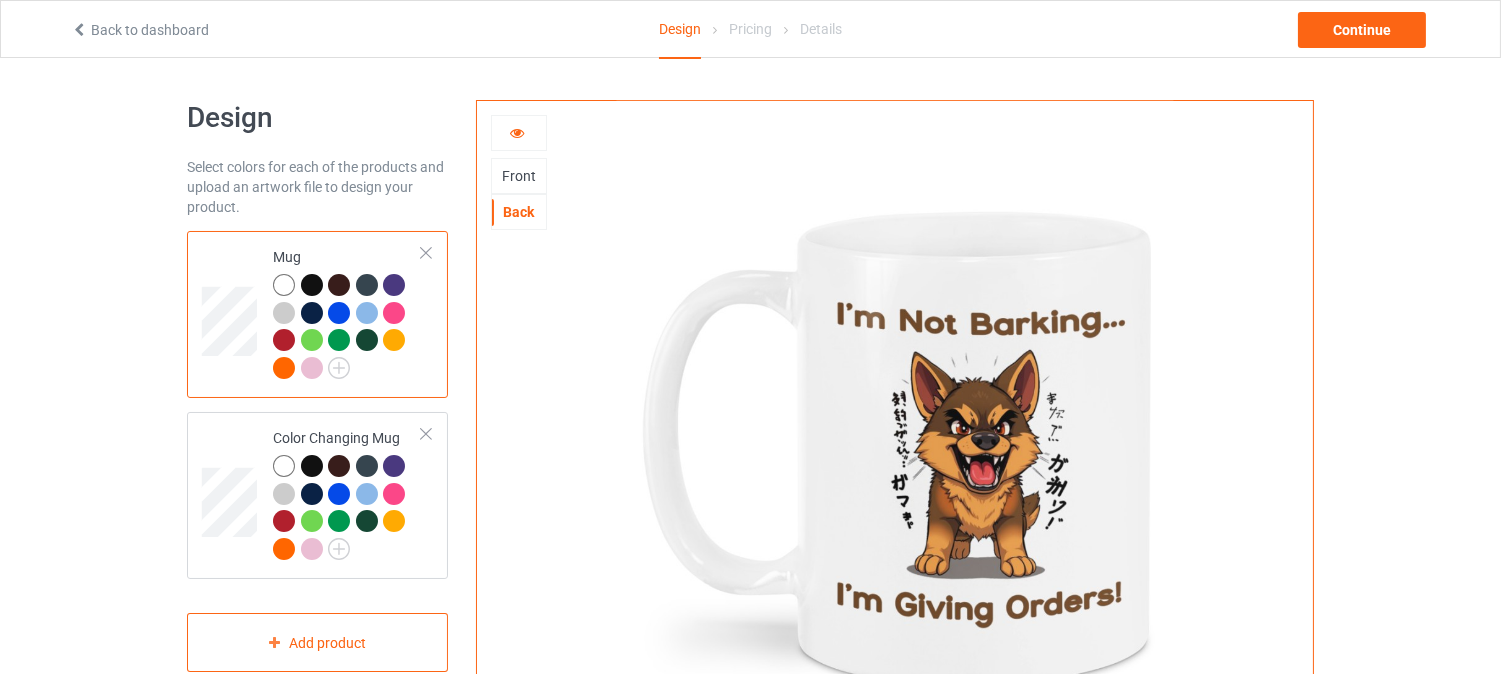 click at bounding box center (517, 130) 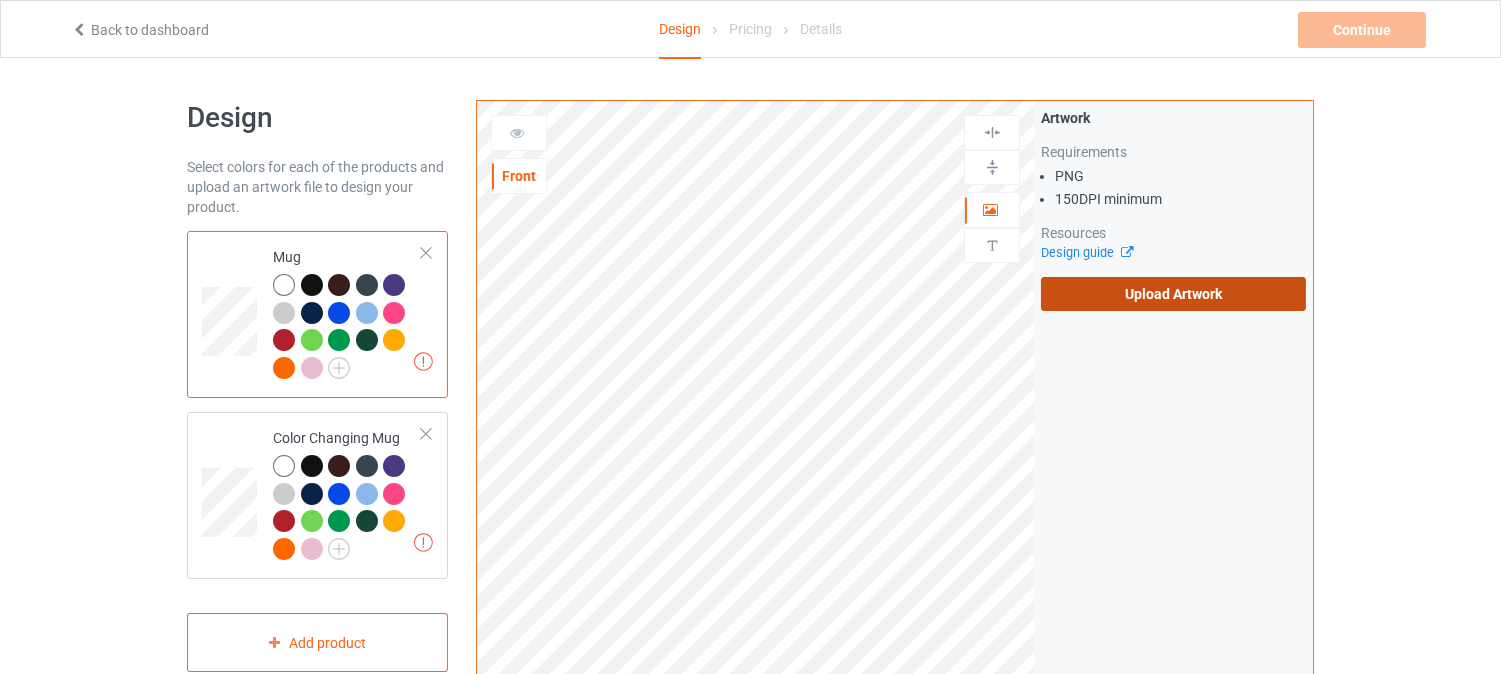 click on "Upload Artwork" at bounding box center (1173, 294) 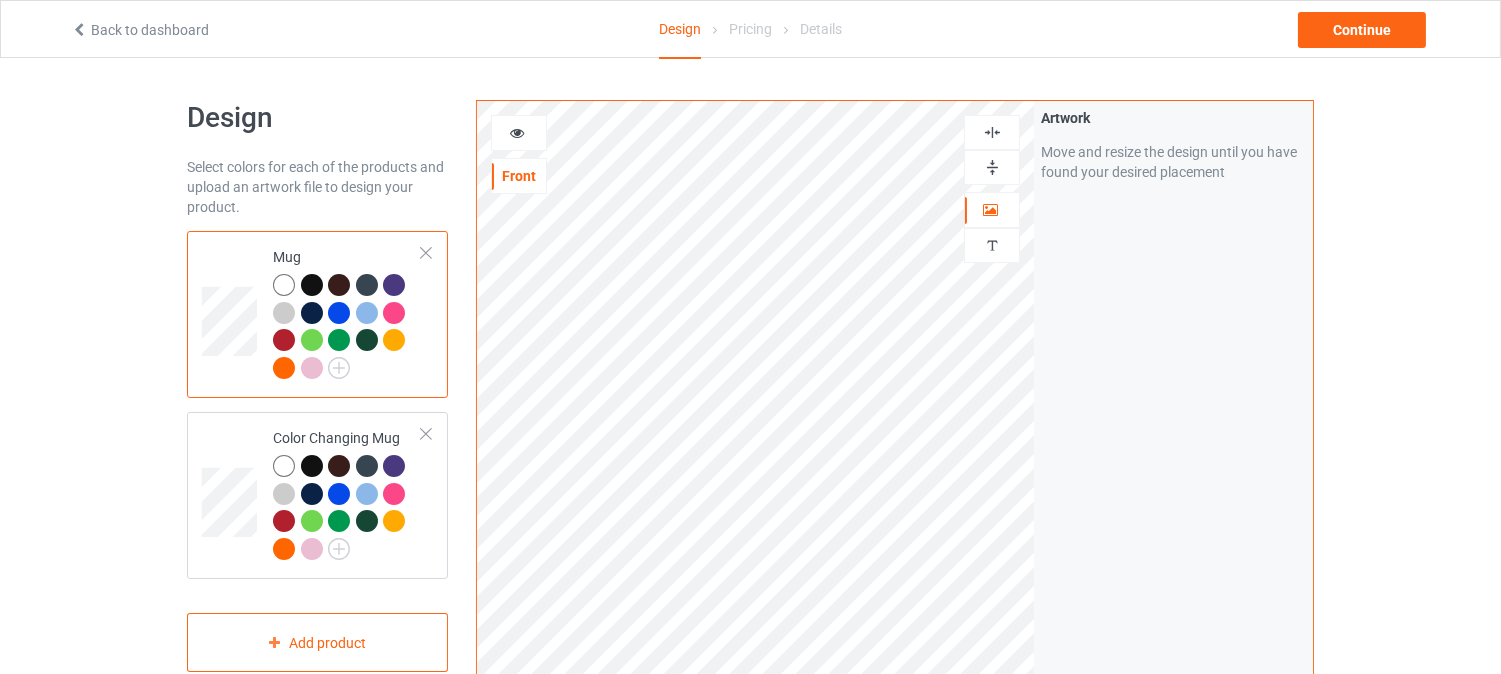 click at bounding box center (992, 167) 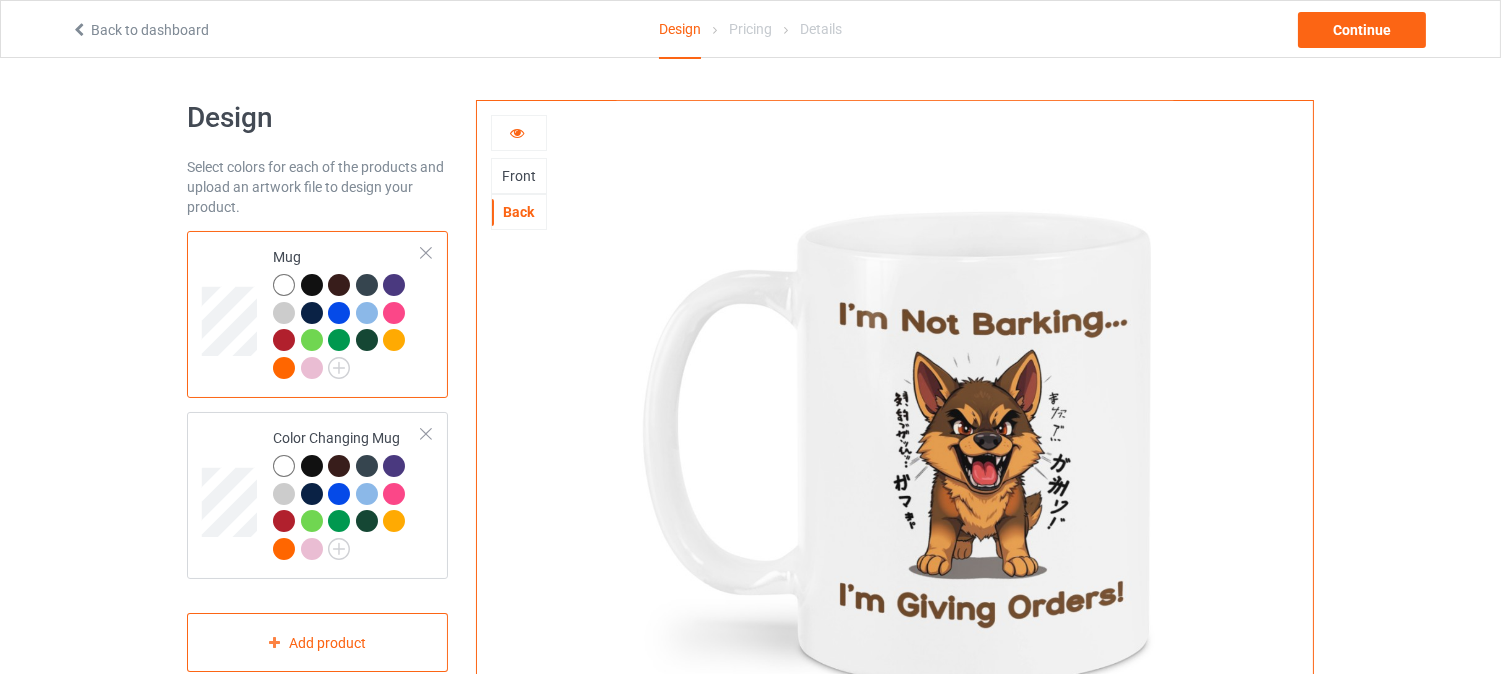 click at bounding box center [517, 130] 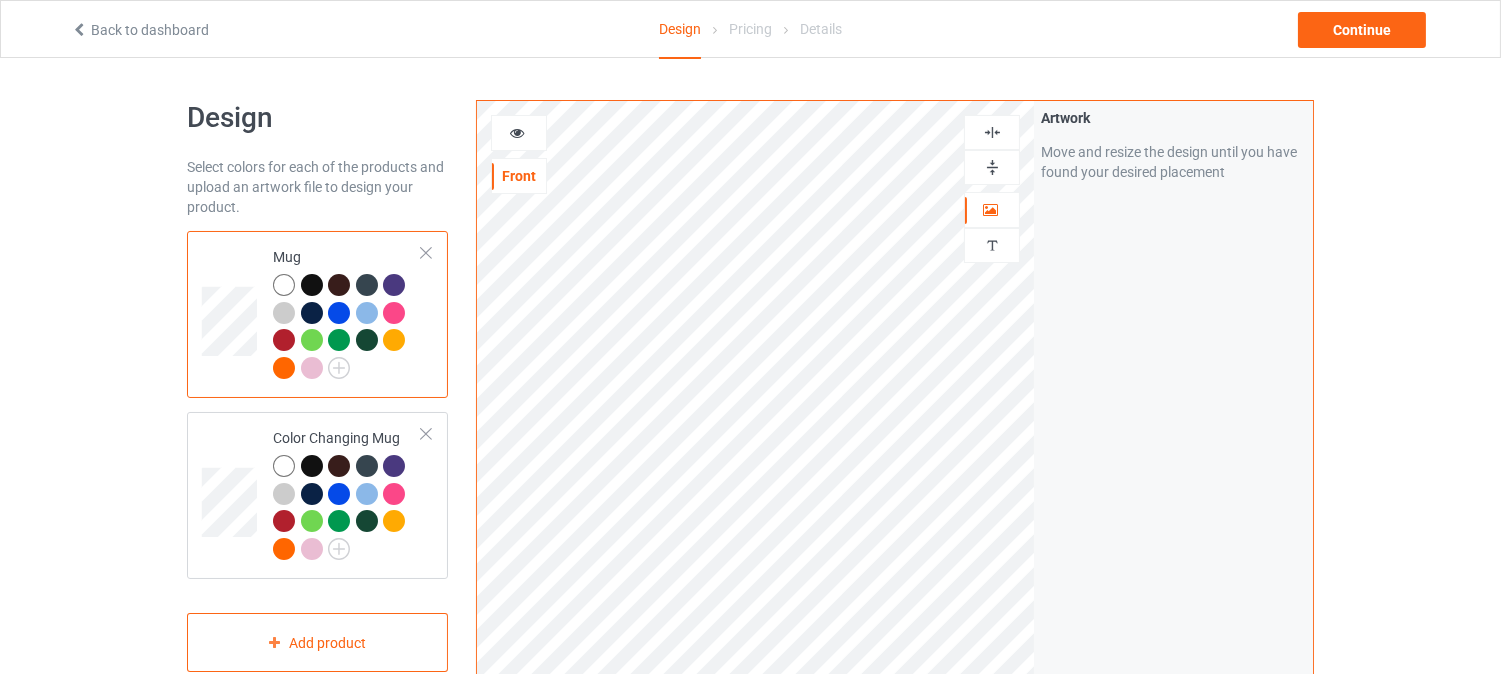 click at bounding box center (992, 167) 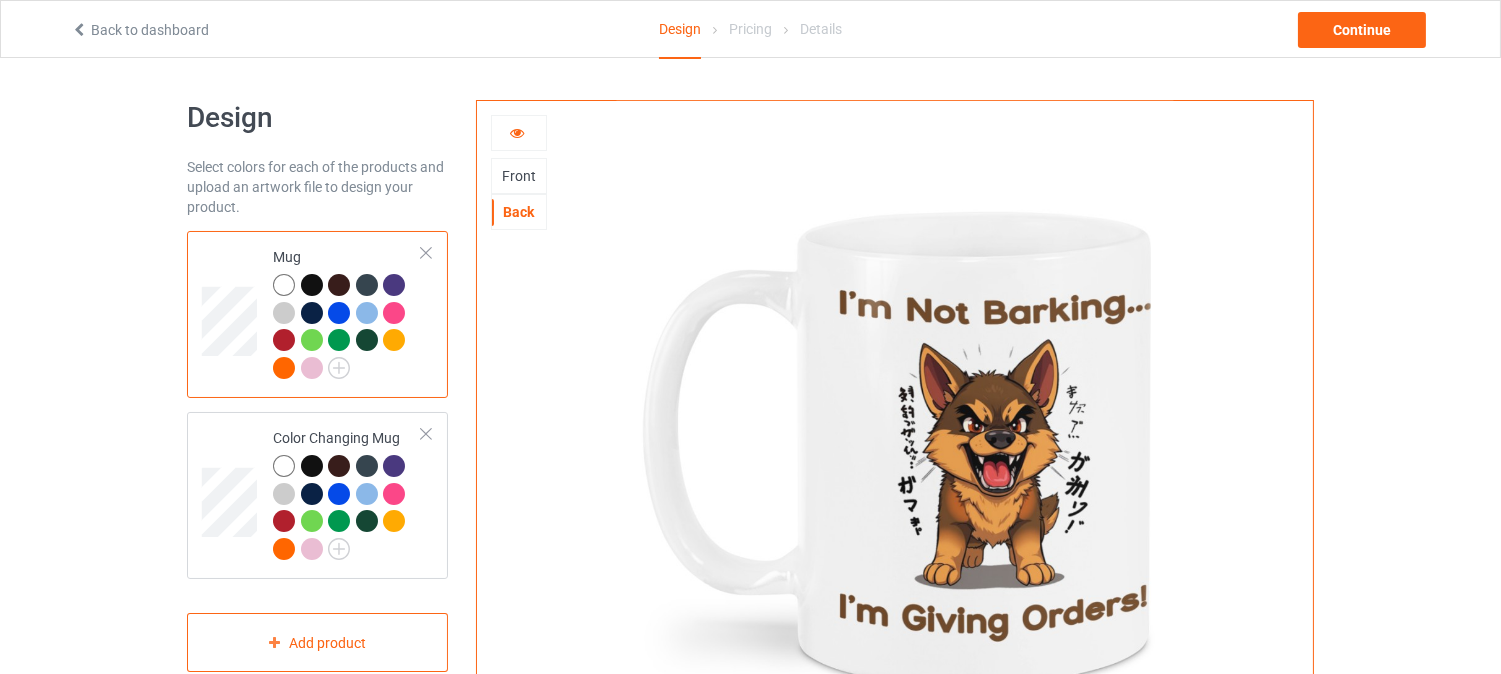 click at bounding box center (519, 133) 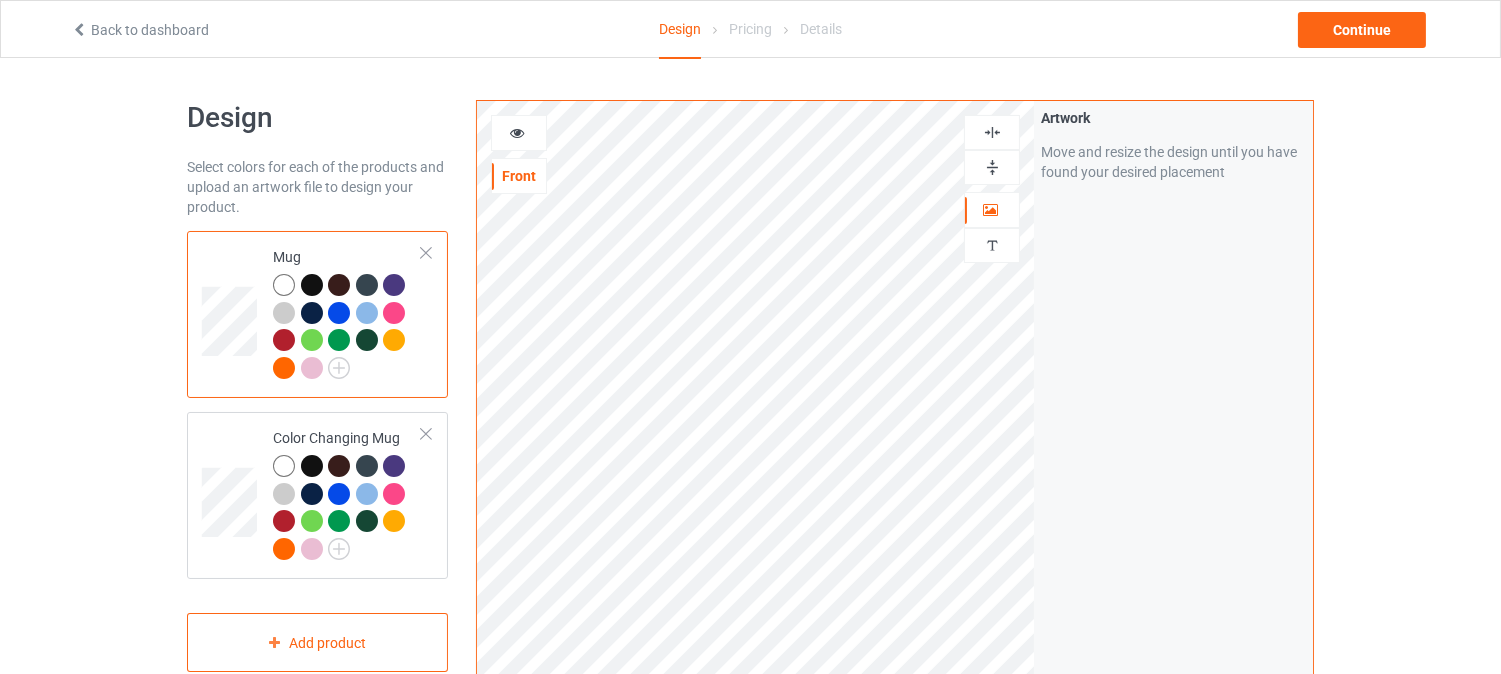 click at bounding box center [992, 167] 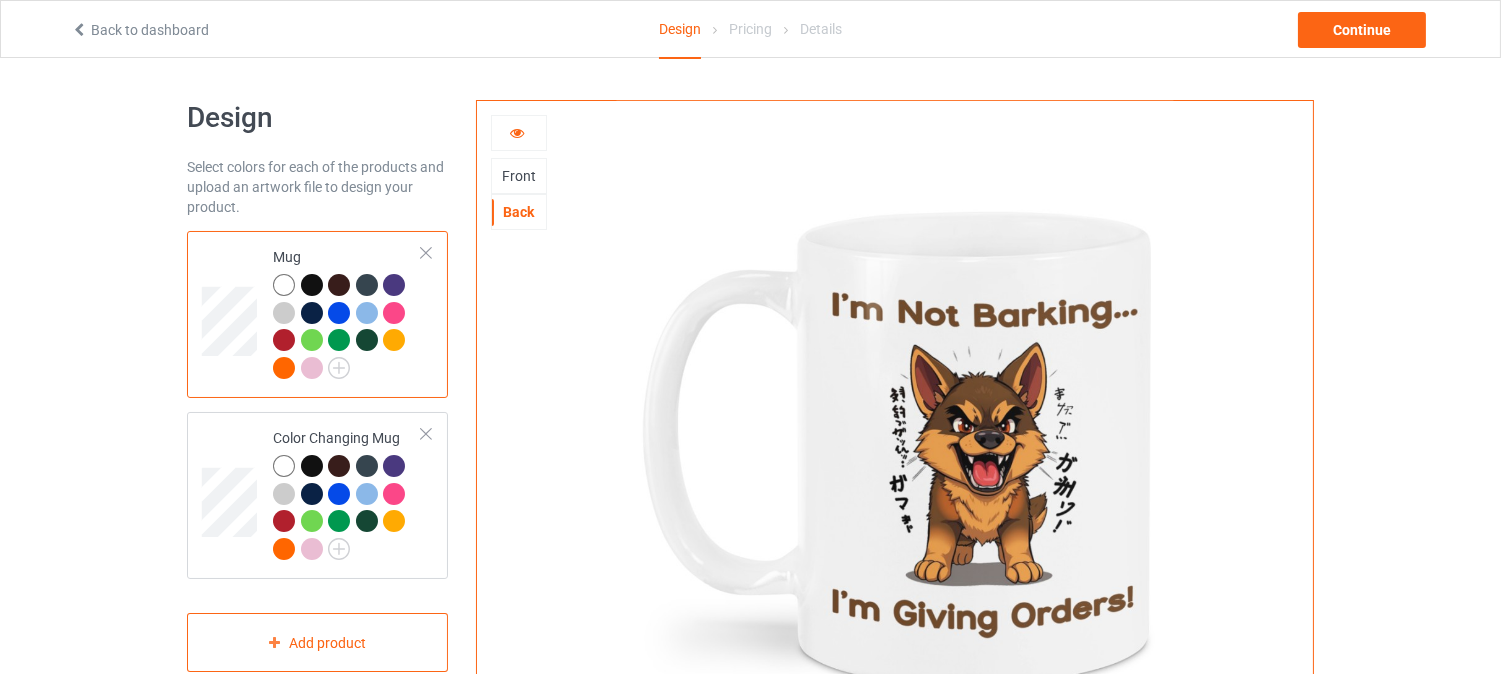 click at bounding box center (517, 130) 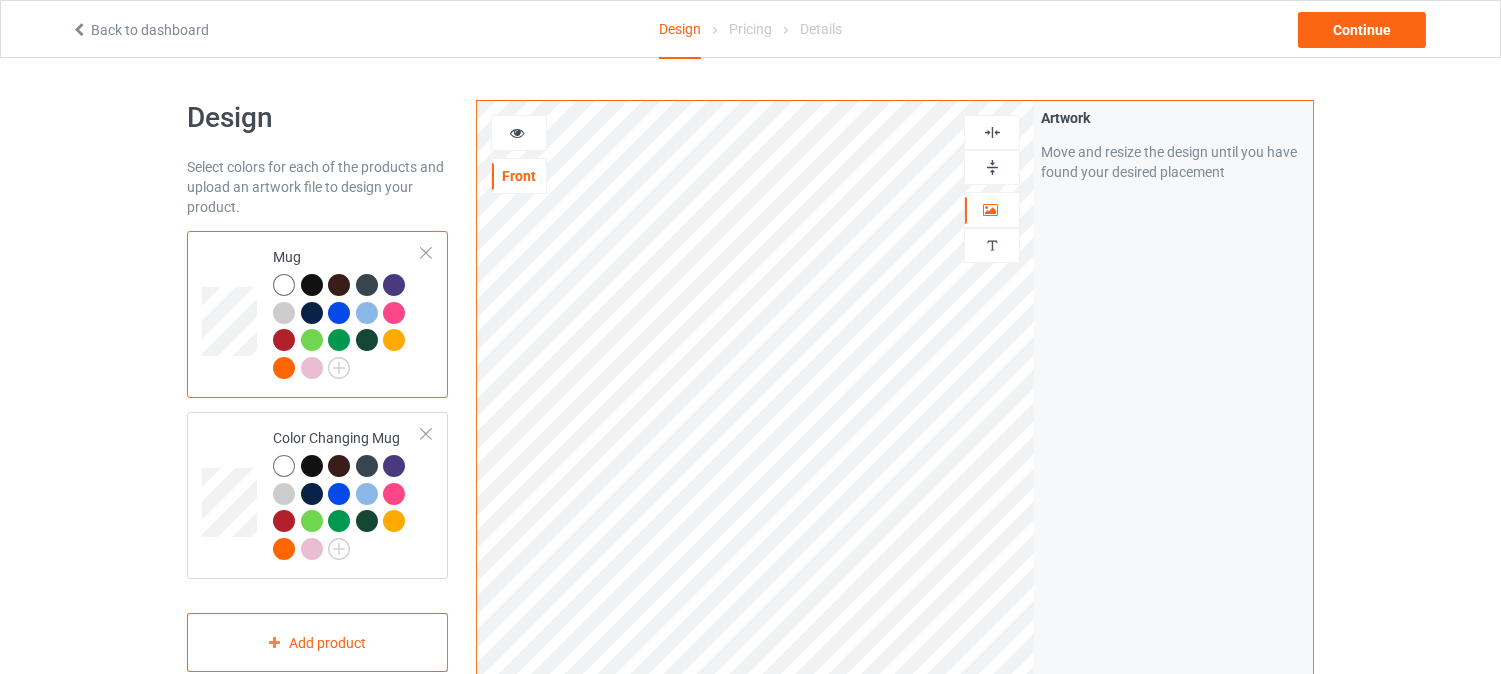 click at bounding box center [992, 167] 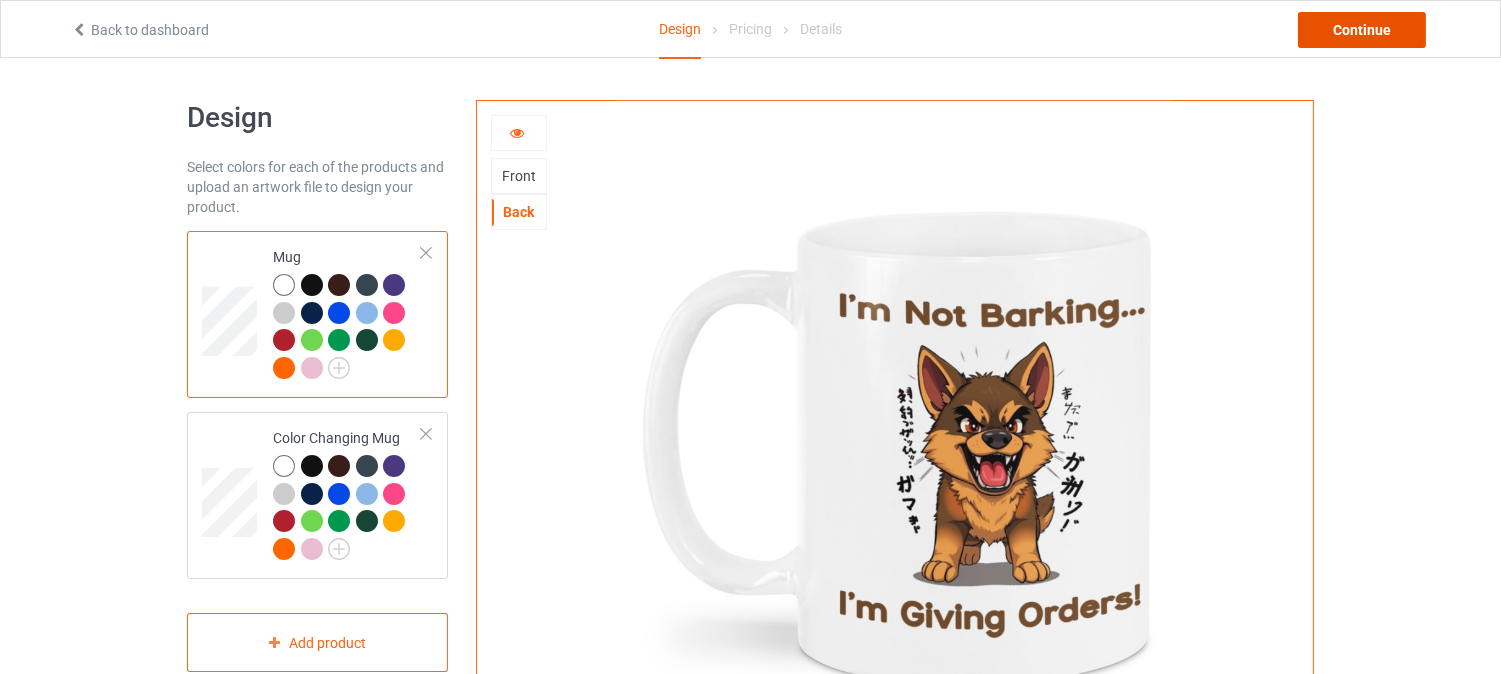 click on "Continue" at bounding box center (1362, 30) 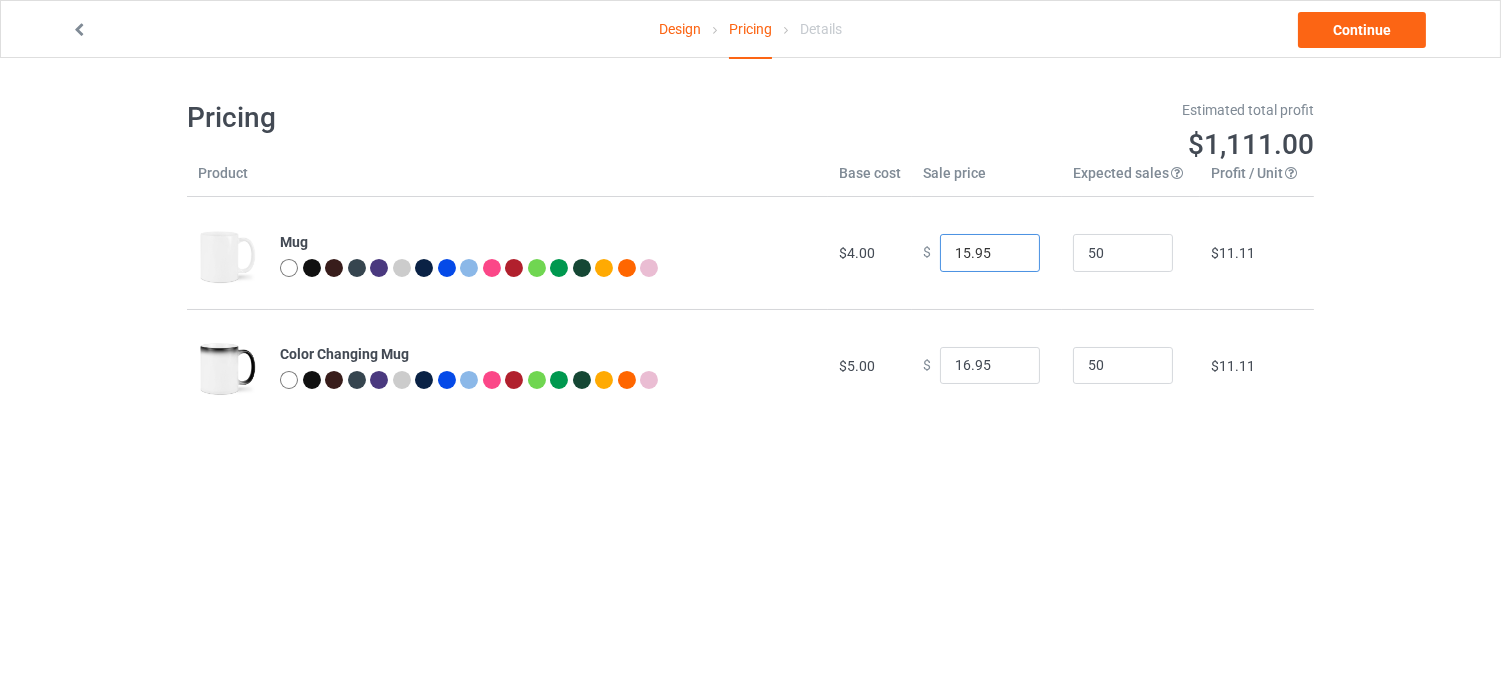 type on "15.95" 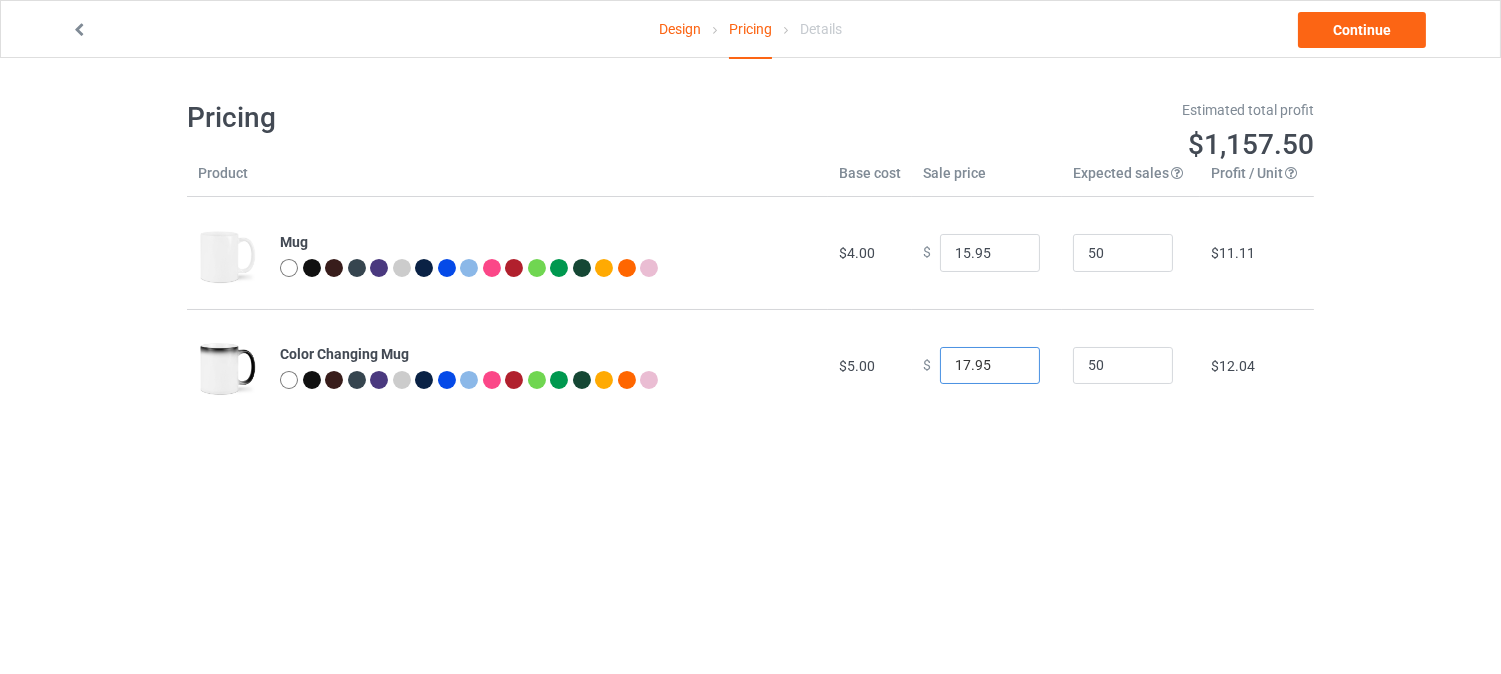 type on "17.95" 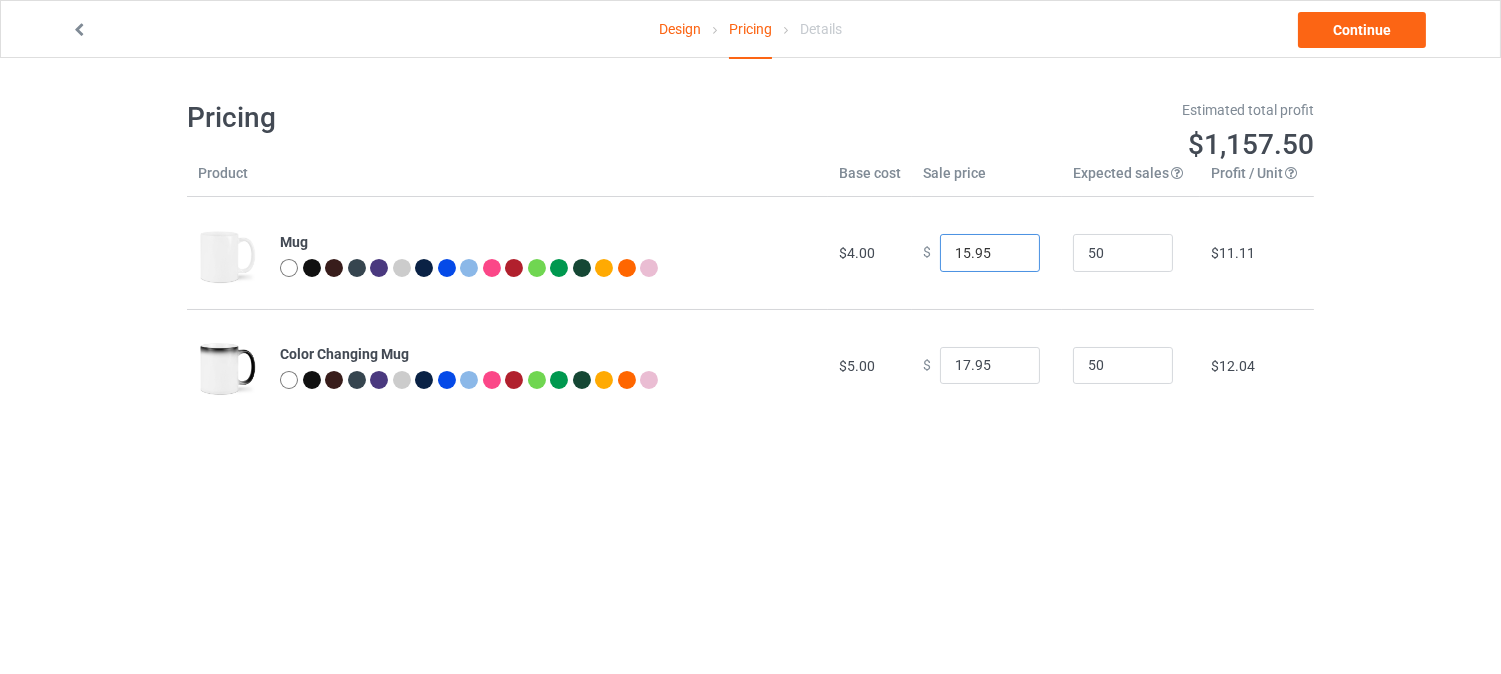 click on "15.95" at bounding box center (990, 253) 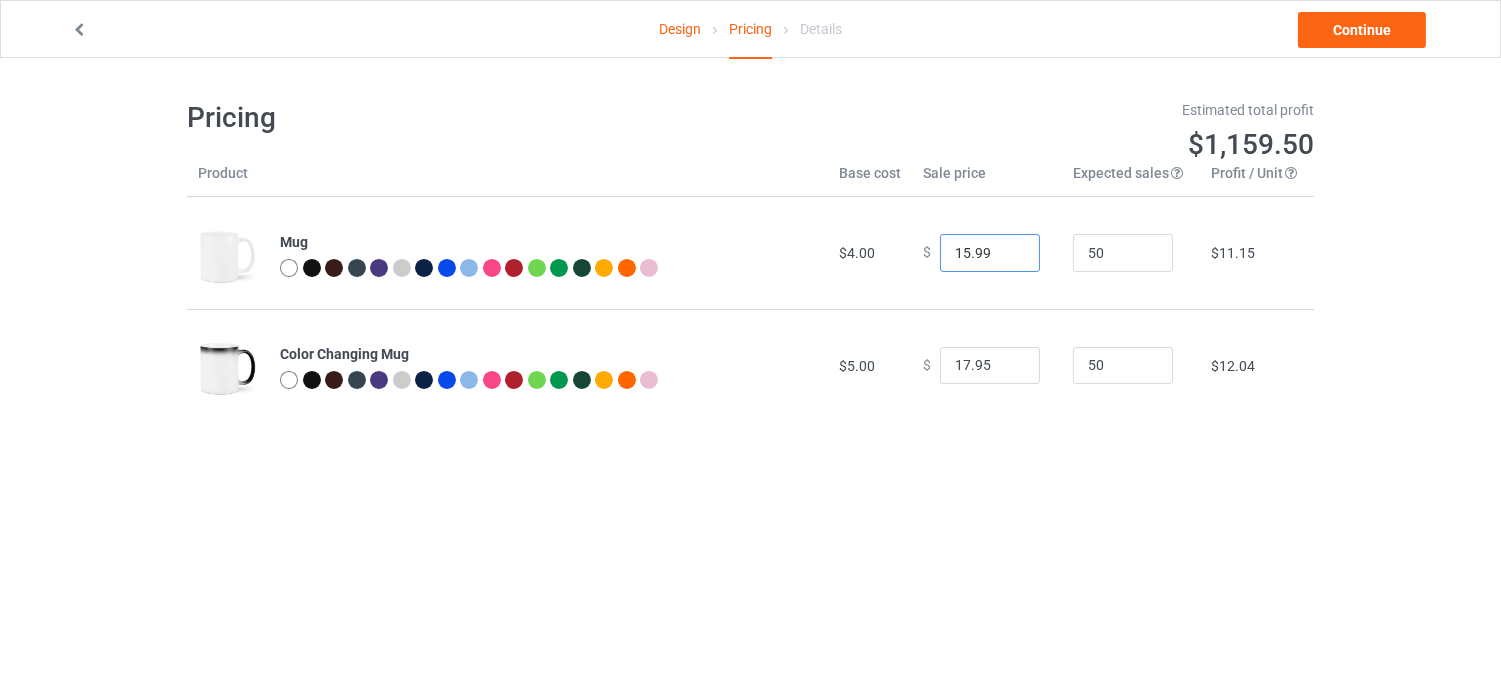 type on "15.99" 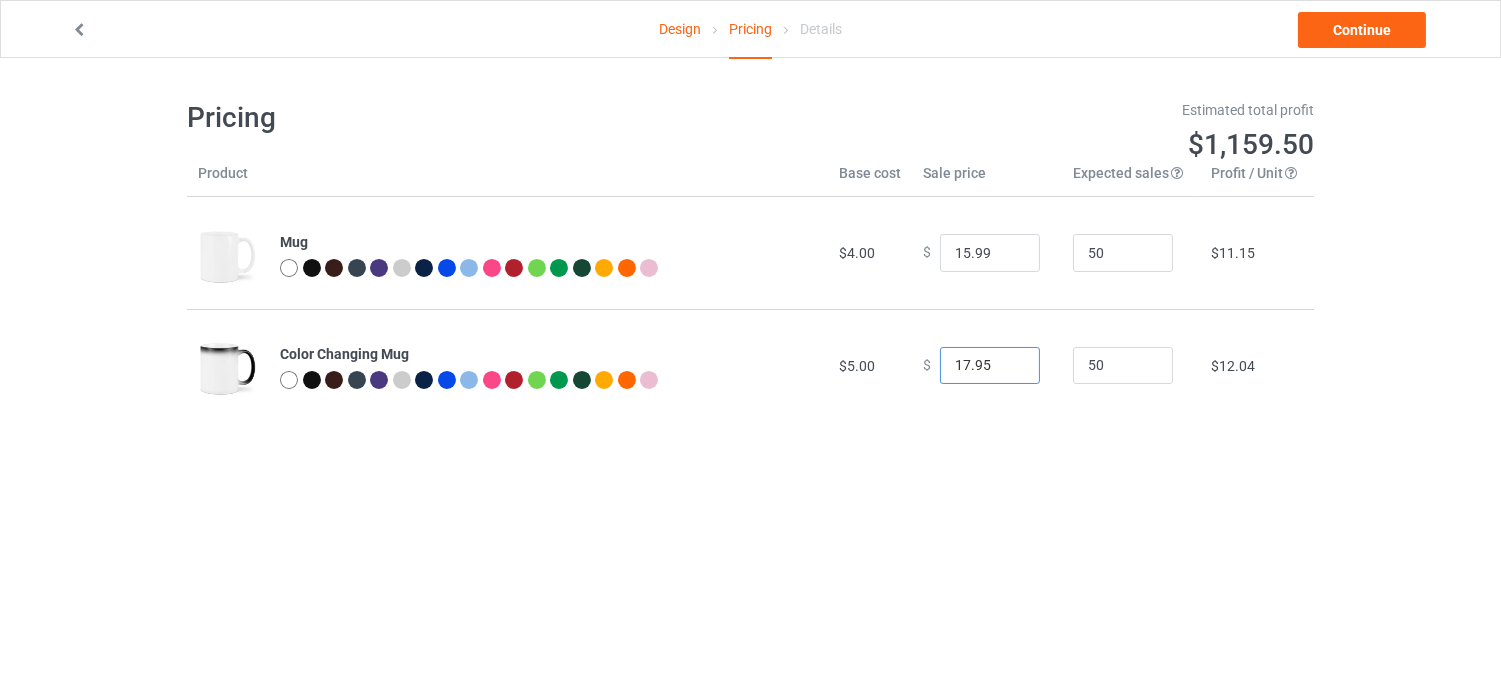 click on "17.95" at bounding box center (990, 366) 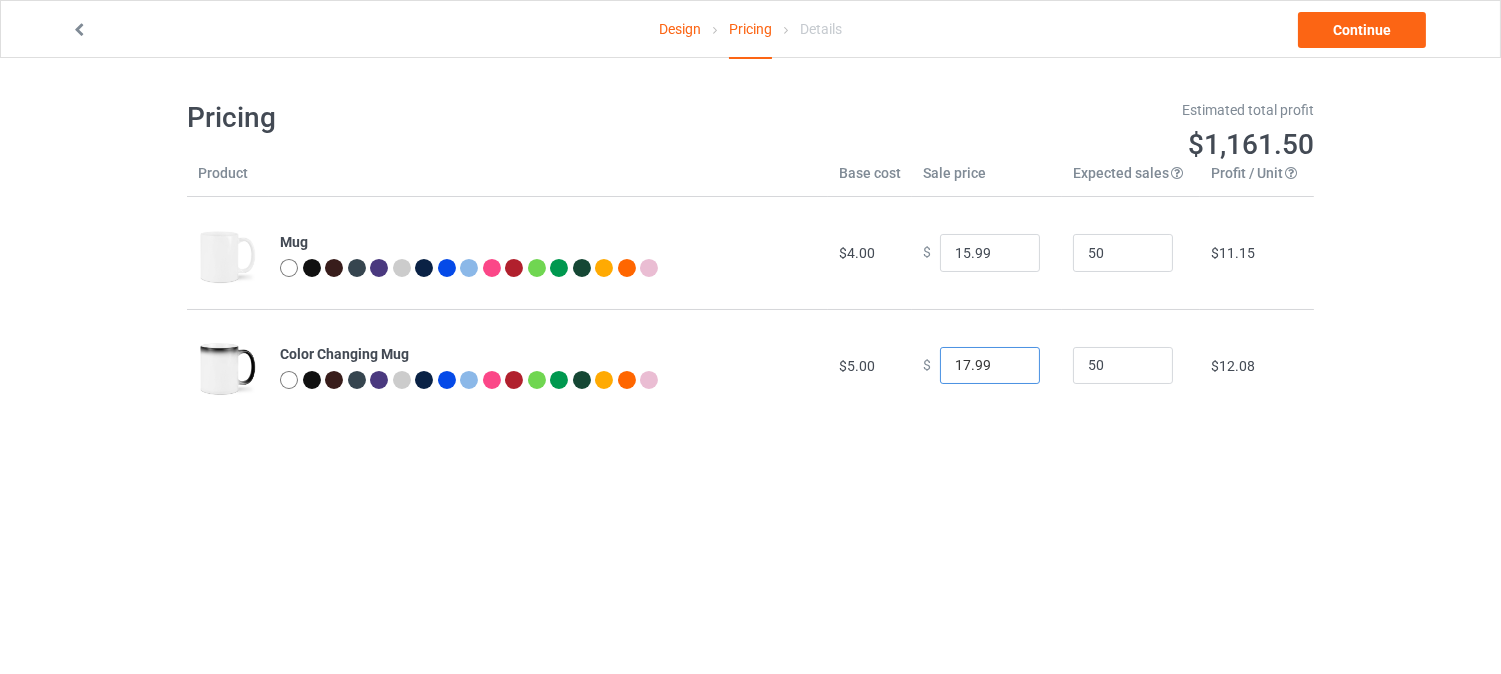 type on "17.99" 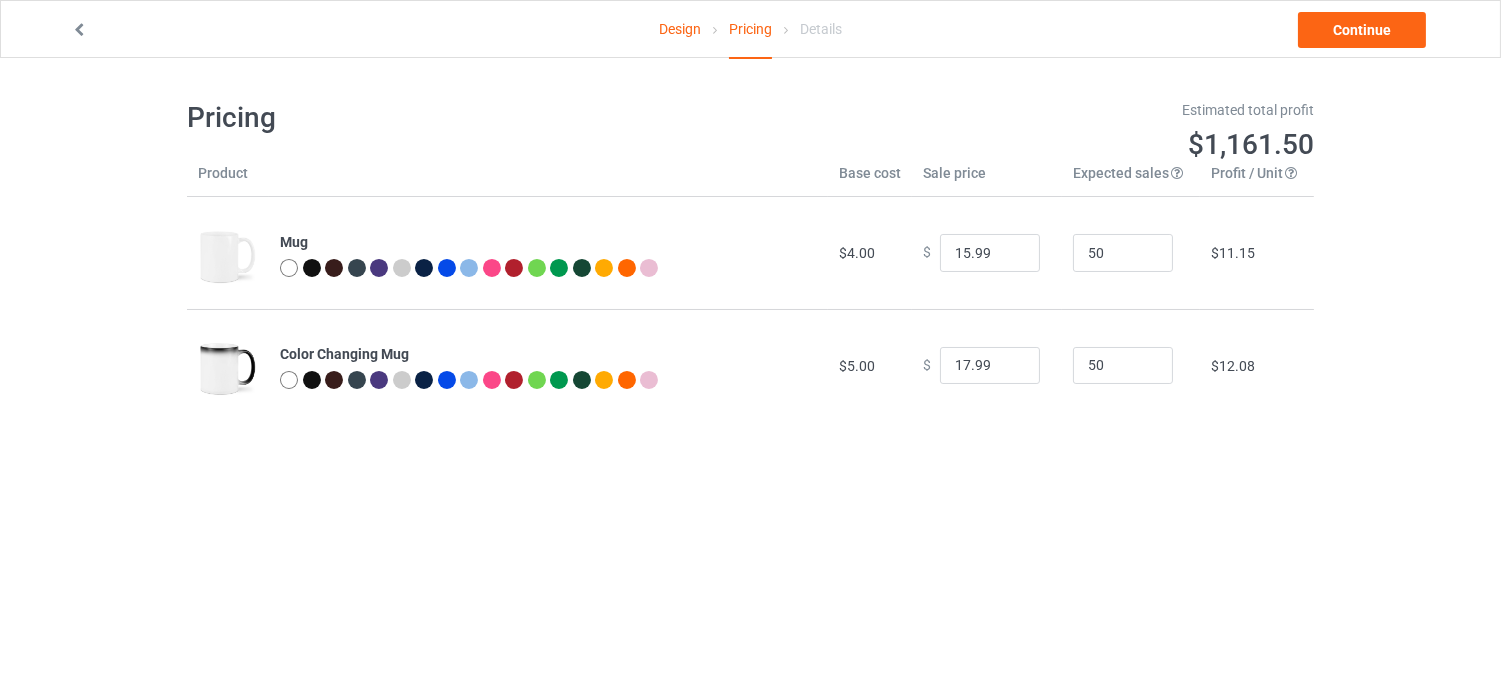 click on "Pricing Estimated total profit $1,161.50 Product Base cost Sale price Expected sales Your expected sales will change your profit estimate (on the right), but will not affect the actual amount of profit you earn. Profit / Unit Your profit is your sale price minus your base cost and processing fee. Mug $4.00 $ 15.99 50 $11.15 Color Changing Mug $5.00 $ 17.99 50 $12.08" at bounding box center [750, 260] 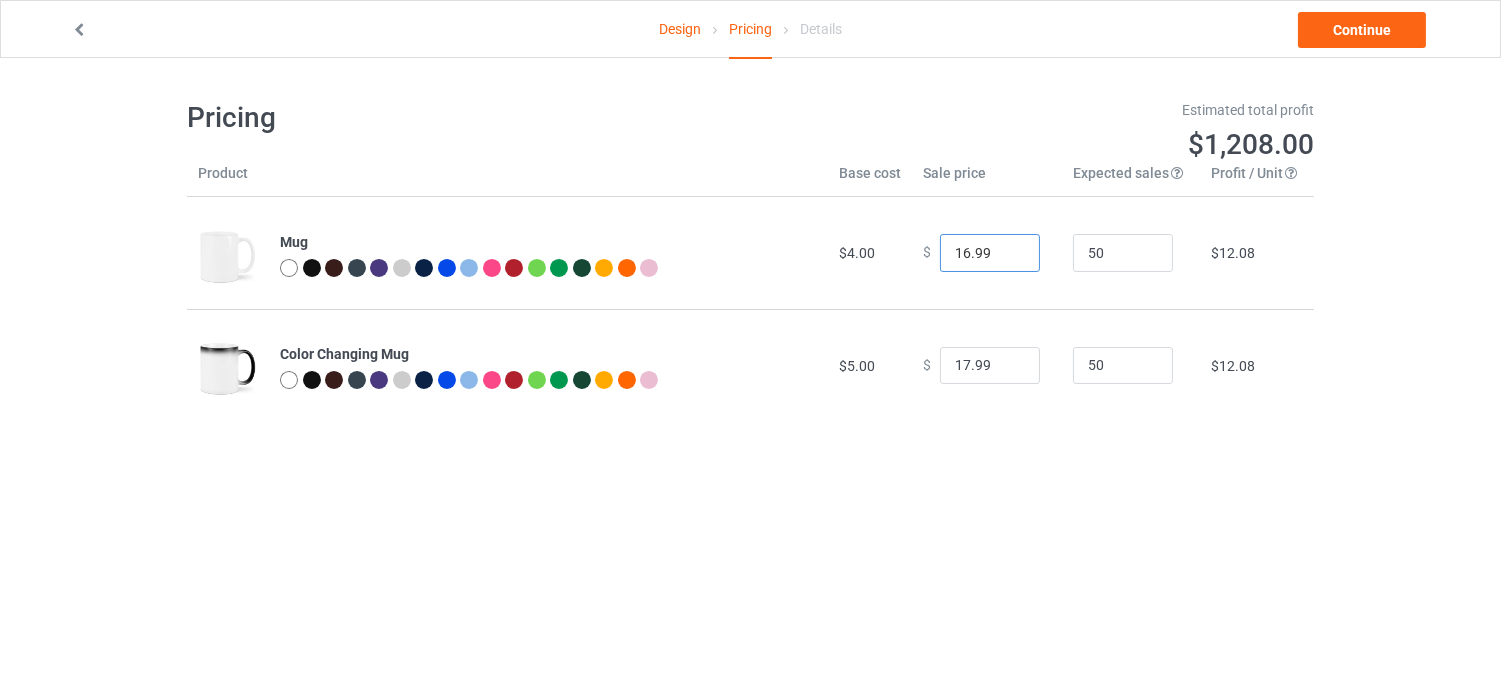 type on "16.99" 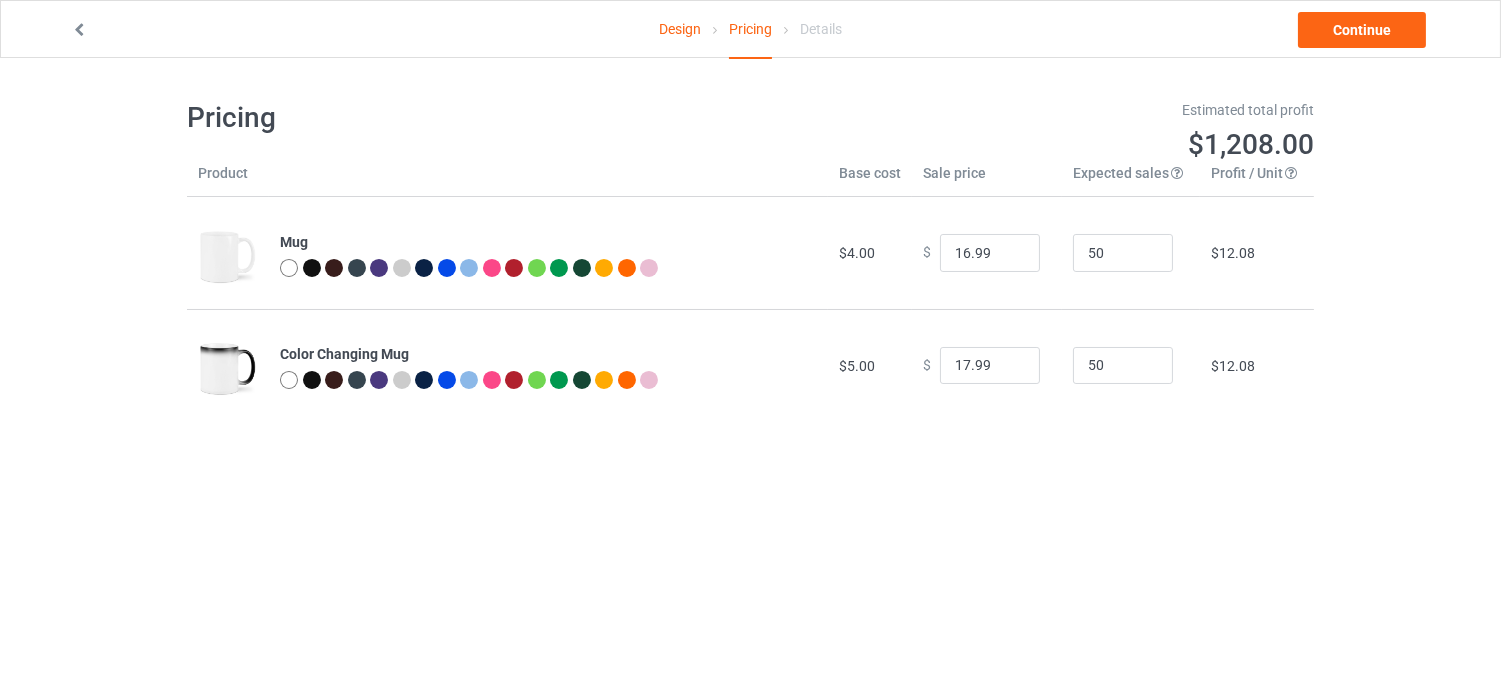 click on "50" at bounding box center (1131, 365) 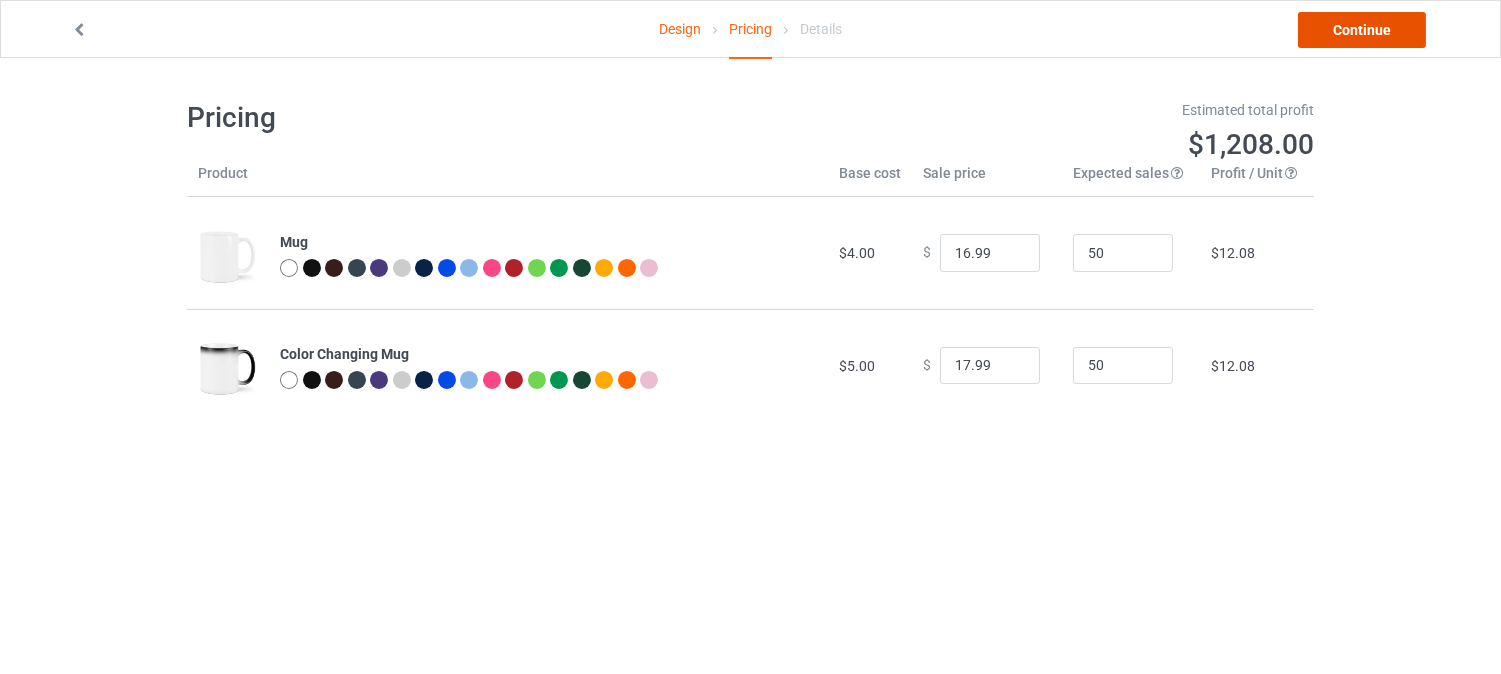 click on "Continue" at bounding box center [1362, 30] 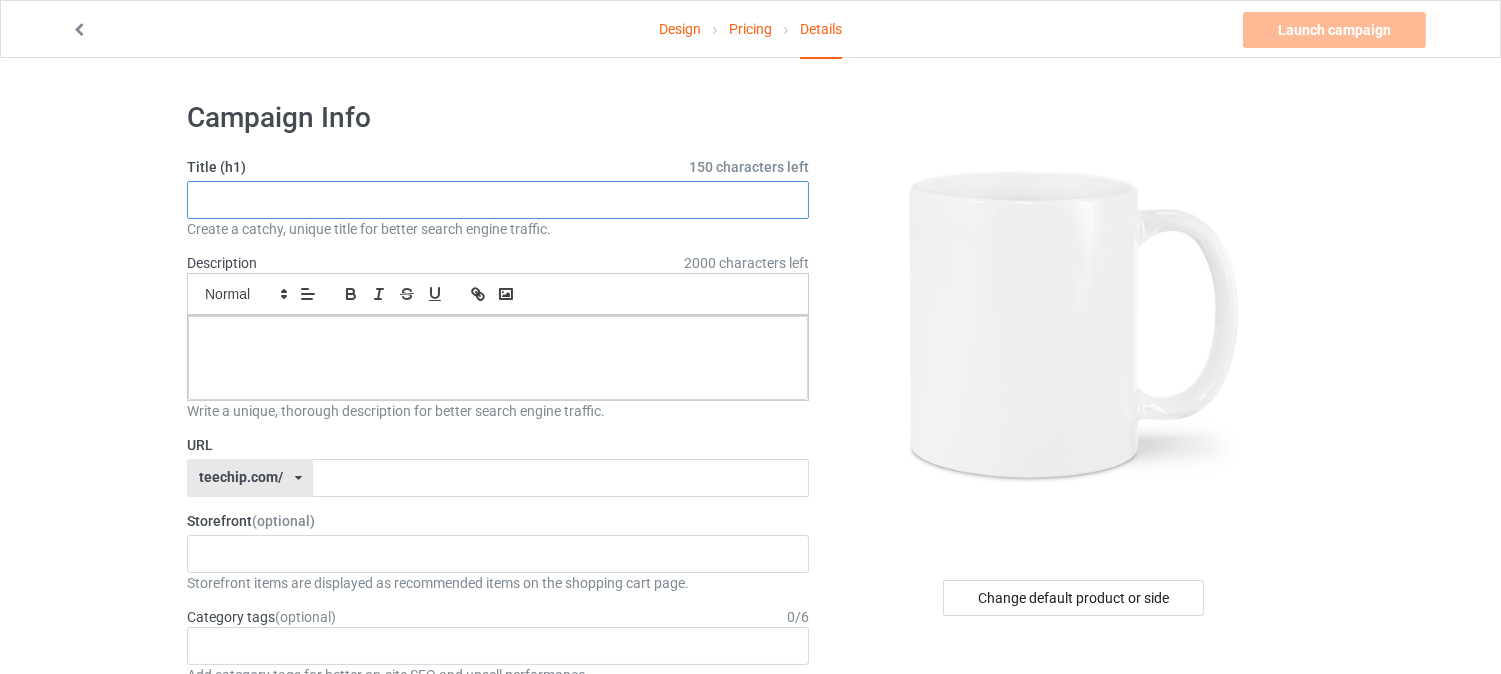 click at bounding box center [498, 200] 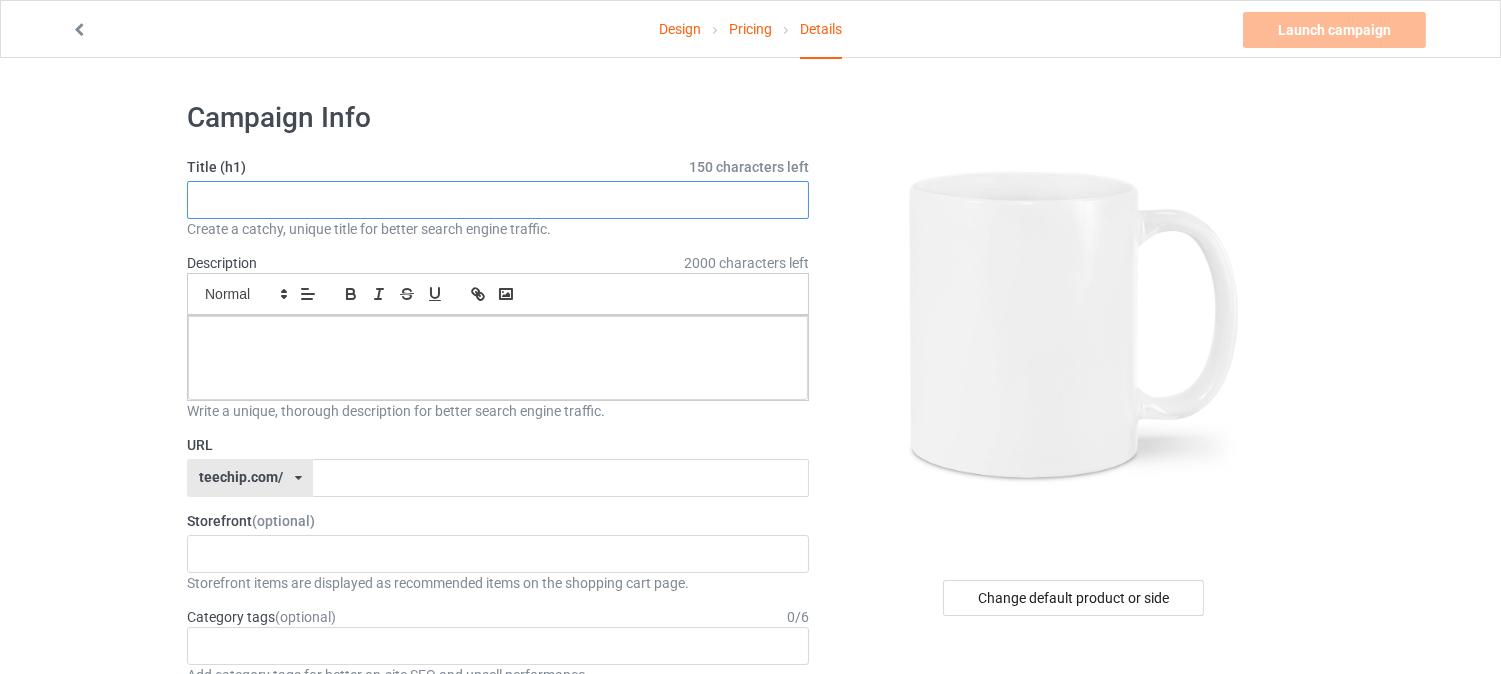 paste on "I'm Not Barking I'm Giving Orders" 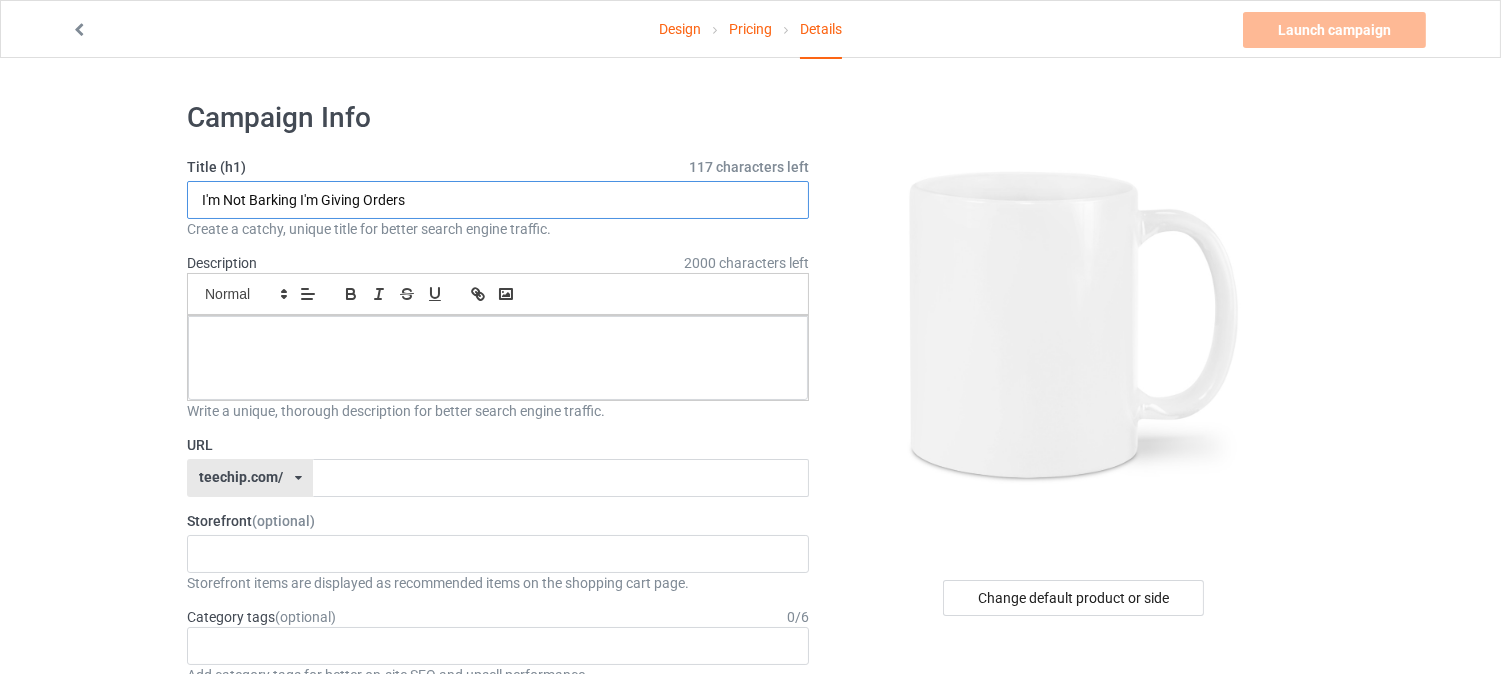 click on "I'm Not Barking I'm Giving Orders" at bounding box center (498, 200) 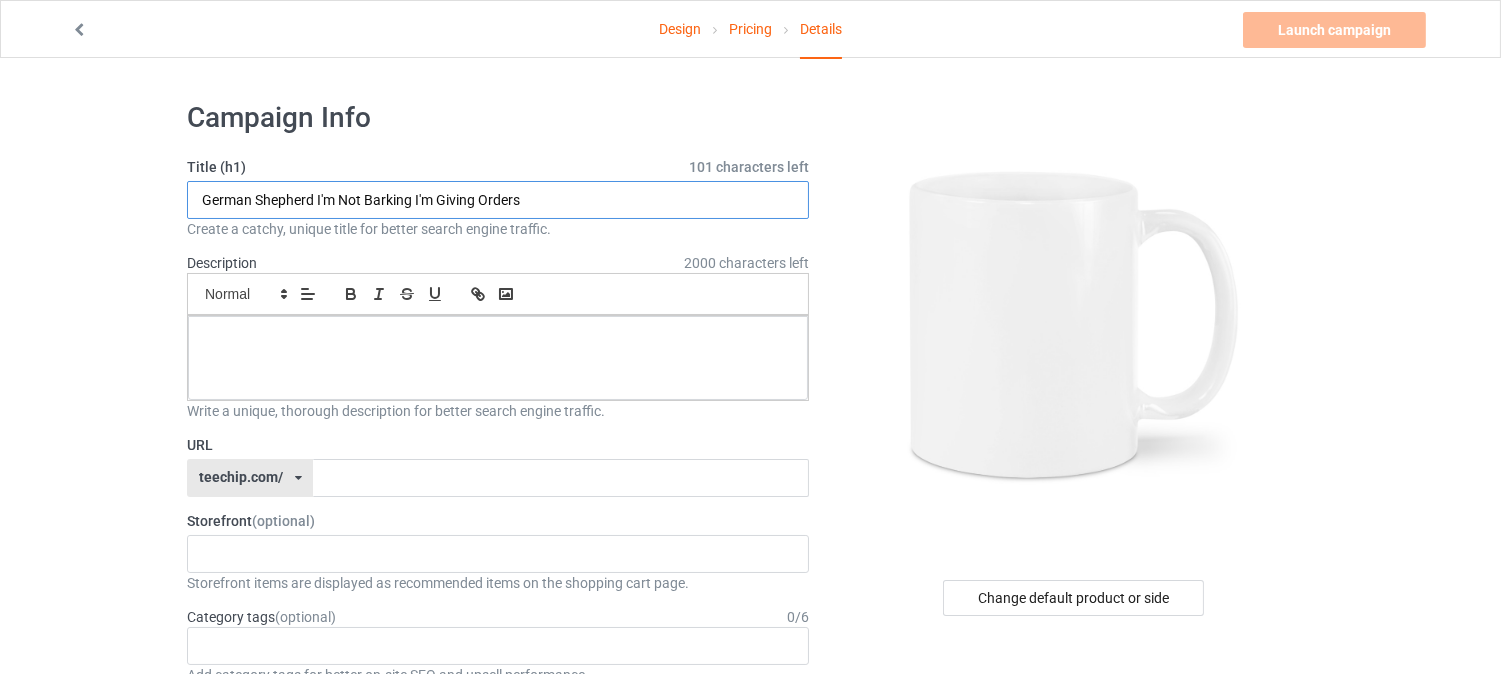 drag, startPoint x: 538, startPoint y: 201, endPoint x: 24, endPoint y: 204, distance: 514.0087 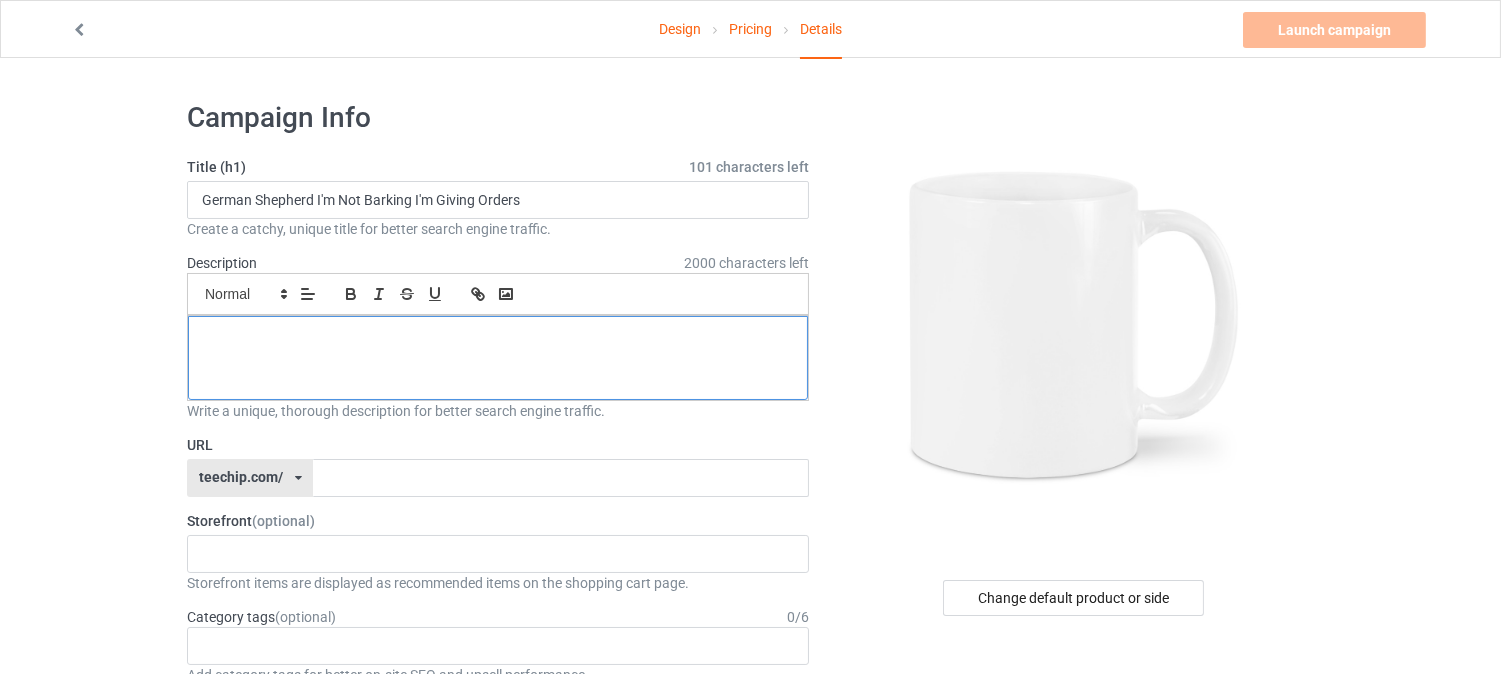 click at bounding box center [498, 338] 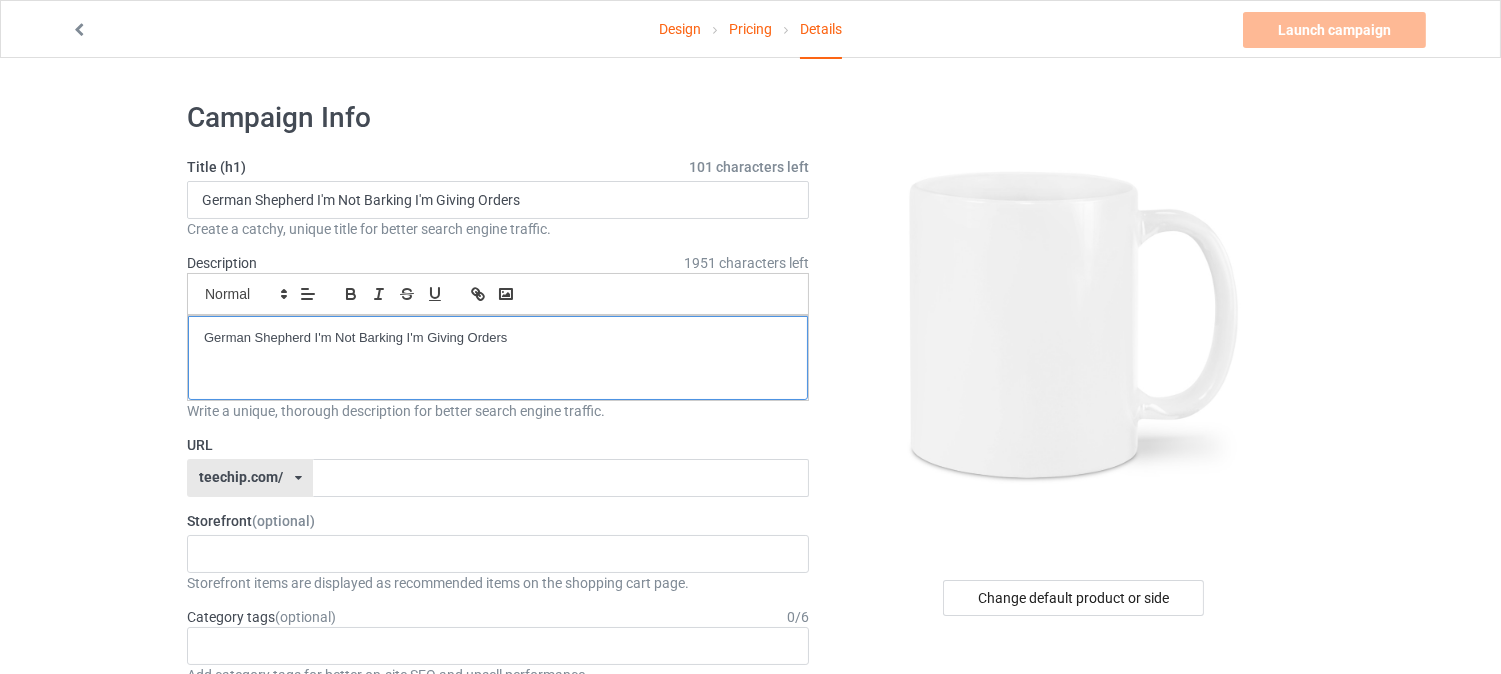 scroll, scrollTop: 0, scrollLeft: 0, axis: both 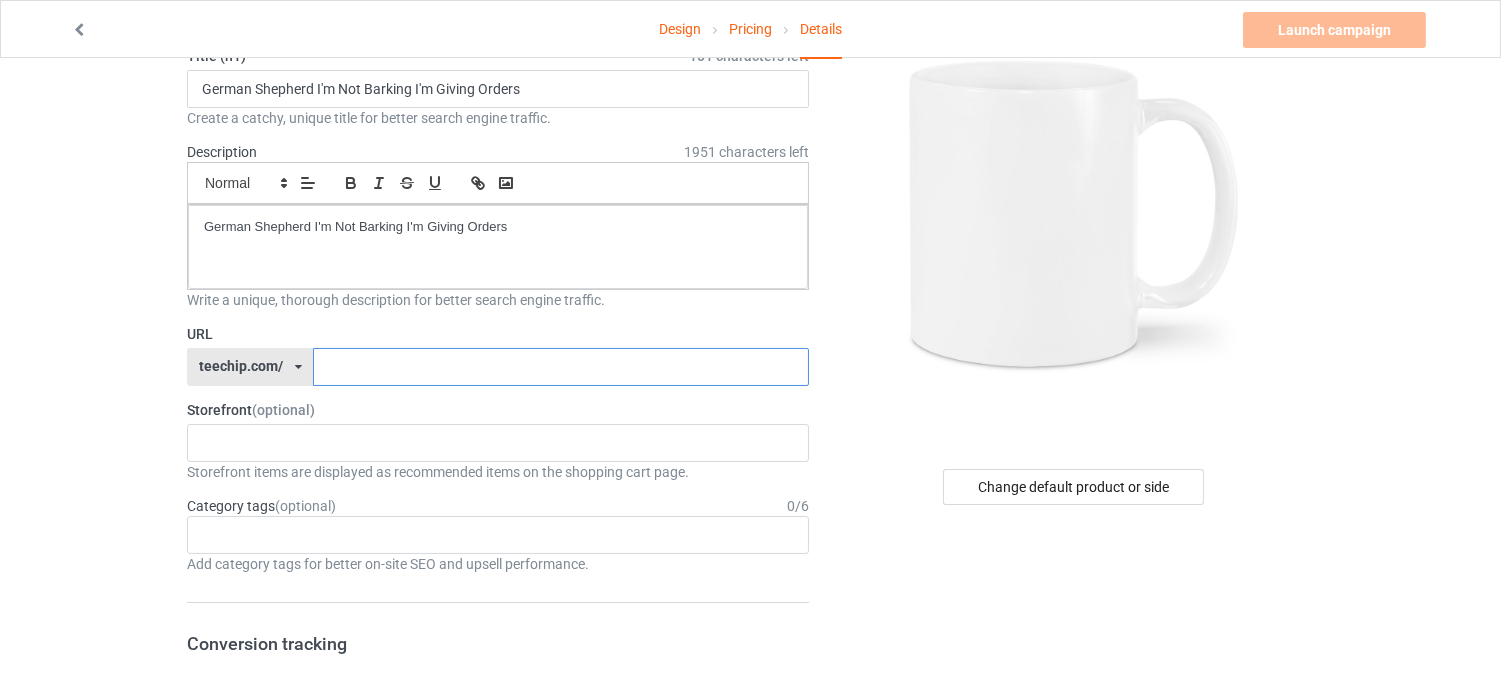 click at bounding box center [560, 367] 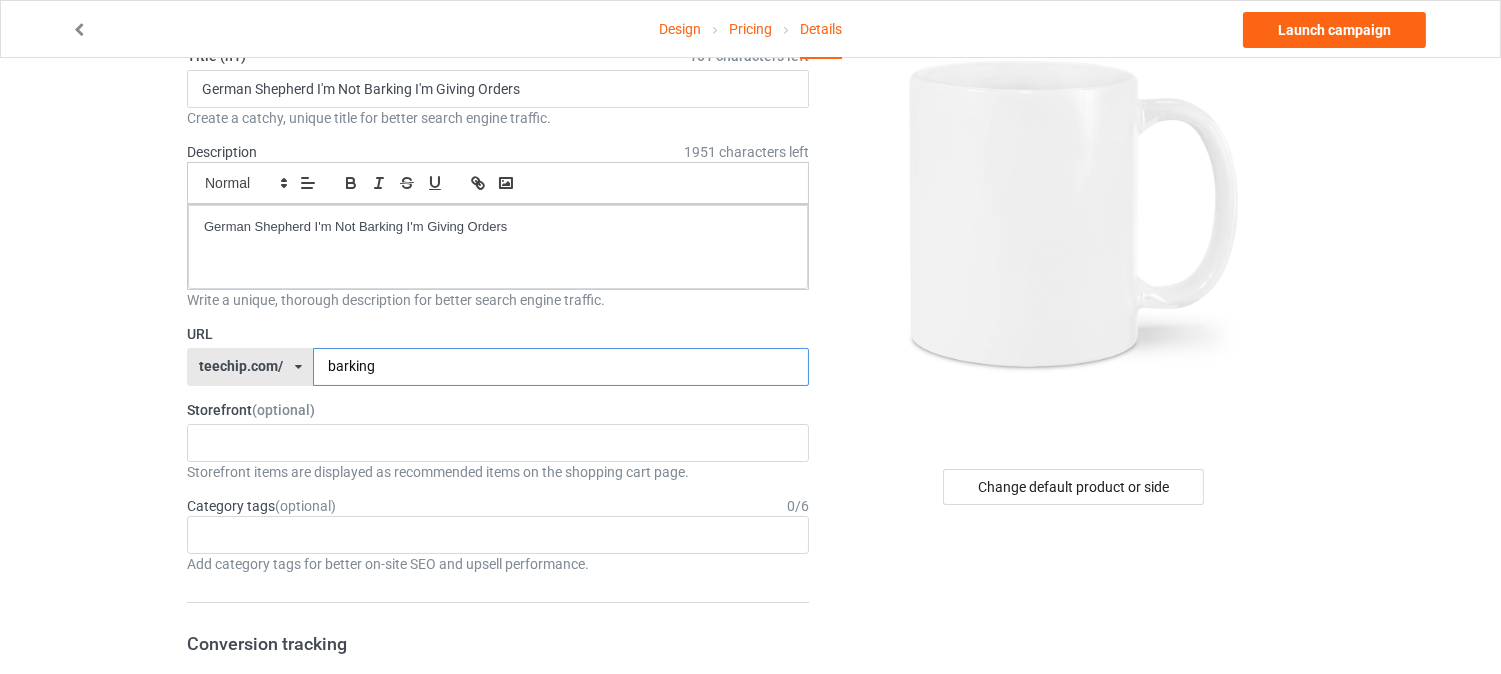 click on "barking" at bounding box center (560, 367) 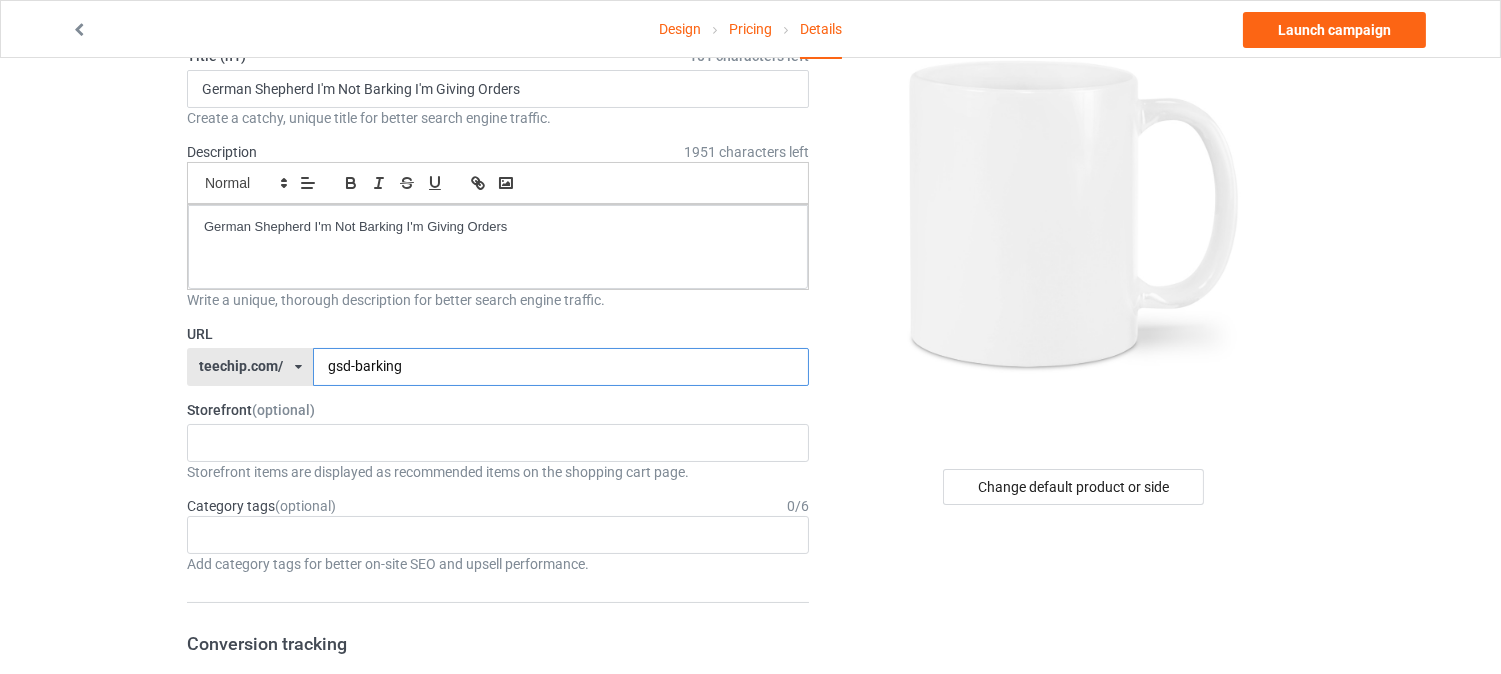 type on "gsd-barking" 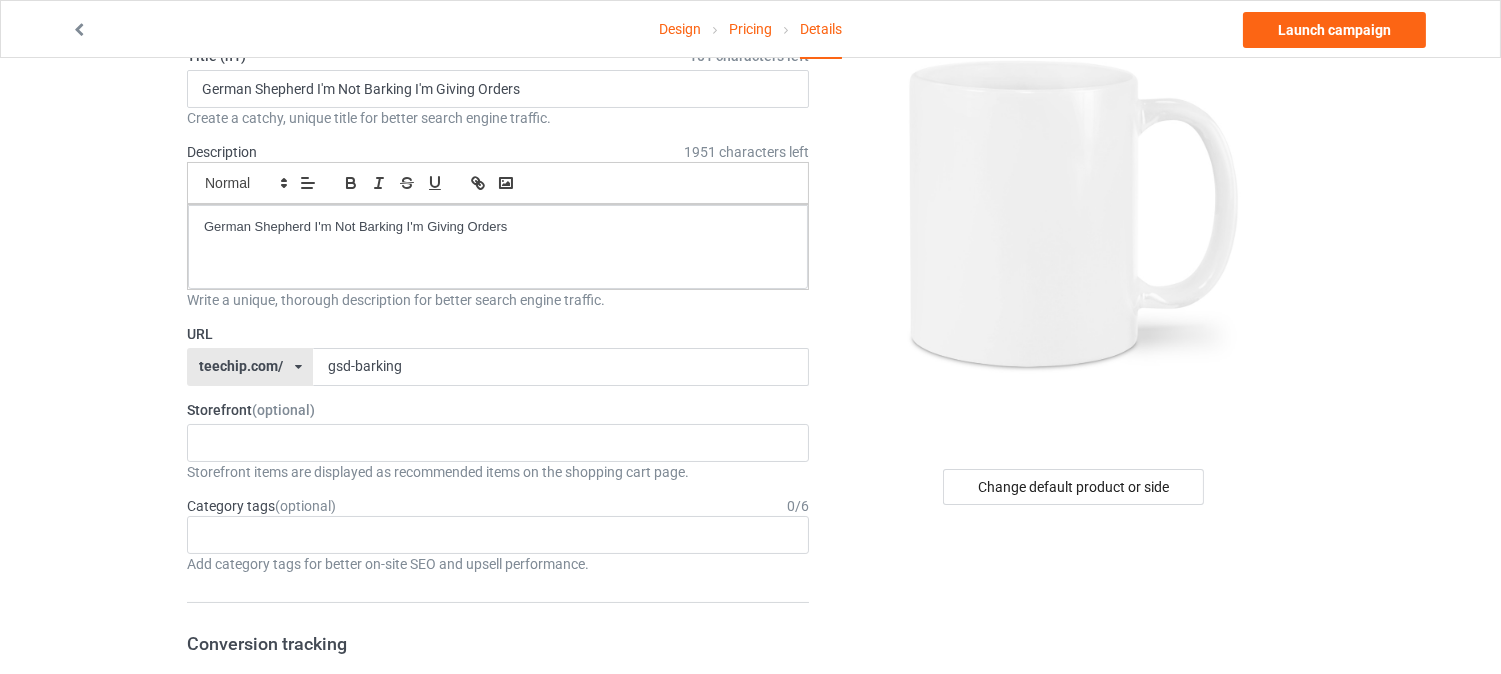 click on "Design Pricing Details Launch campaign Campaign Info Title (h1) 101 characters left German Shepherd I'm Not Barking I'm Giving Orders Create a catchy, unique title for better search engine traffic. Description 1951 characters left Small Normal Large Big Huge German Shepherd I'm Not Barking I'm Giving Orders Write a unique, thorough description for better search engine traffic. URL teechip.com/ teechip.com/ [ID] gsd-barking Storefront (optional) Labrador Store Cocker Spaniel Store Malinois Store Pointer Store Dogs Doormat Store Frenchie Store Horse Store German Shepherd Addiction Store Doormat Dogs Customize Door Mat German Shepherd Camping Stuff Store [ID] [ID] [ID] [ID] [ID] [ID] [ID] [ID] [ID] [ID] [ID] [ID]" at bounding box center (750, 983) 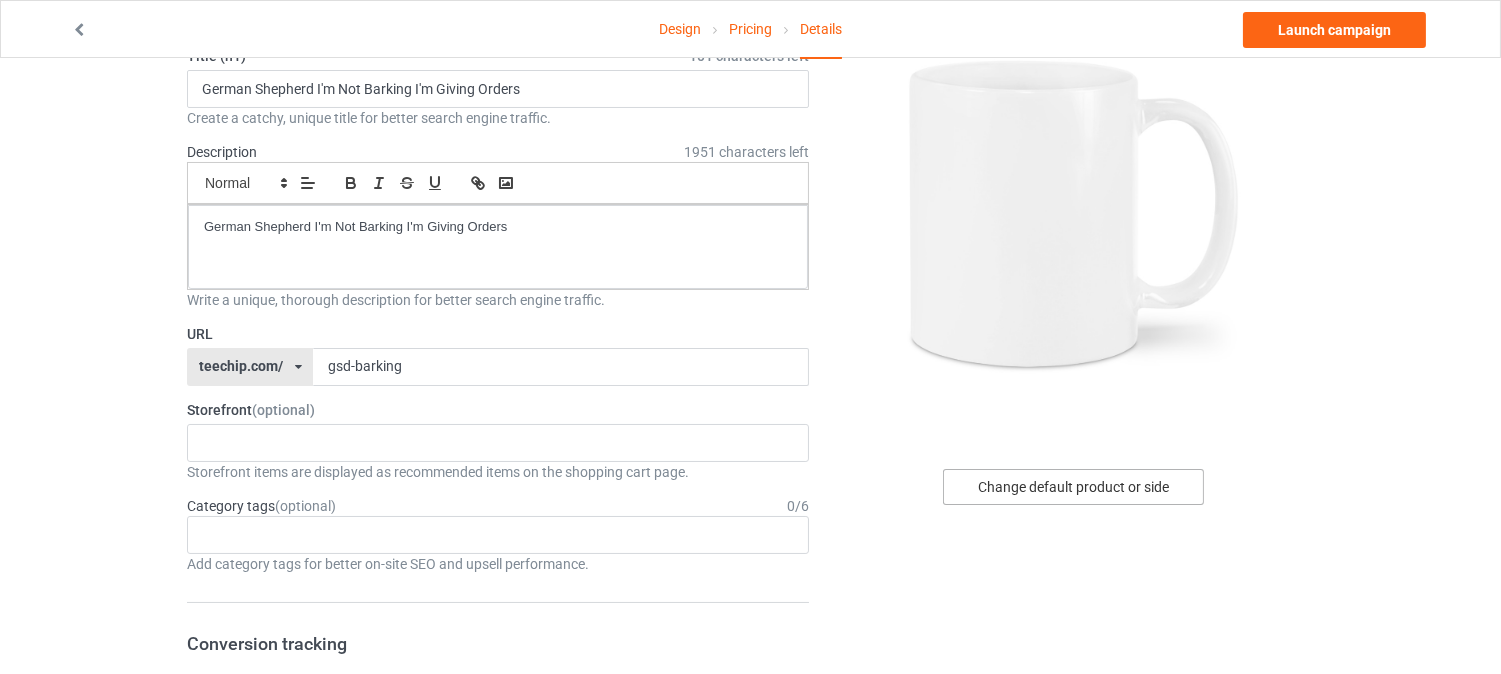 click on "Change default product or side" at bounding box center (1073, 487) 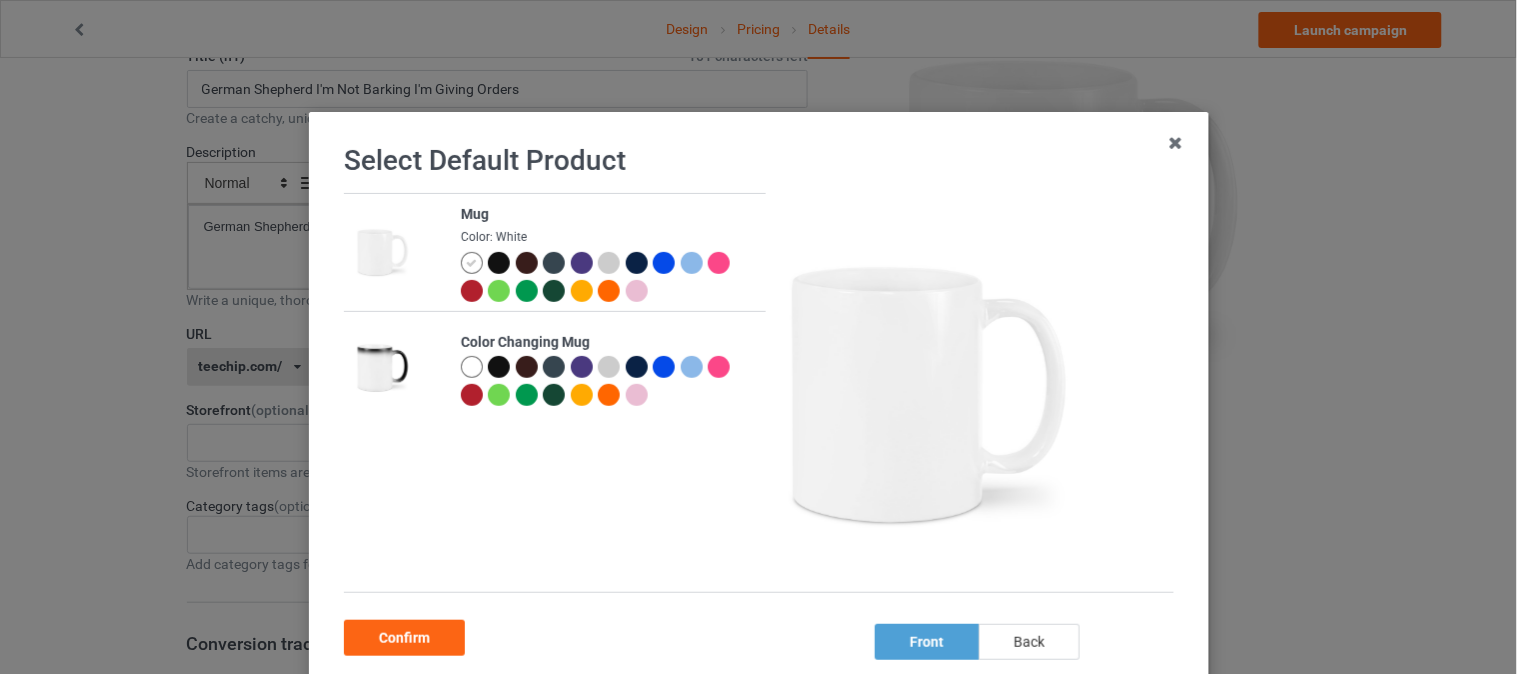 click on "back" at bounding box center [1028, 642] 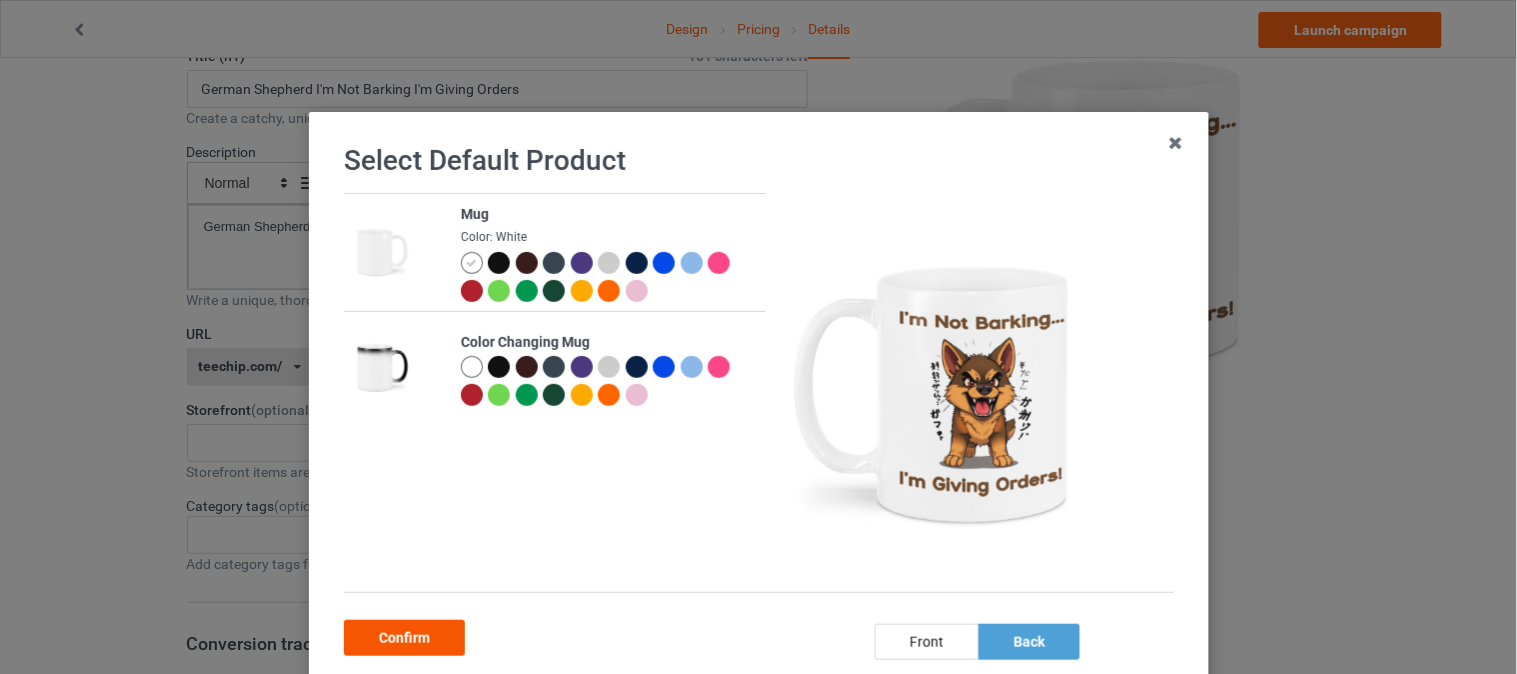 click on "Confirm" at bounding box center [404, 638] 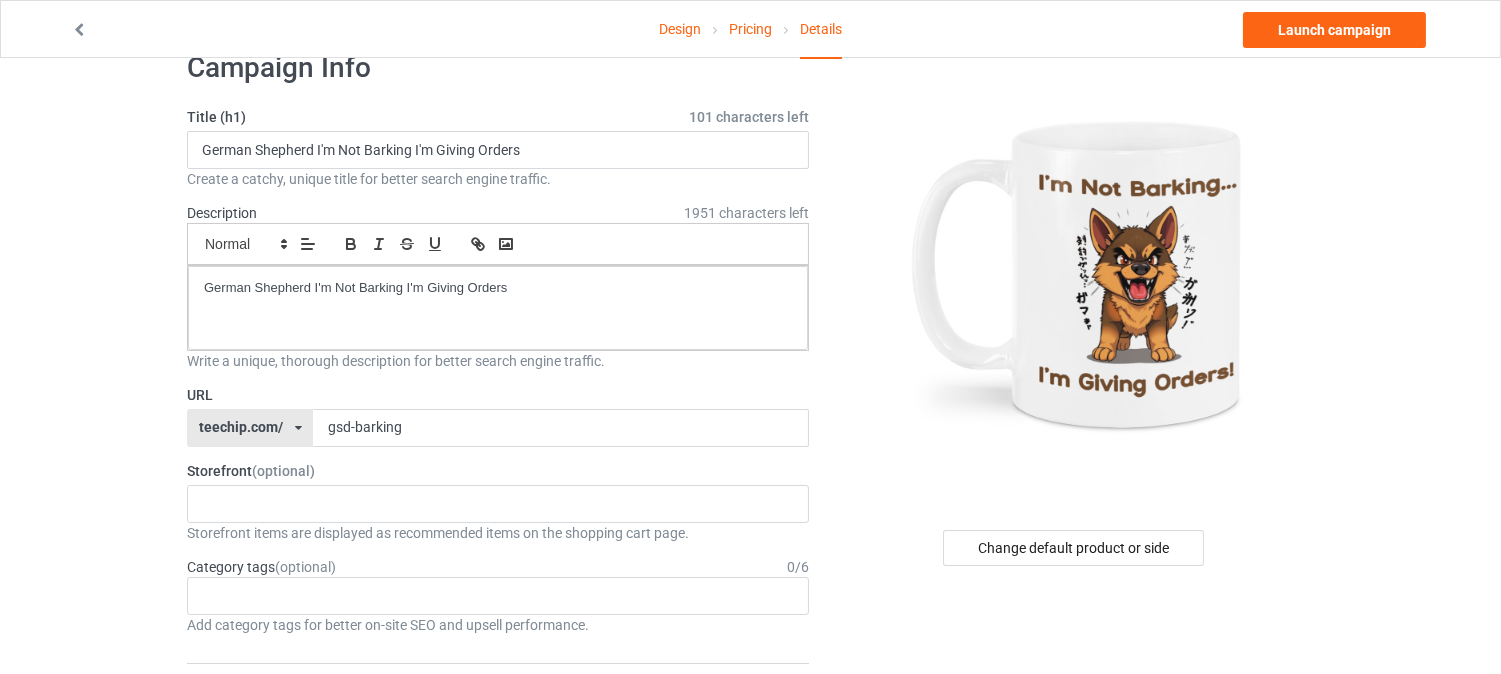 scroll, scrollTop: 0, scrollLeft: 0, axis: both 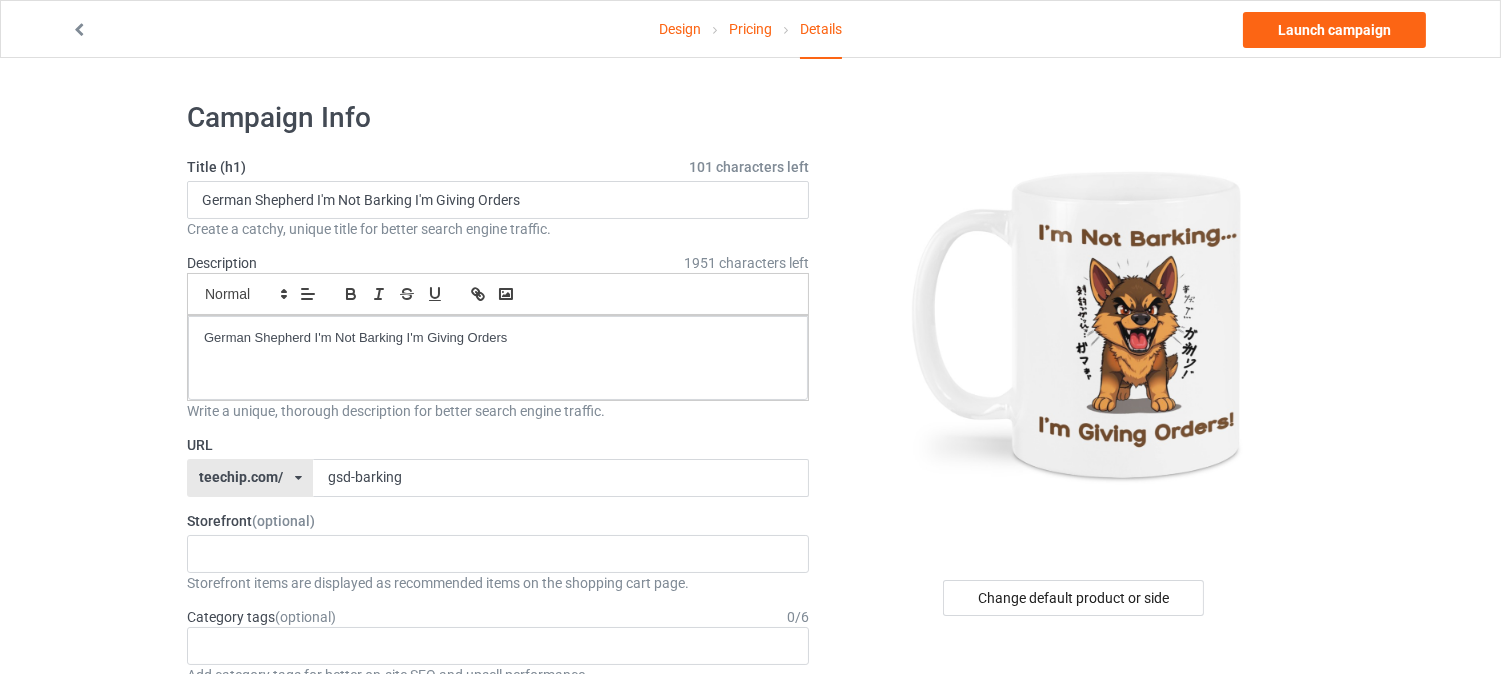 click at bounding box center [79, 27] 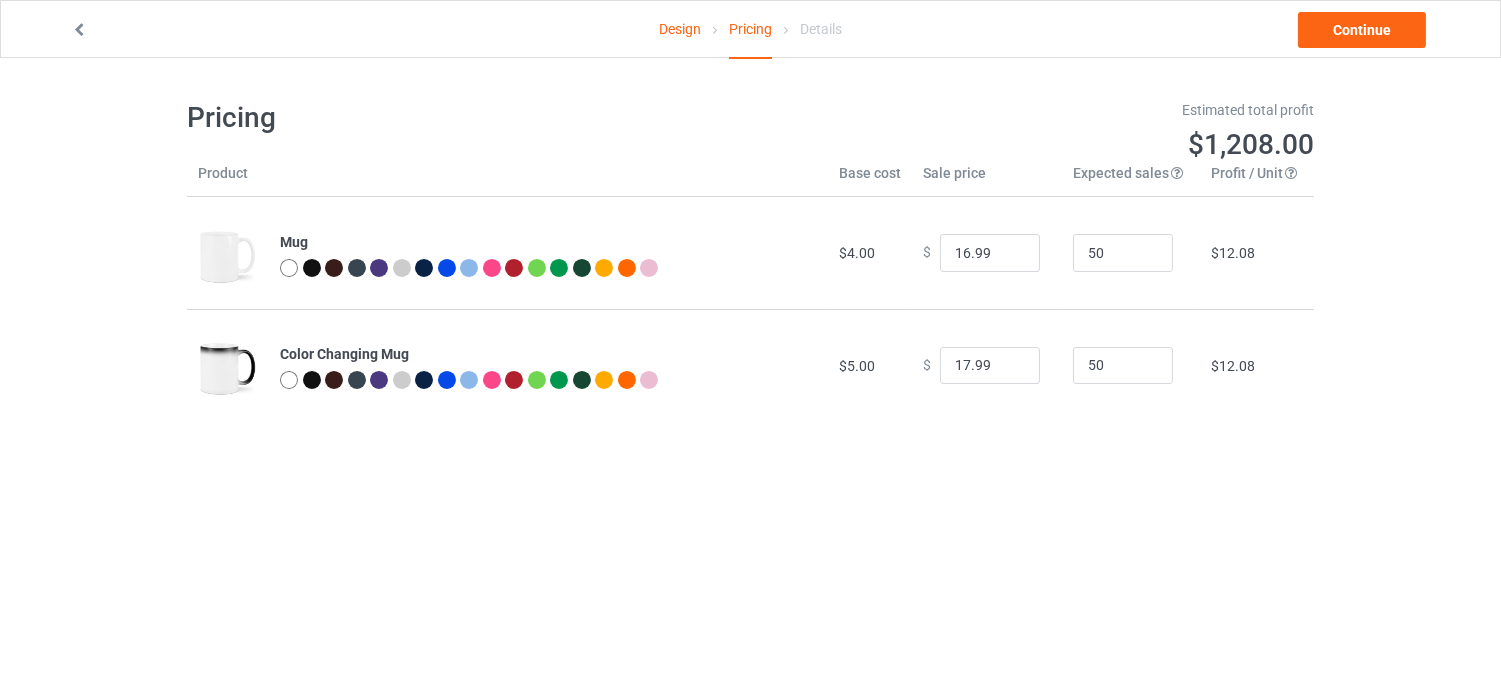click on "Design" at bounding box center (680, 29) 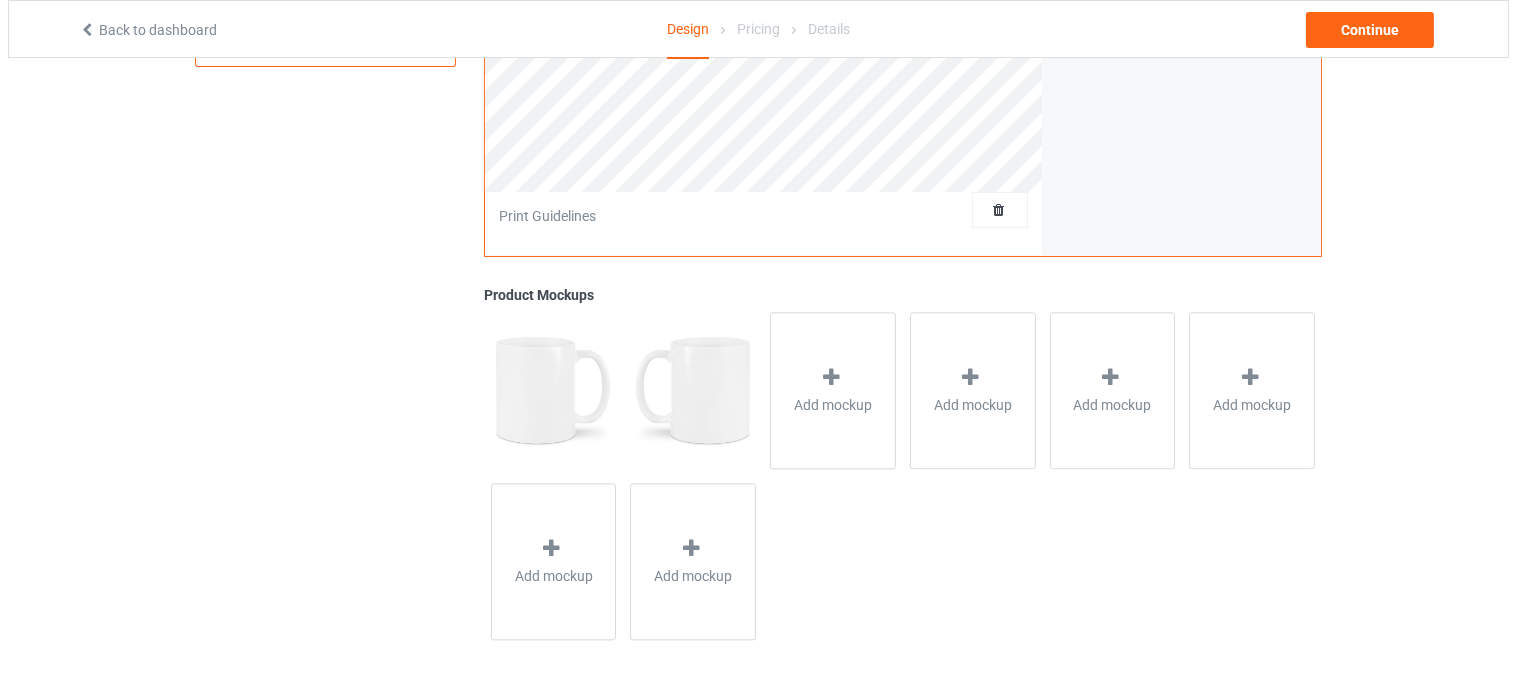 scroll, scrollTop: 620, scrollLeft: 0, axis: vertical 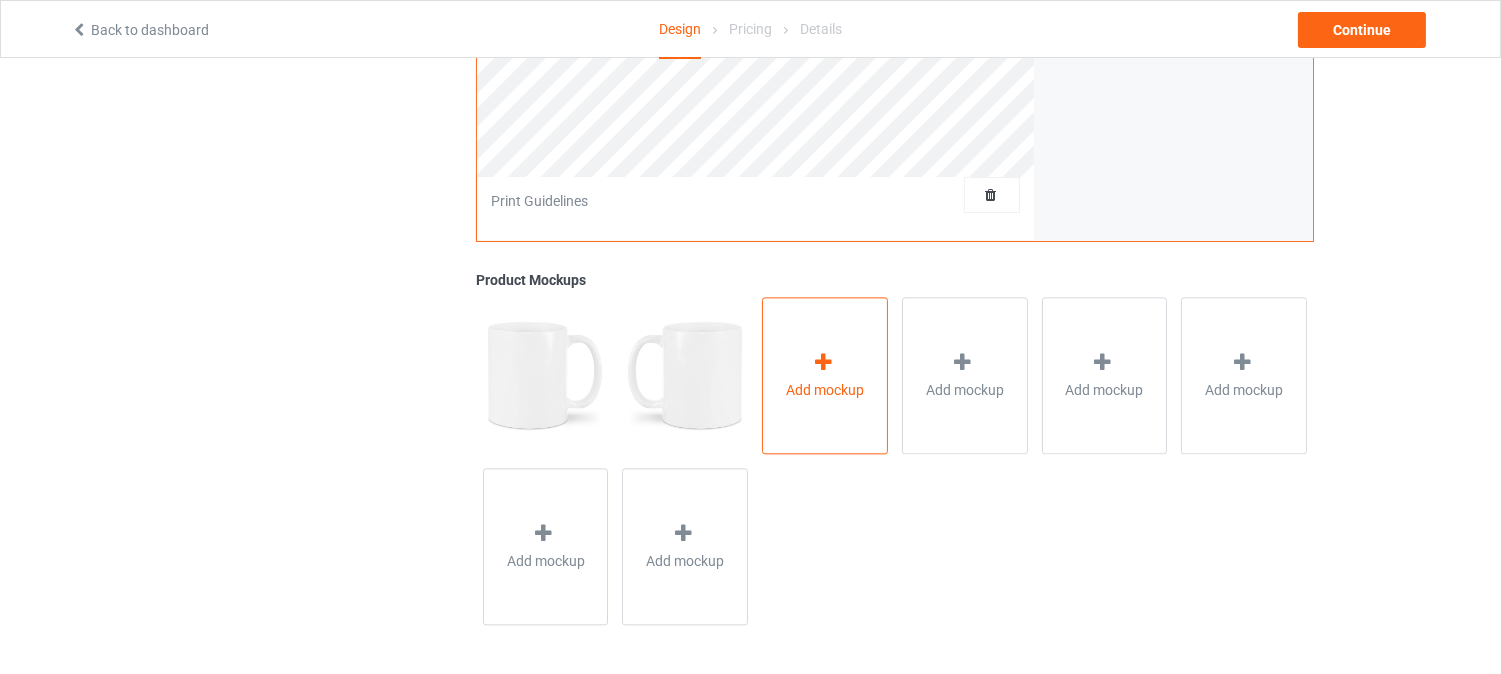 click on "Add mockup" at bounding box center (825, 375) 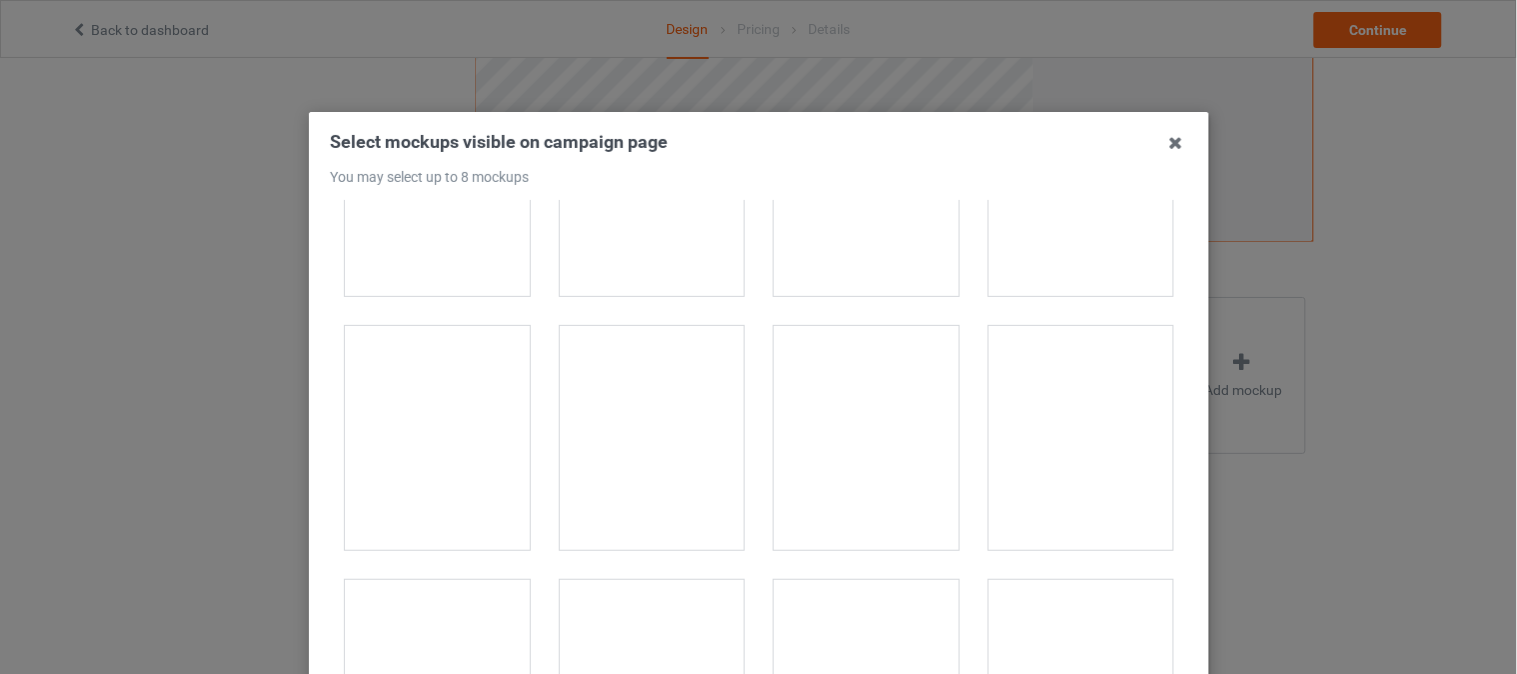scroll, scrollTop: 1666, scrollLeft: 0, axis: vertical 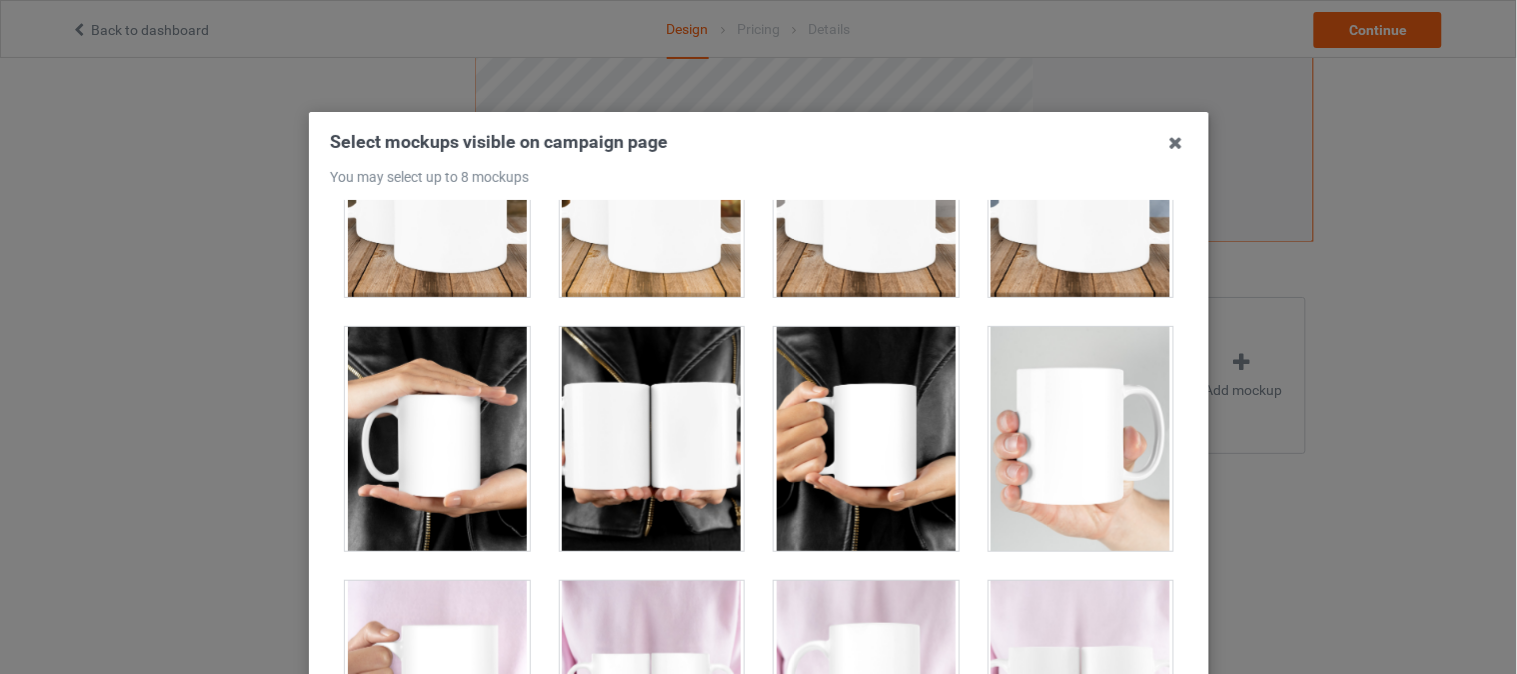 click at bounding box center (866, 439) 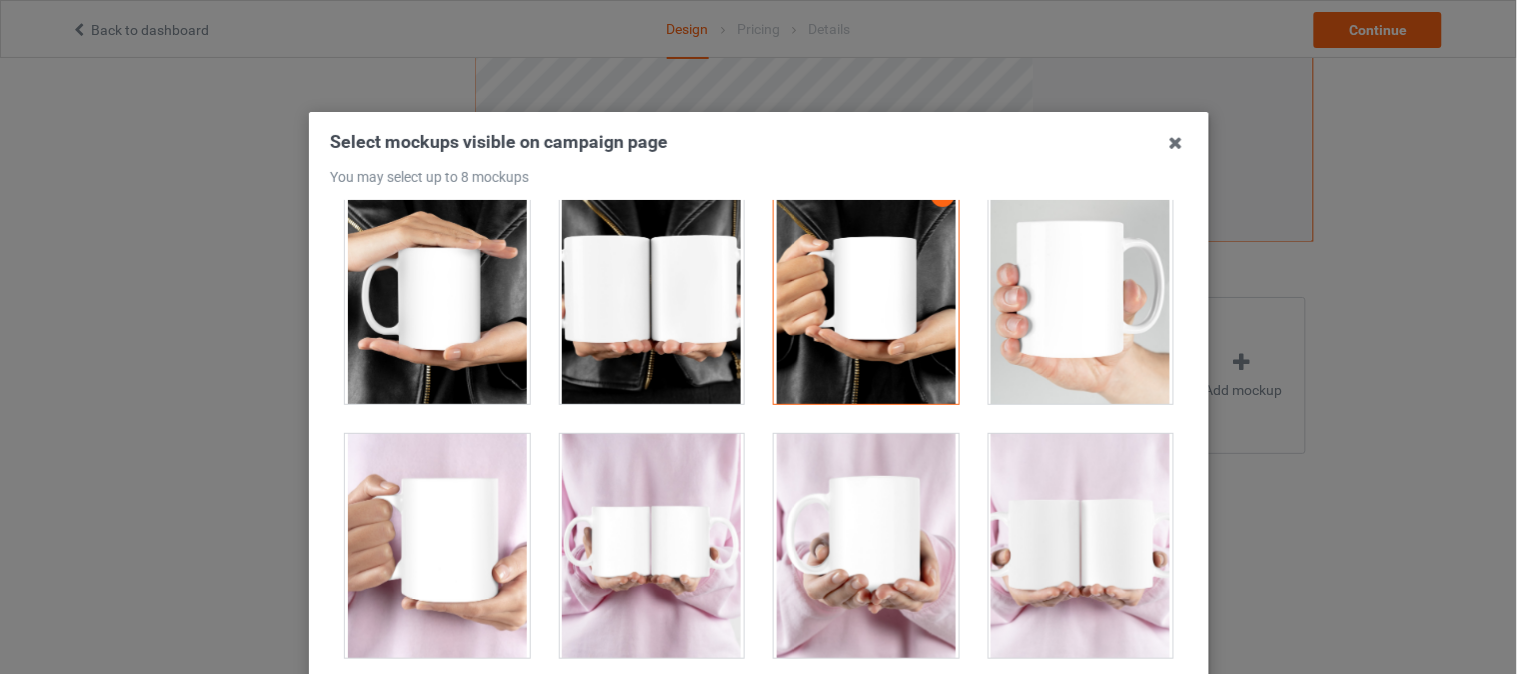 scroll, scrollTop: 2000, scrollLeft: 0, axis: vertical 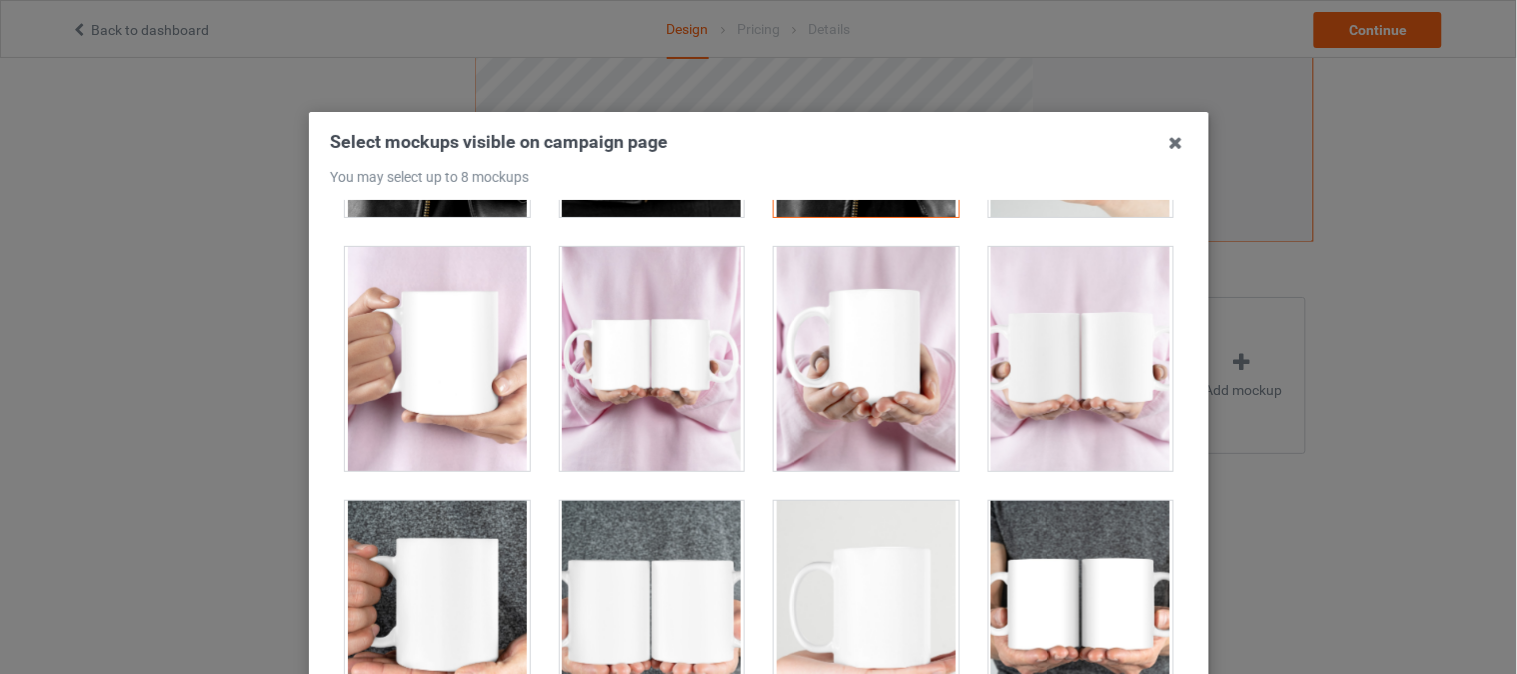 click at bounding box center (866, 359) 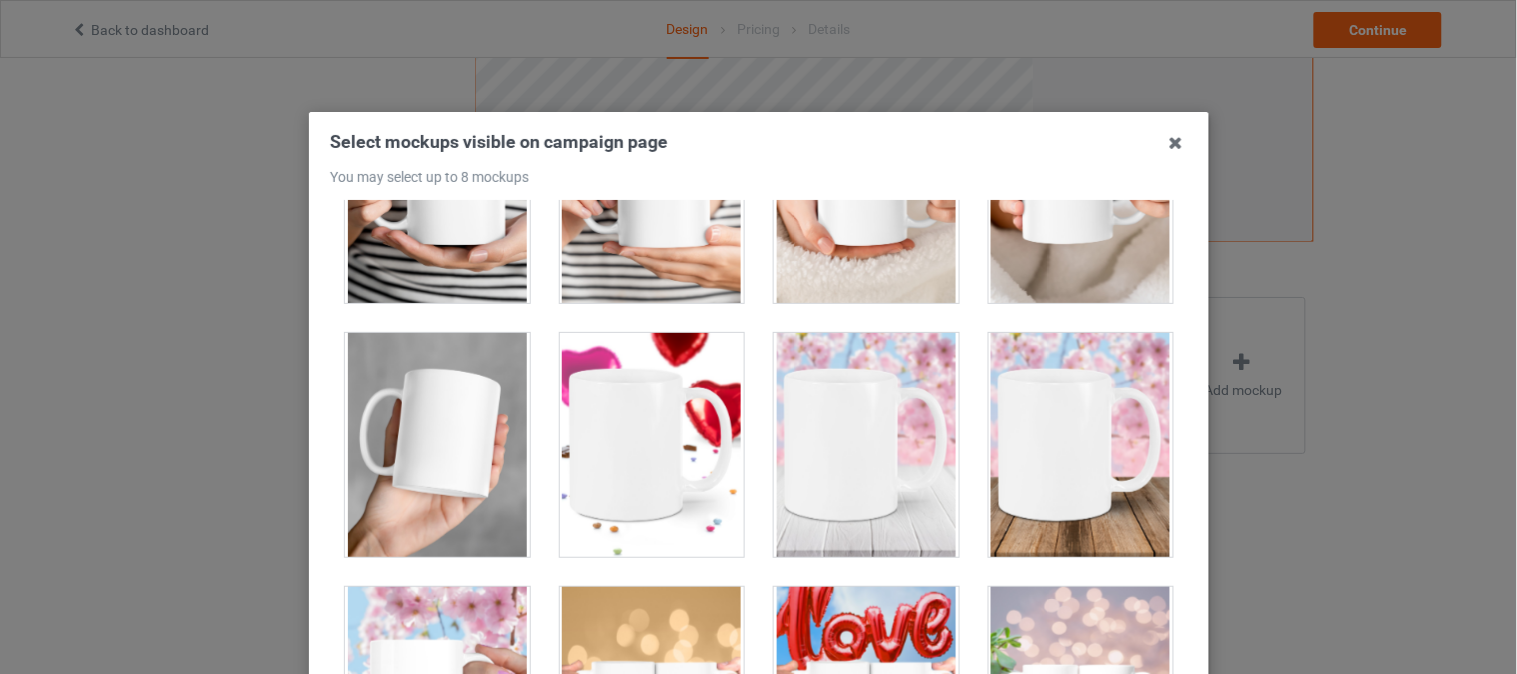 scroll, scrollTop: 6323, scrollLeft: 0, axis: vertical 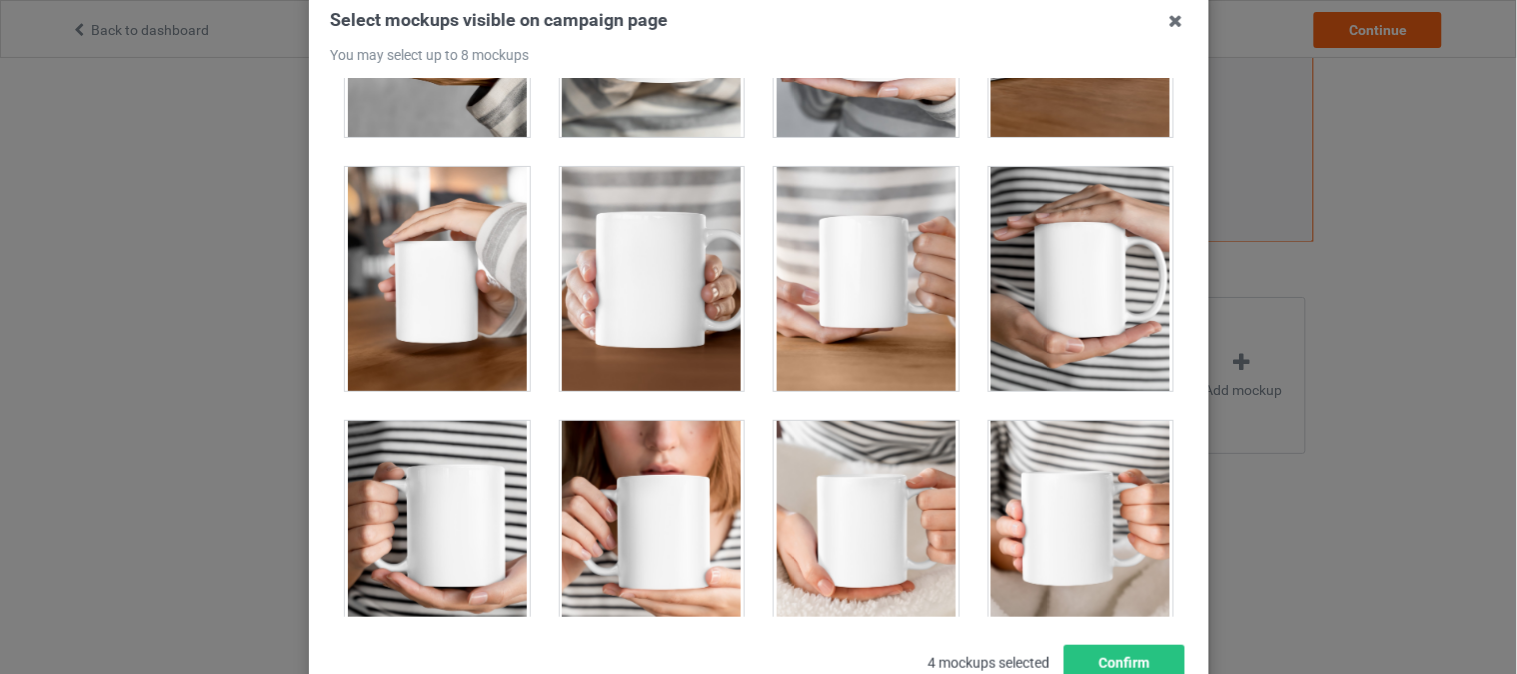 click at bounding box center [651, 533] 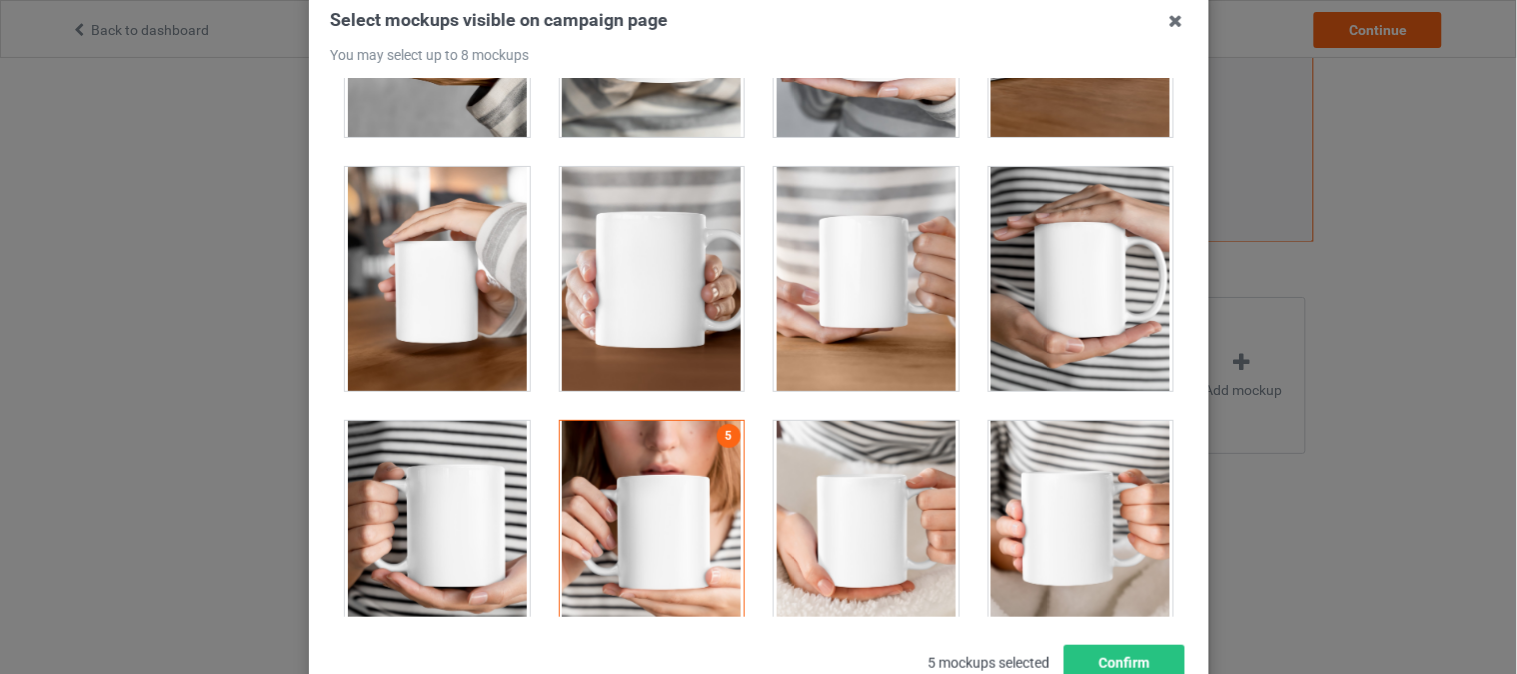 click at bounding box center (437, 533) 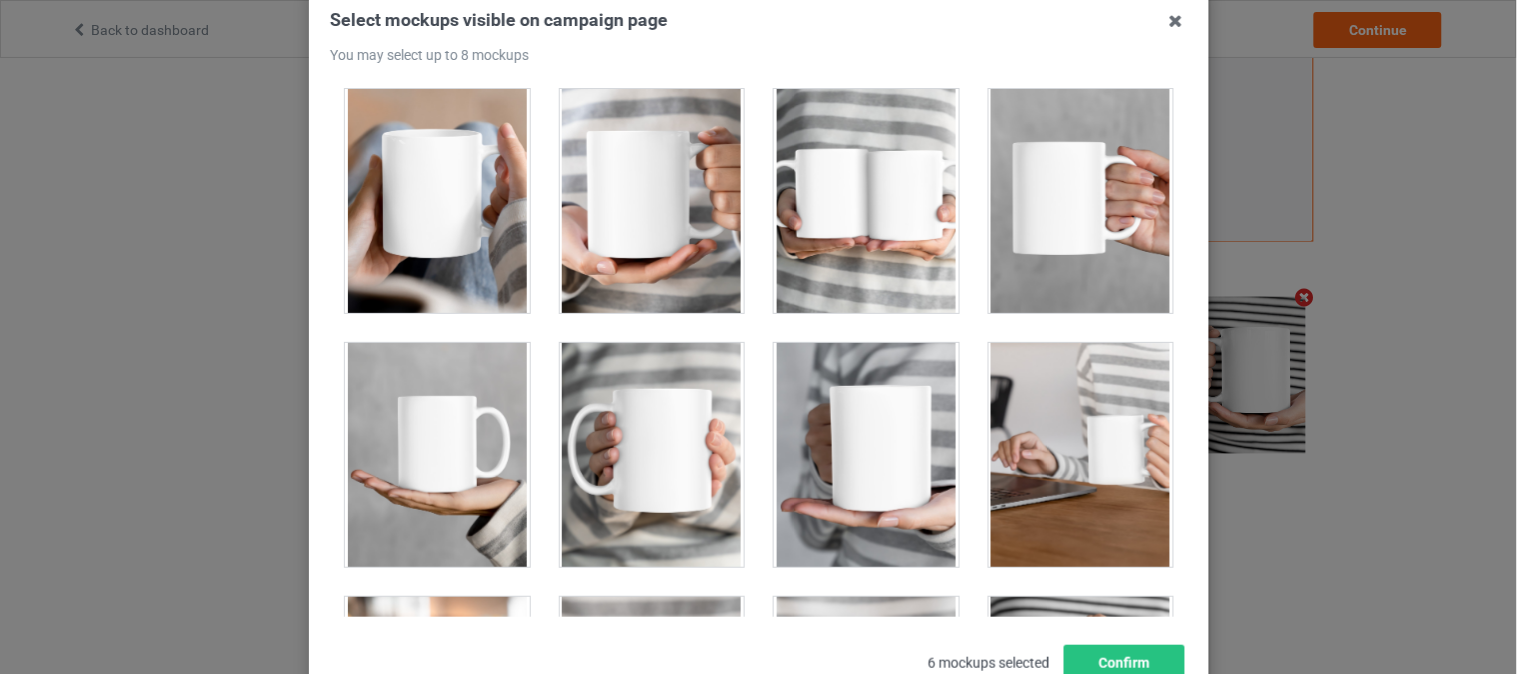 scroll, scrollTop: 5213, scrollLeft: 0, axis: vertical 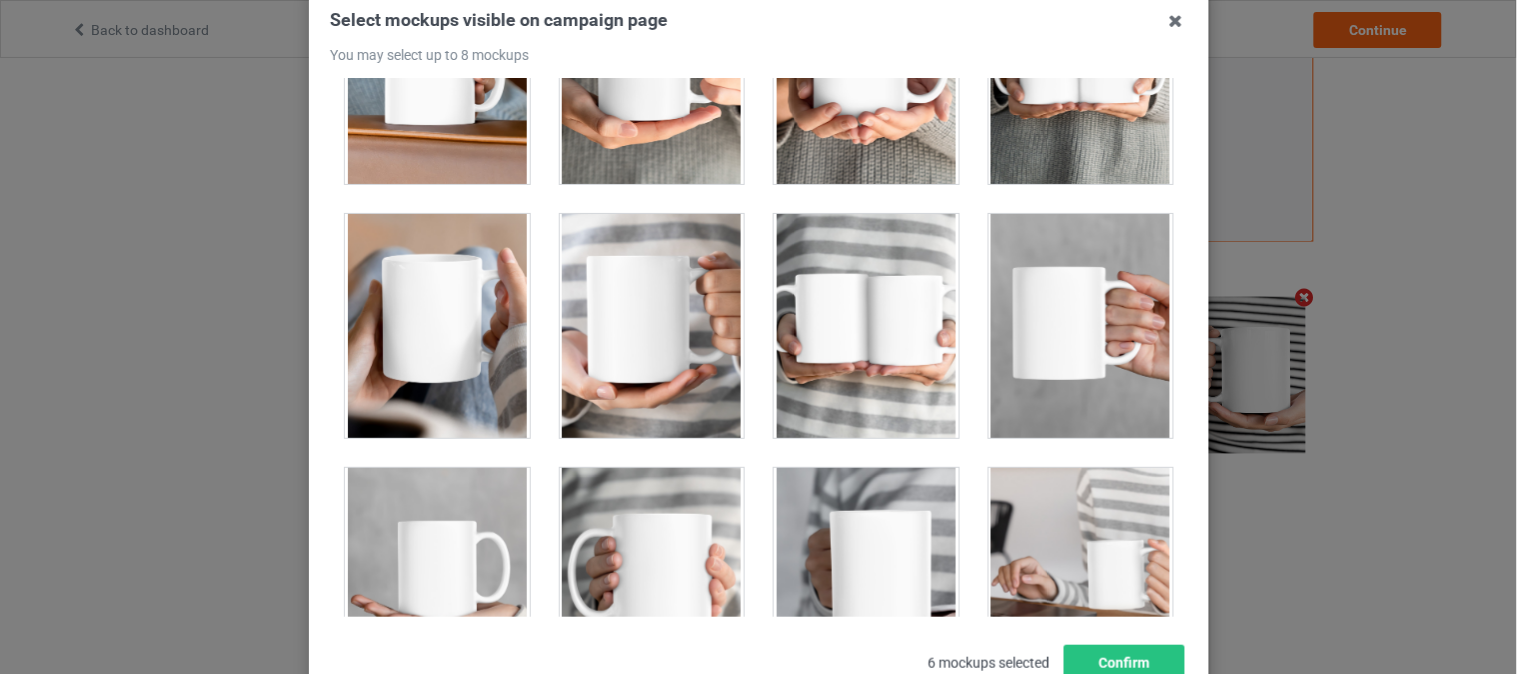 click at bounding box center [437, 326] 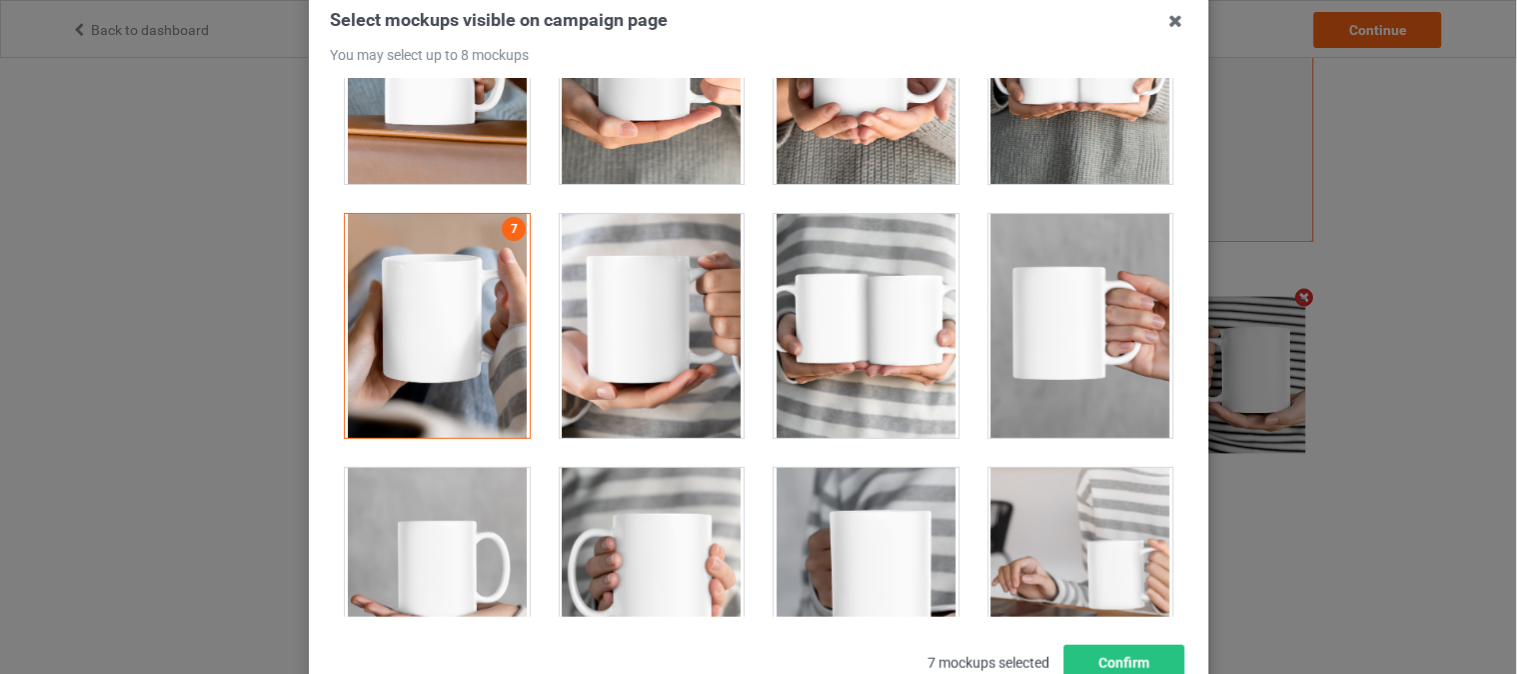 click at bounding box center (437, 326) 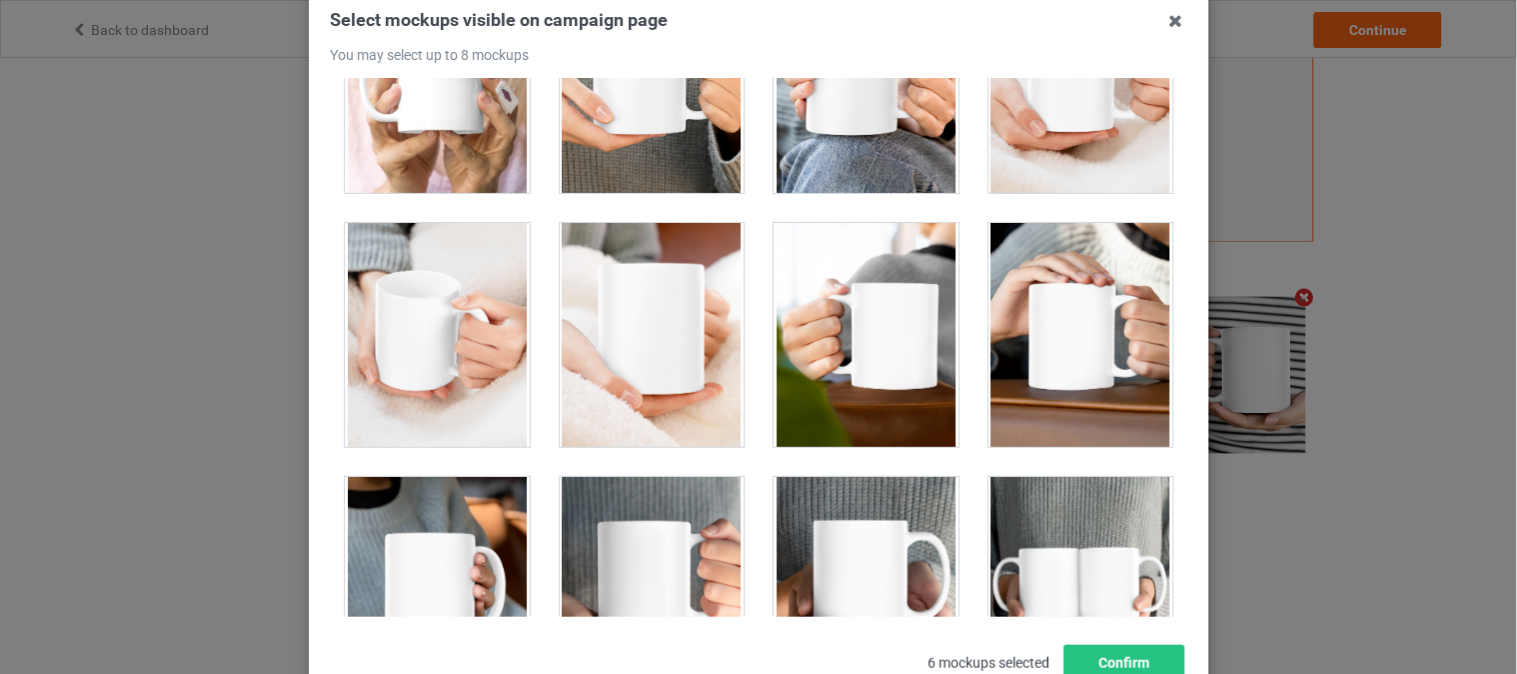 scroll, scrollTop: 4657, scrollLeft: 0, axis: vertical 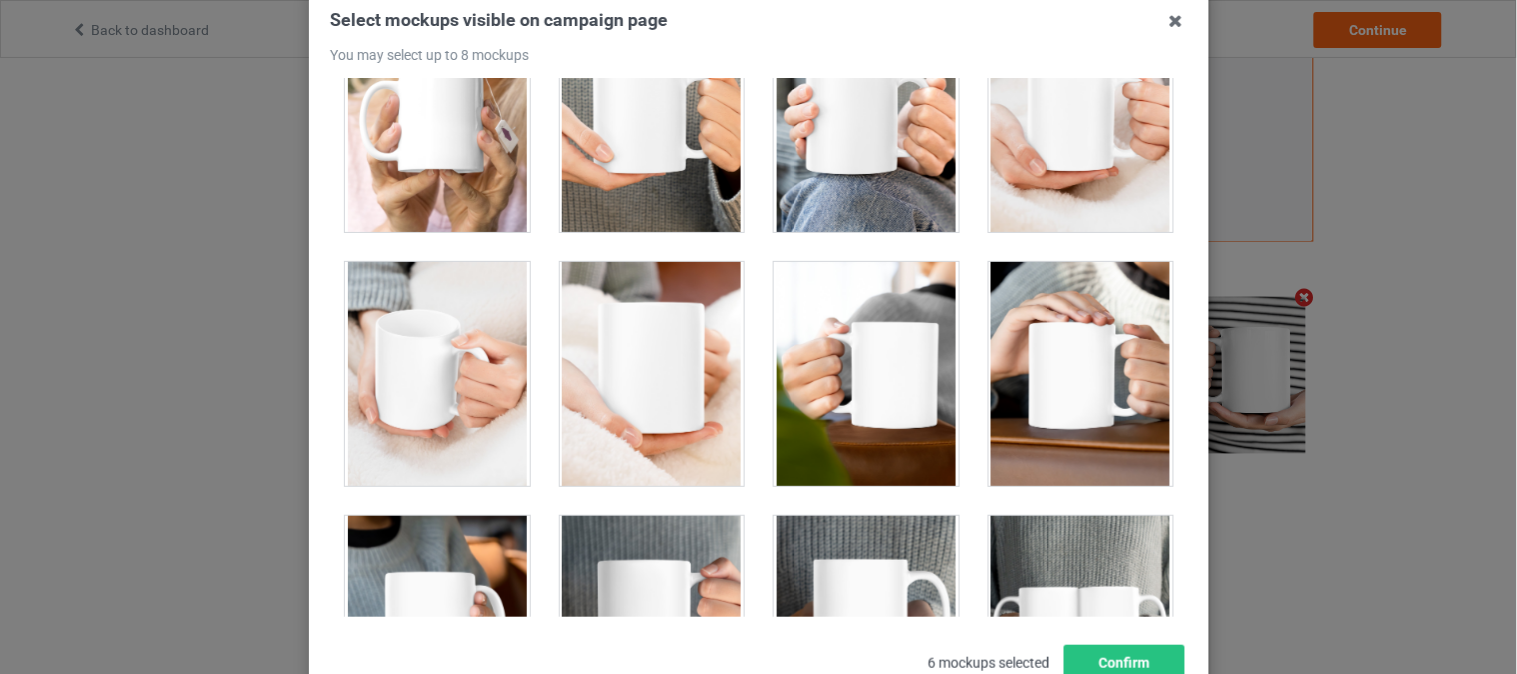 click at bounding box center (866, 374) 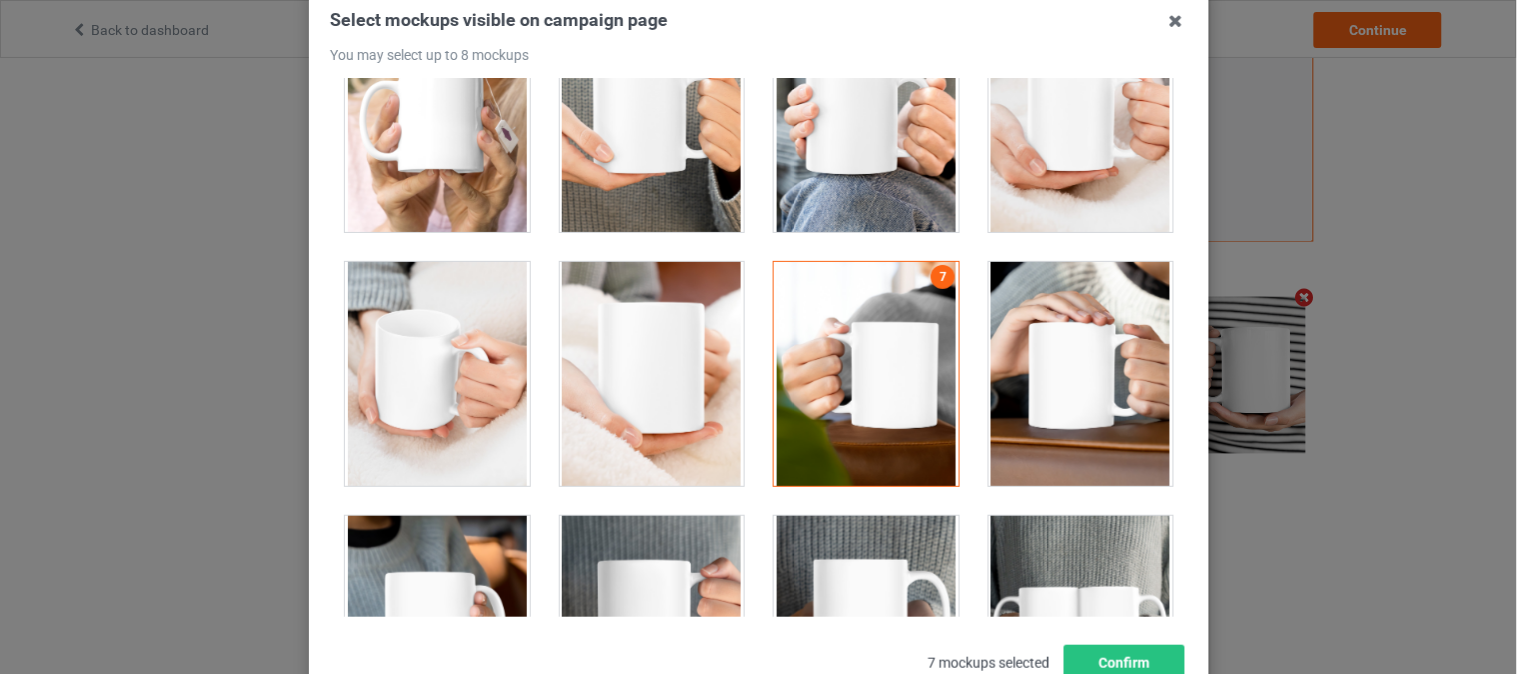 click at bounding box center [866, 374] 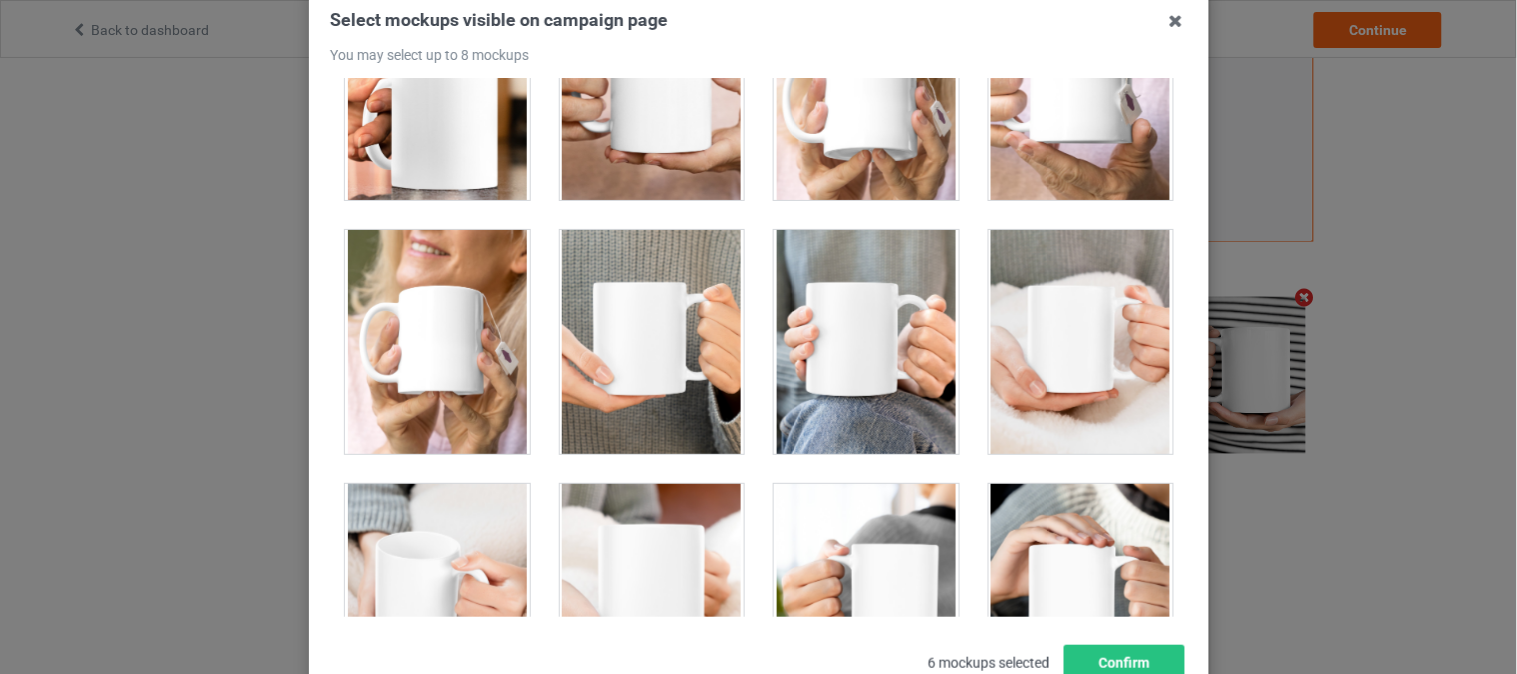 scroll, scrollTop: 4213, scrollLeft: 0, axis: vertical 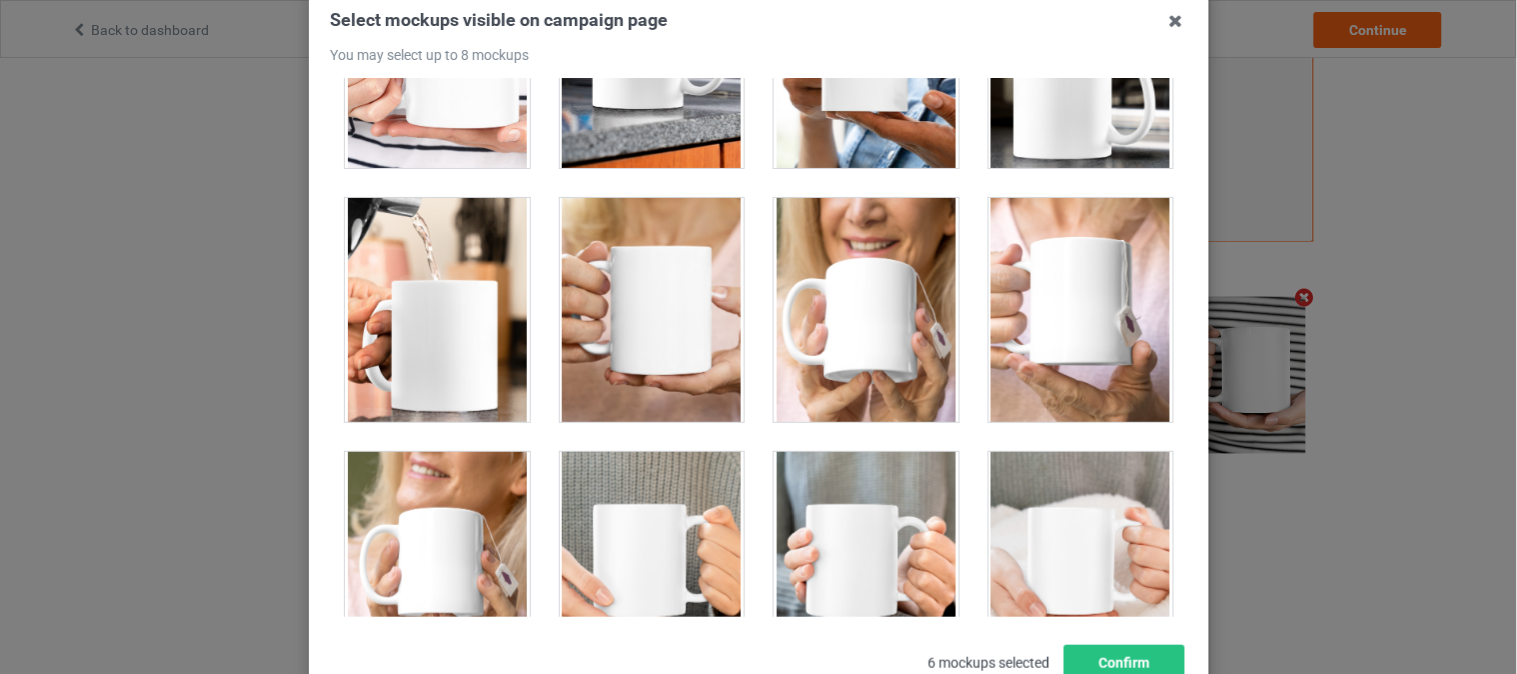 click at bounding box center [437, 310] 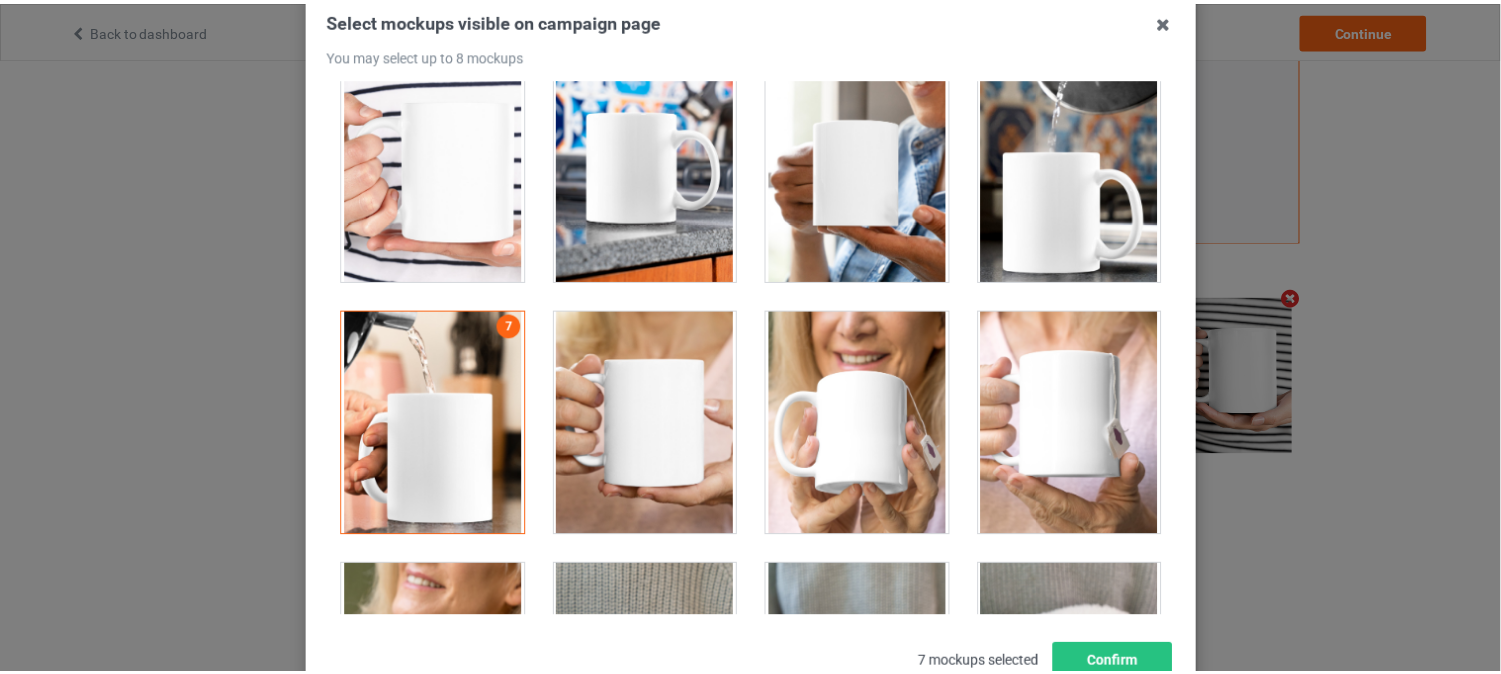 scroll, scrollTop: 3991, scrollLeft: 0, axis: vertical 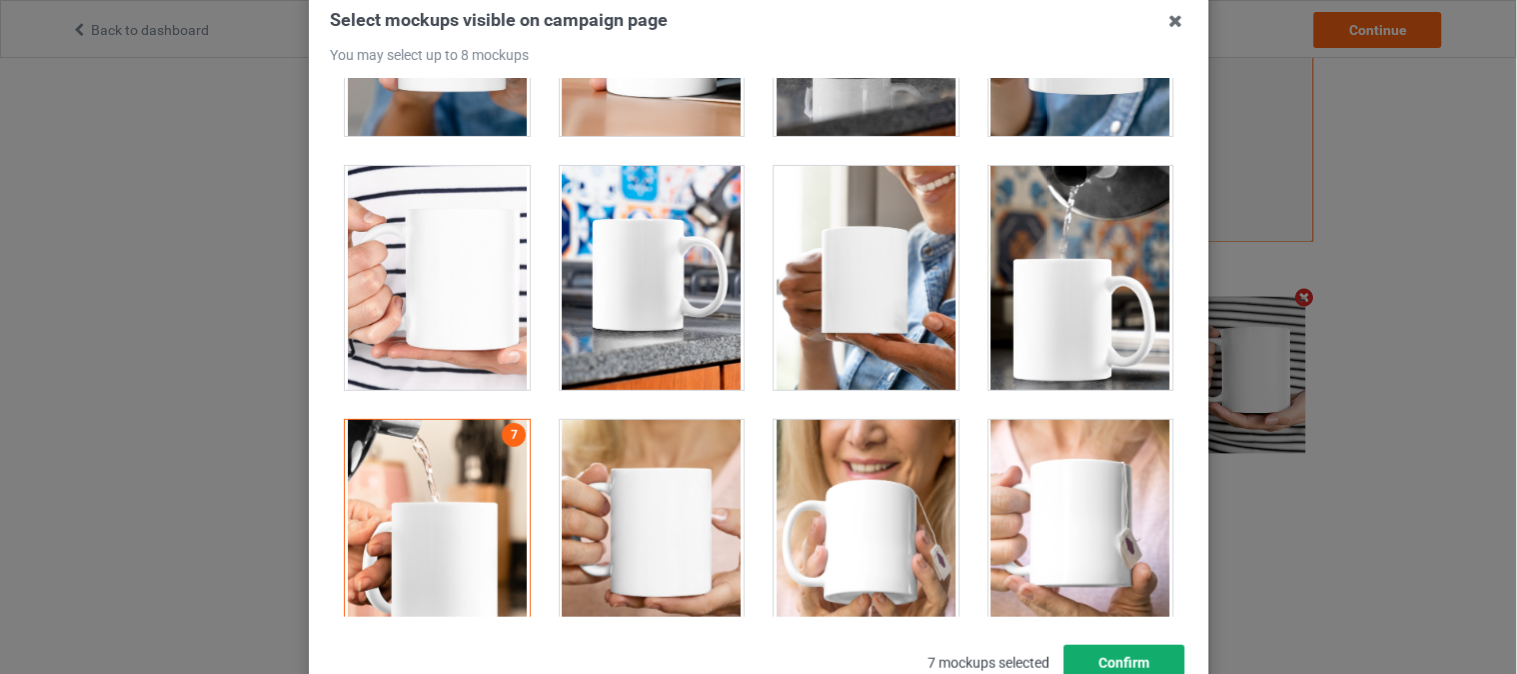 click on "Confirm" at bounding box center [1123, 663] 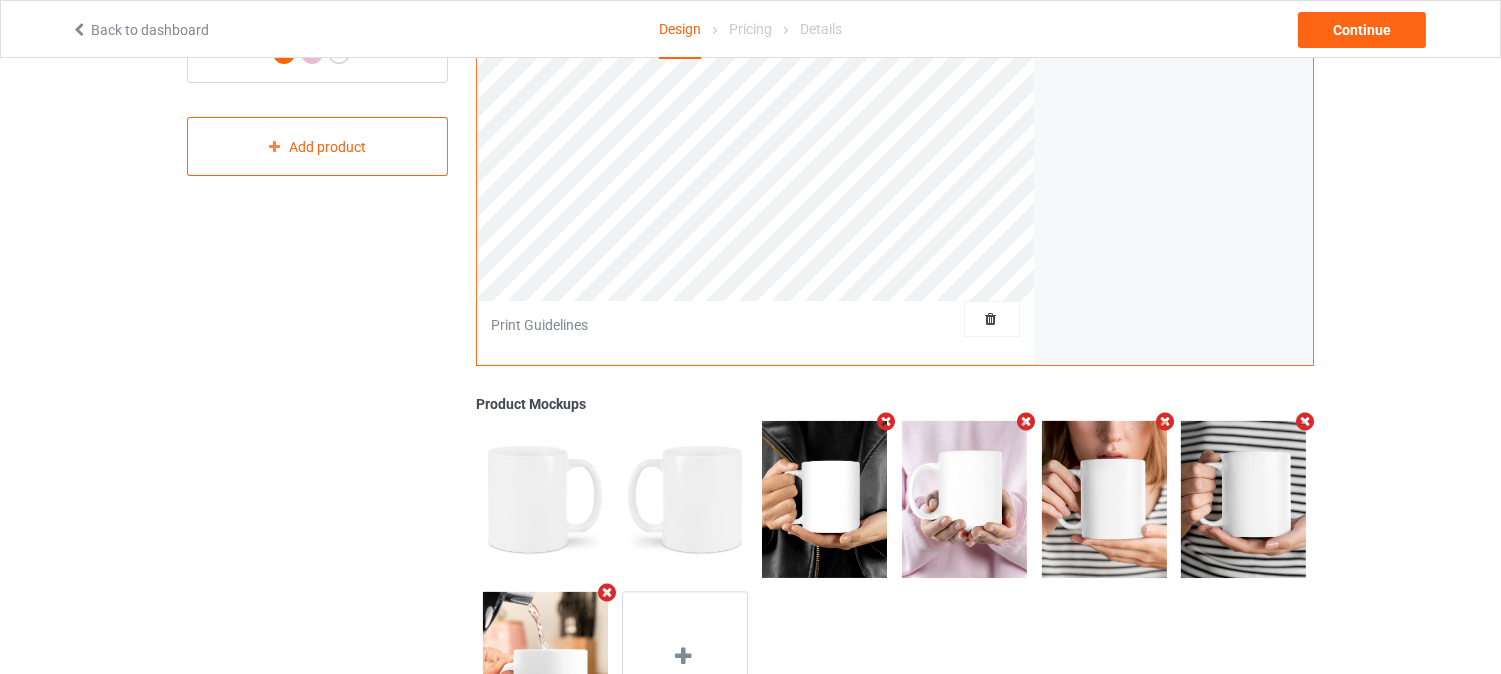 scroll, scrollTop: 397, scrollLeft: 0, axis: vertical 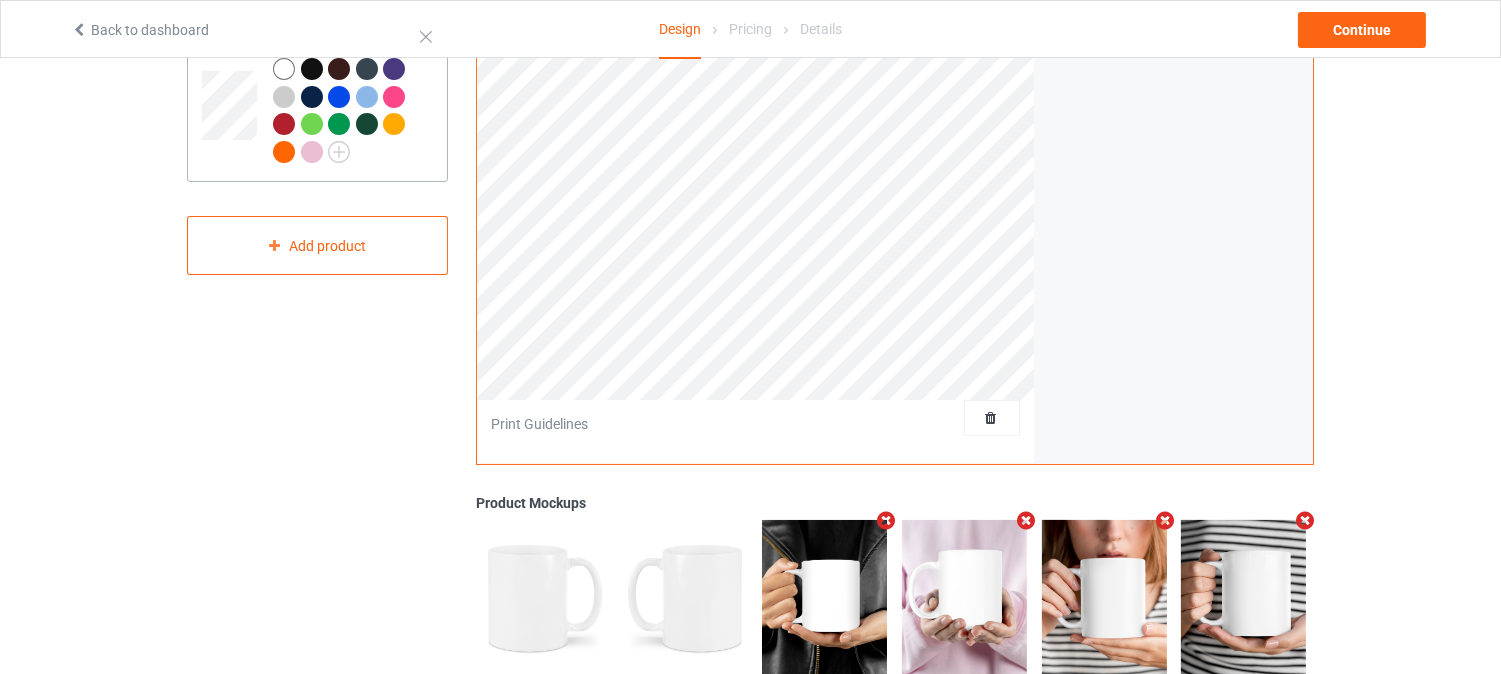 click at bounding box center (347, 113) 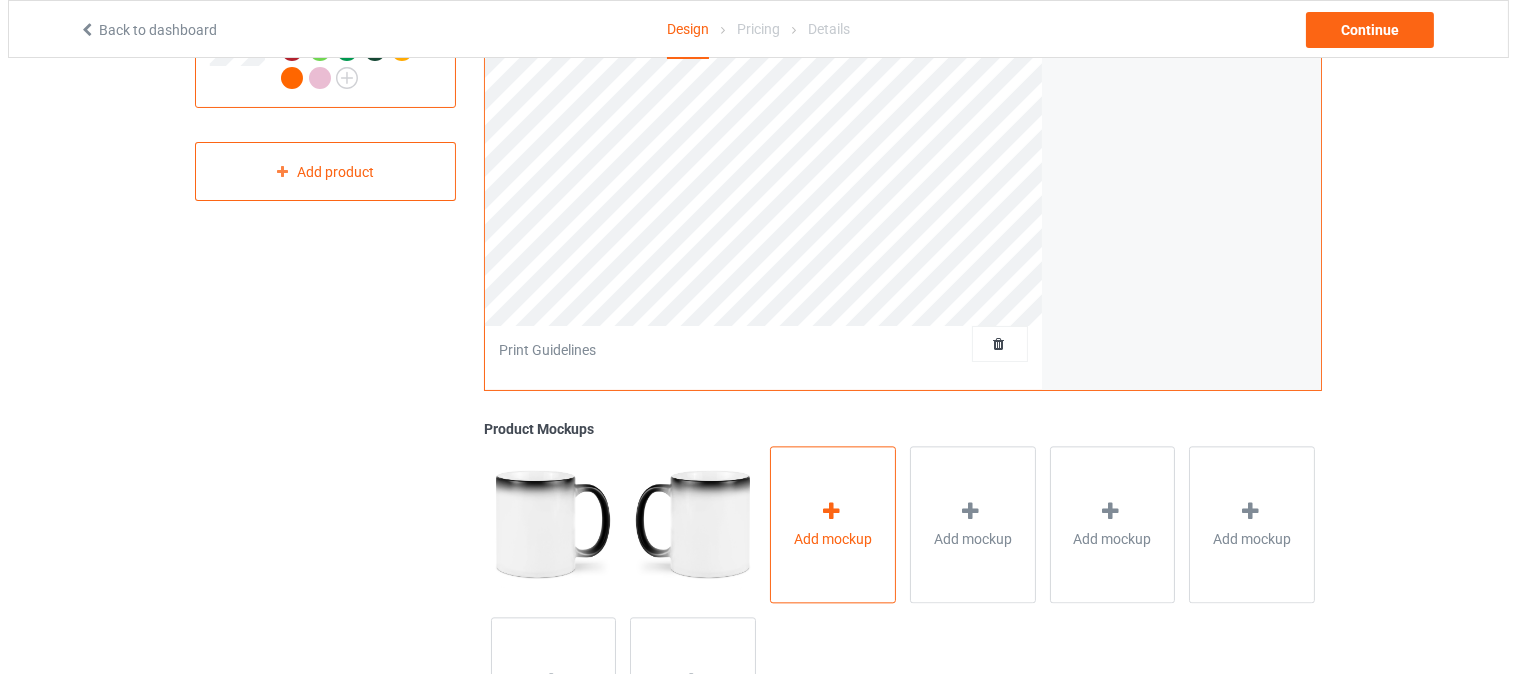 scroll, scrollTop: 508, scrollLeft: 0, axis: vertical 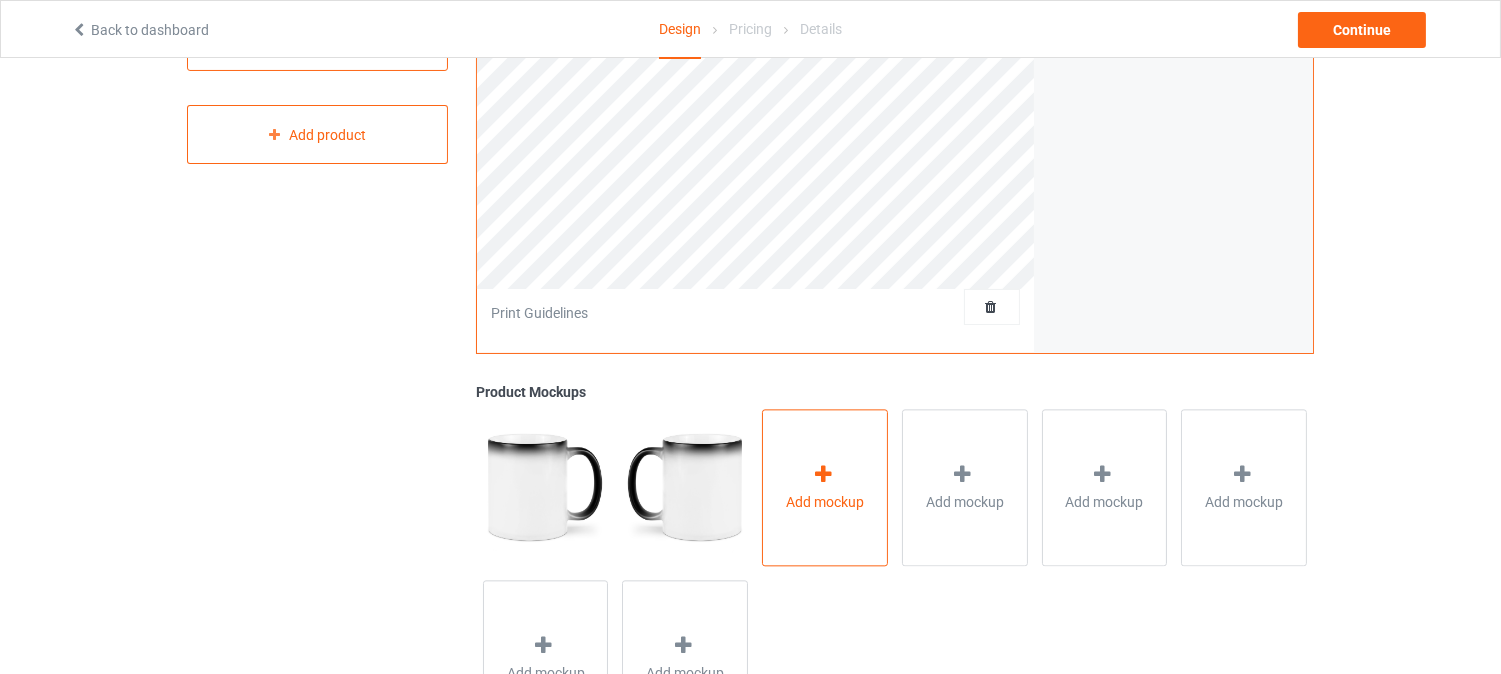 click on "Add mockup" at bounding box center [825, 502] 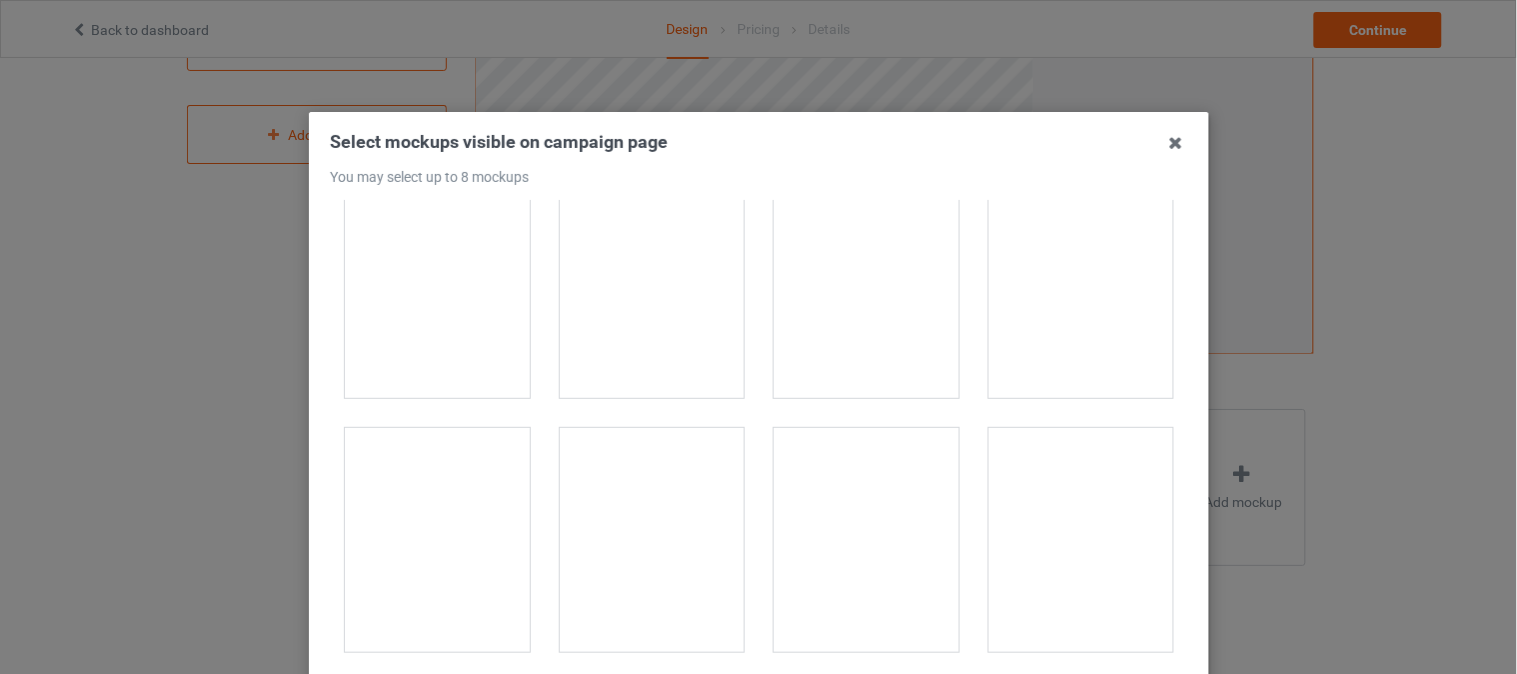scroll, scrollTop: 3444, scrollLeft: 0, axis: vertical 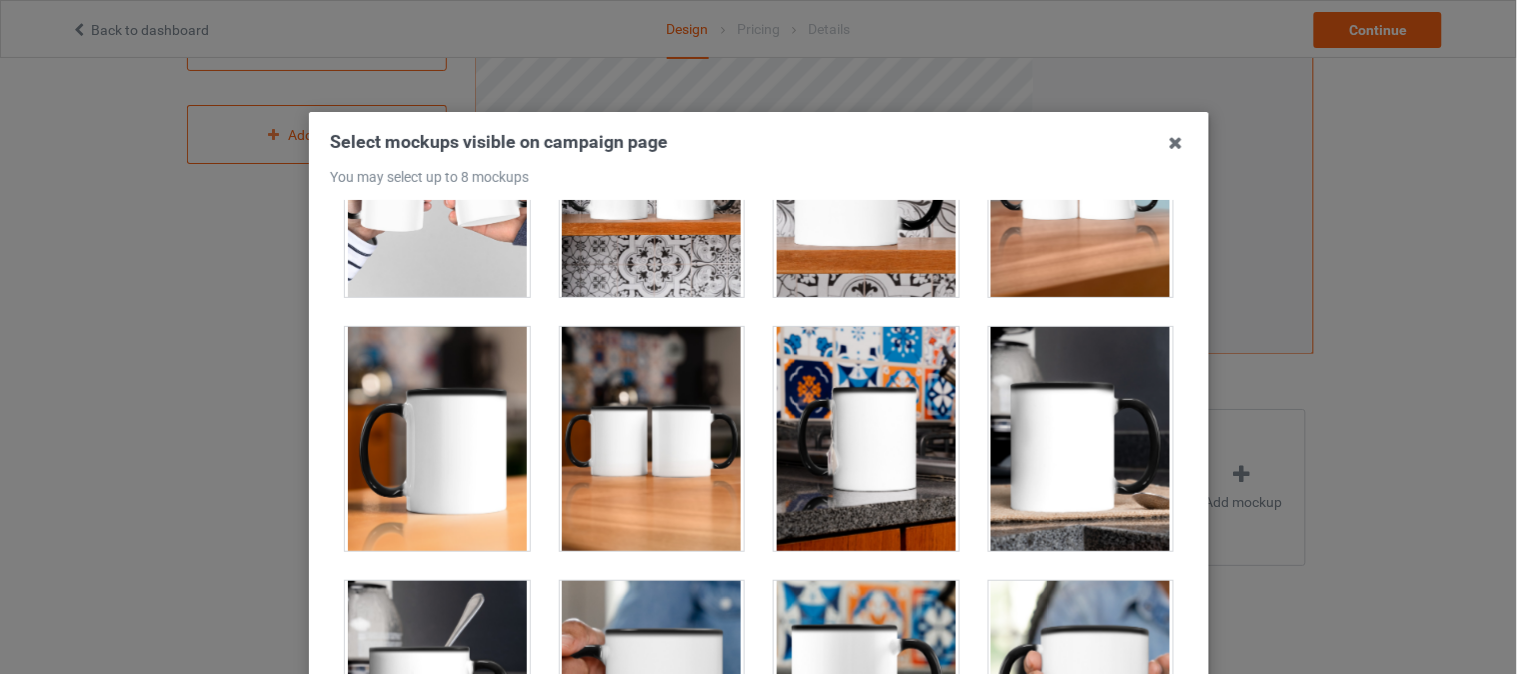 click at bounding box center [437, 439] 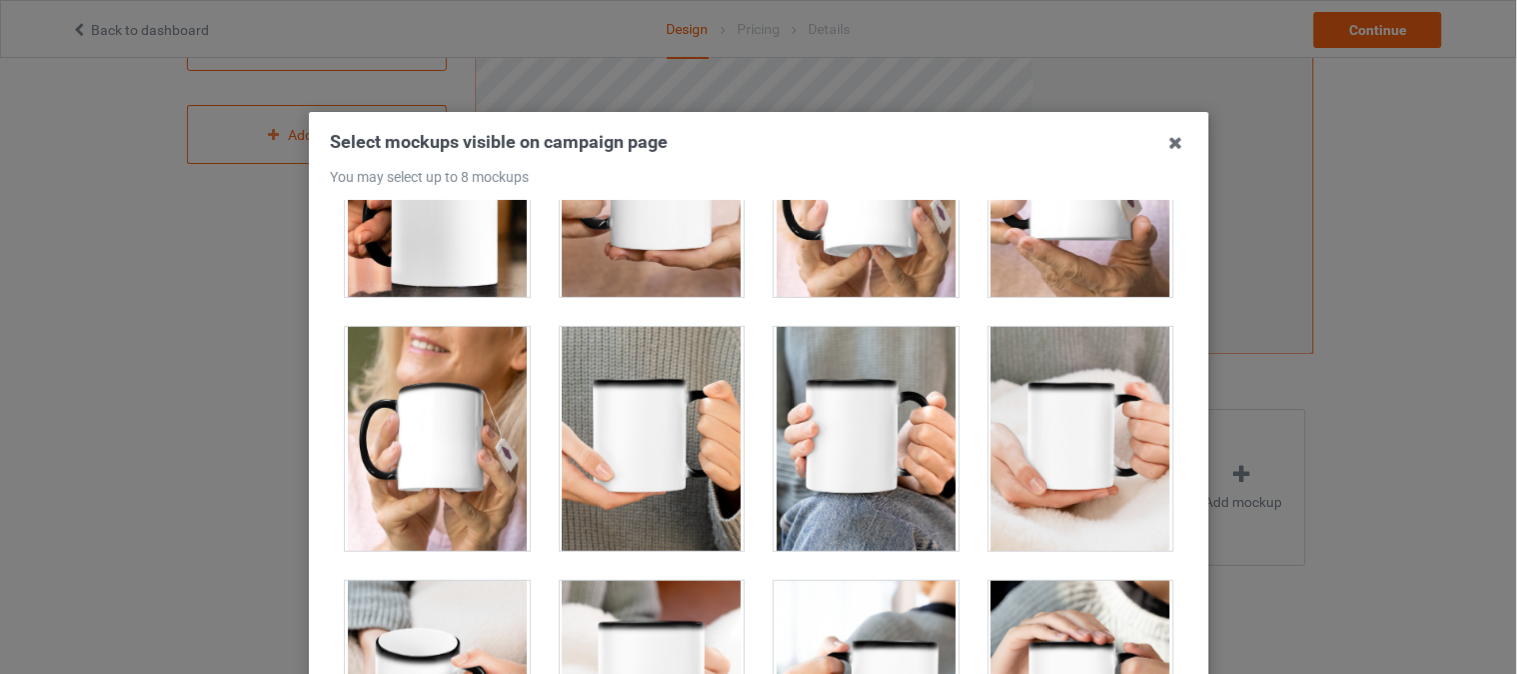 scroll, scrollTop: 5111, scrollLeft: 0, axis: vertical 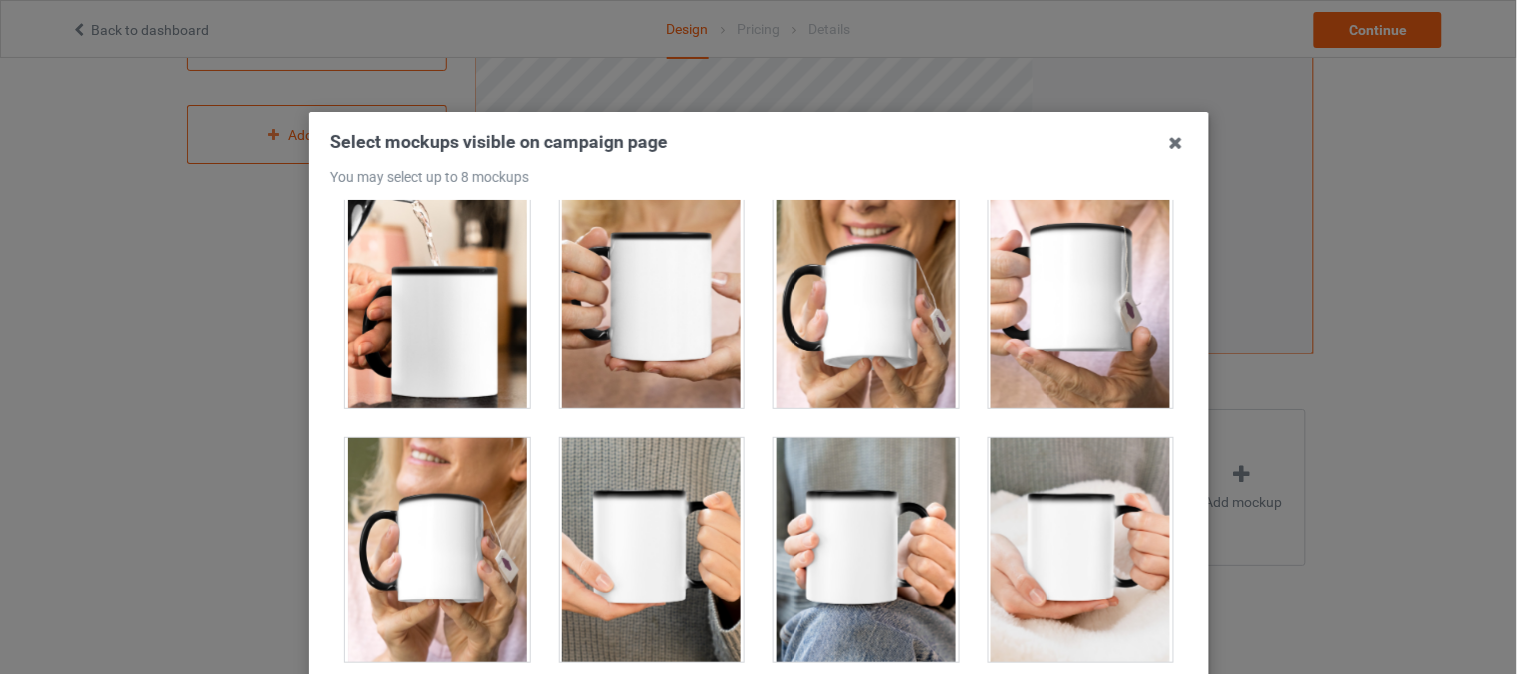 click at bounding box center [437, 296] 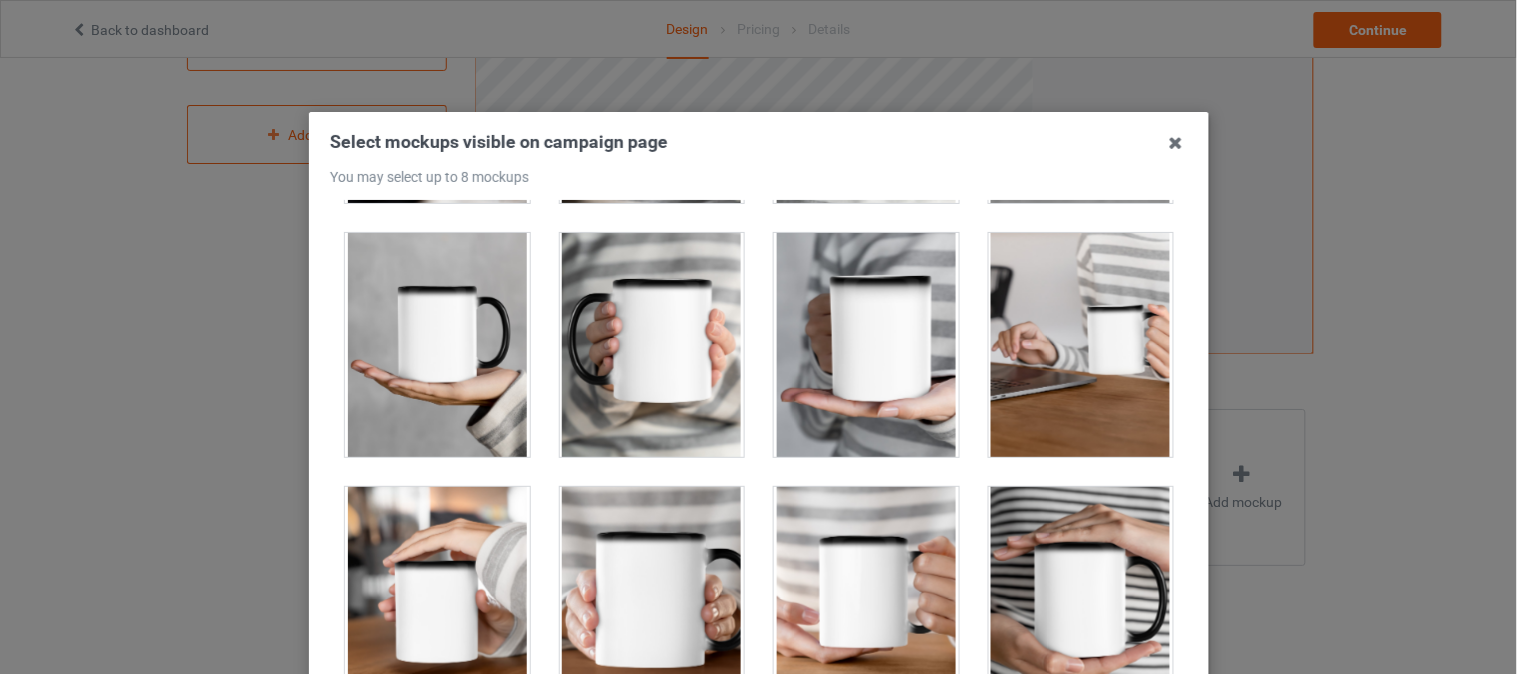 scroll, scrollTop: 6333, scrollLeft: 0, axis: vertical 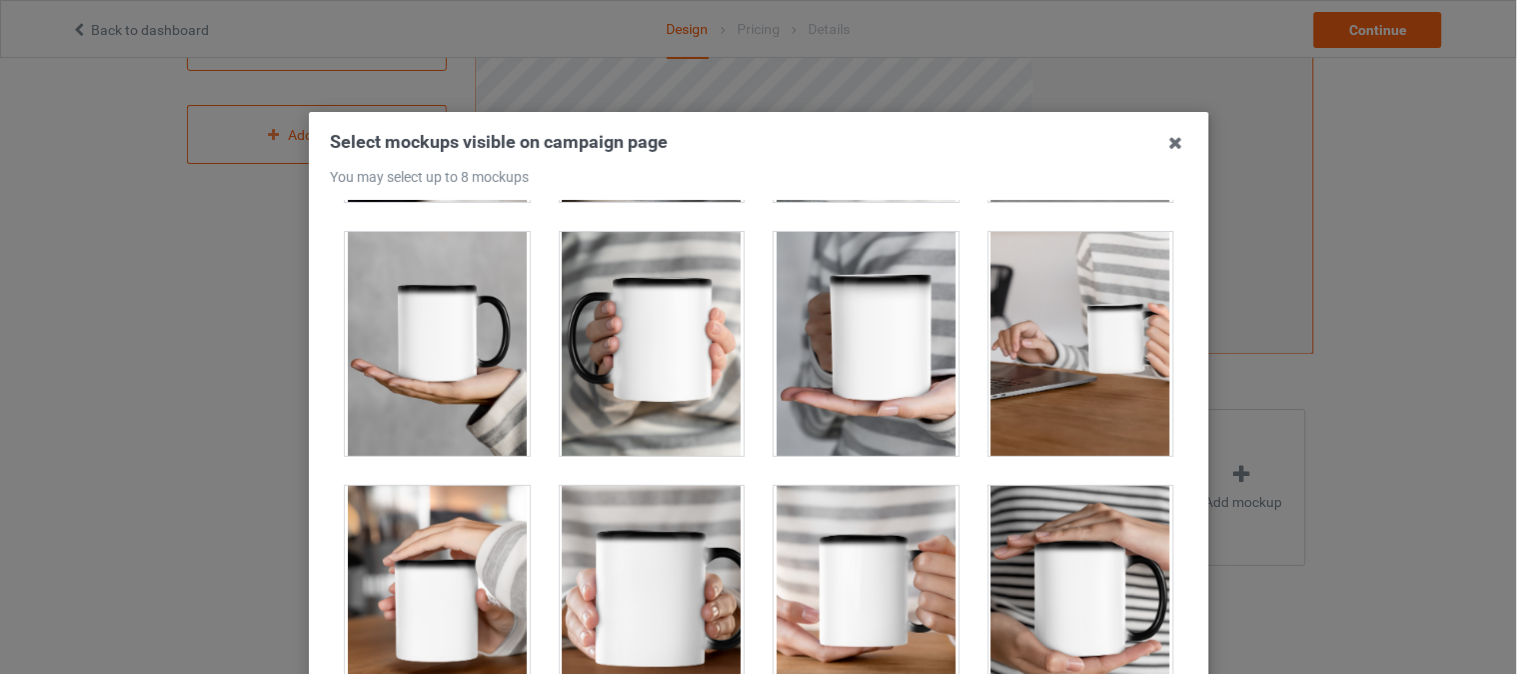 click at bounding box center (651, 344) 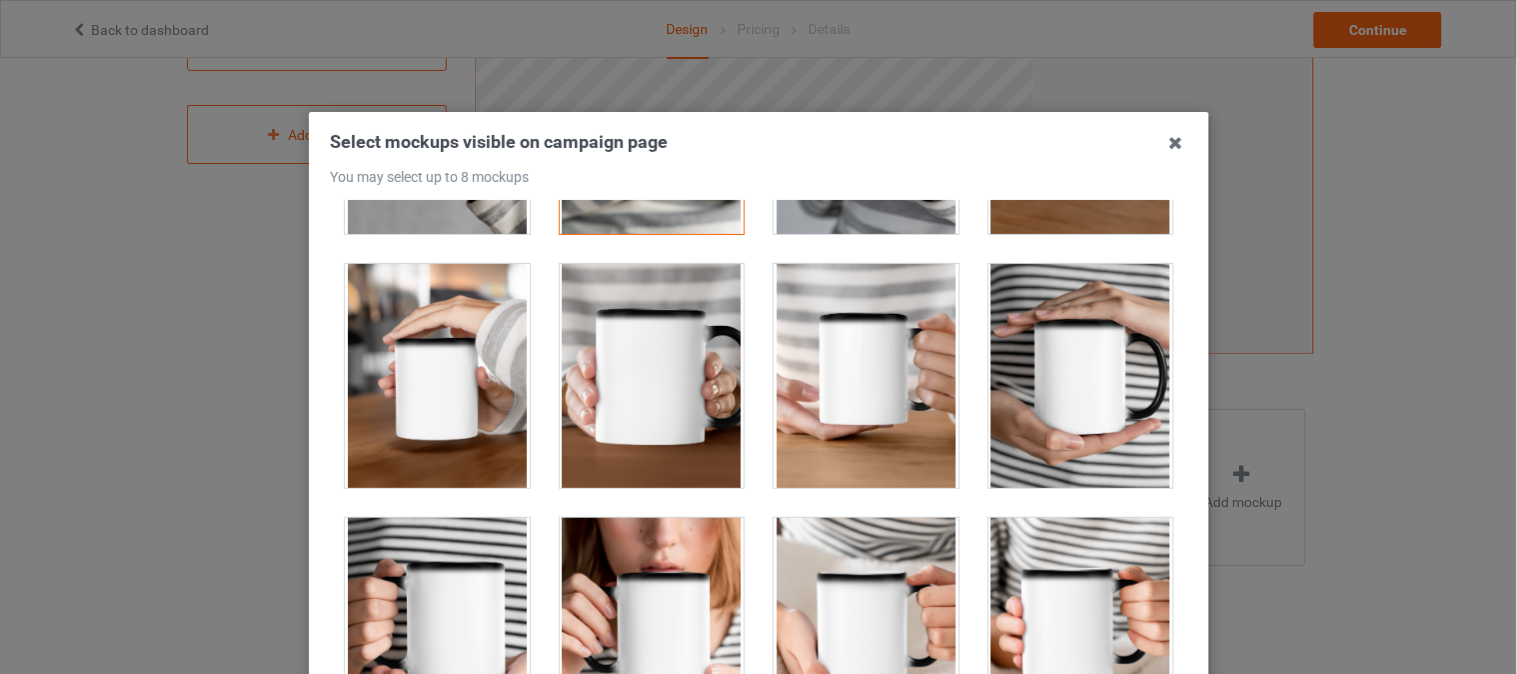 scroll, scrollTop: 6777, scrollLeft: 0, axis: vertical 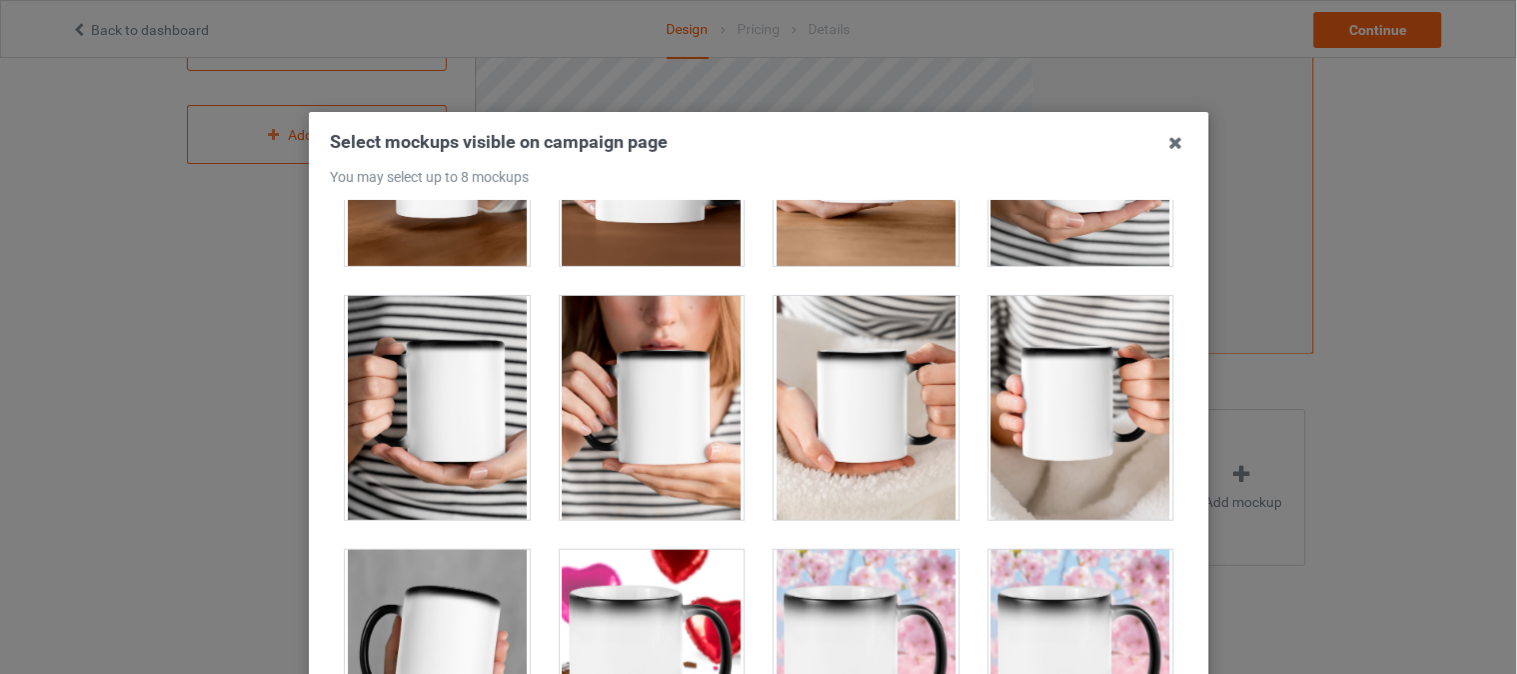 click at bounding box center (651, 408) 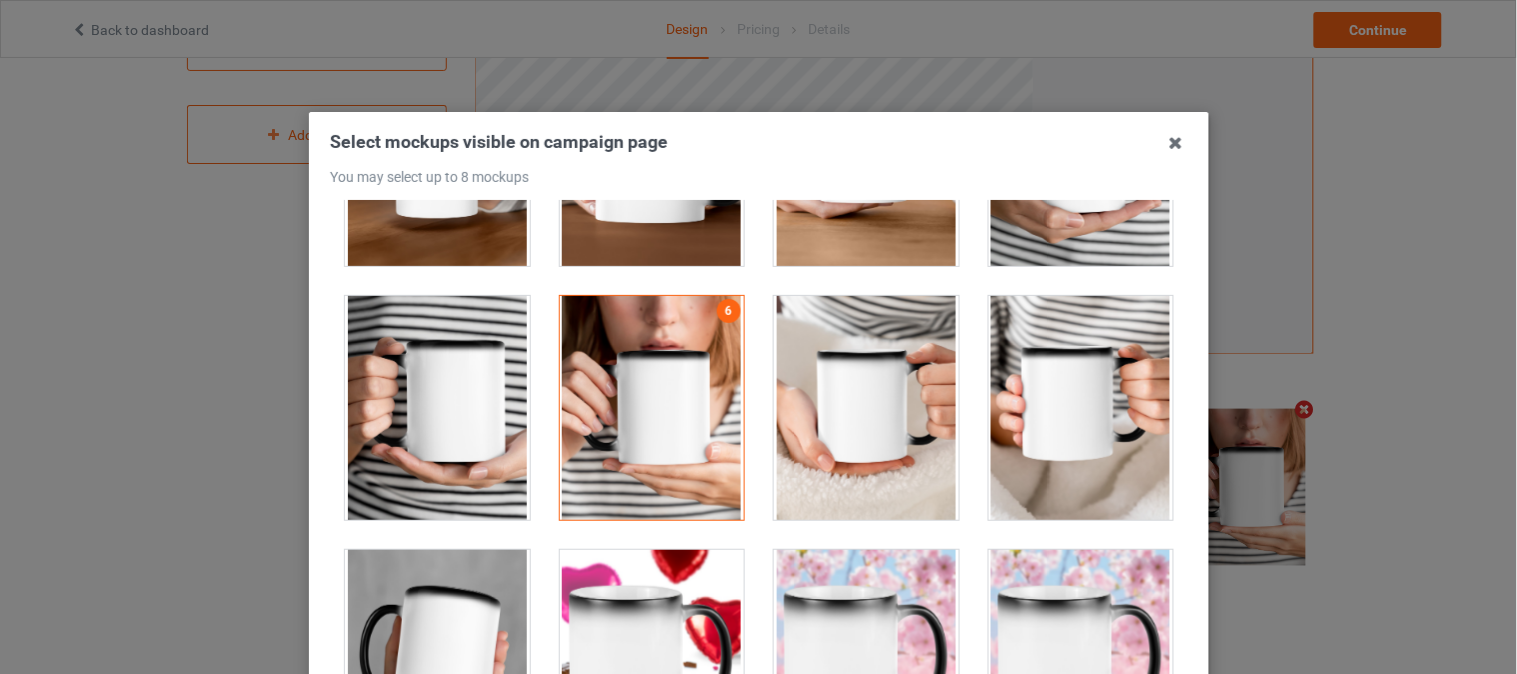click at bounding box center (437, 408) 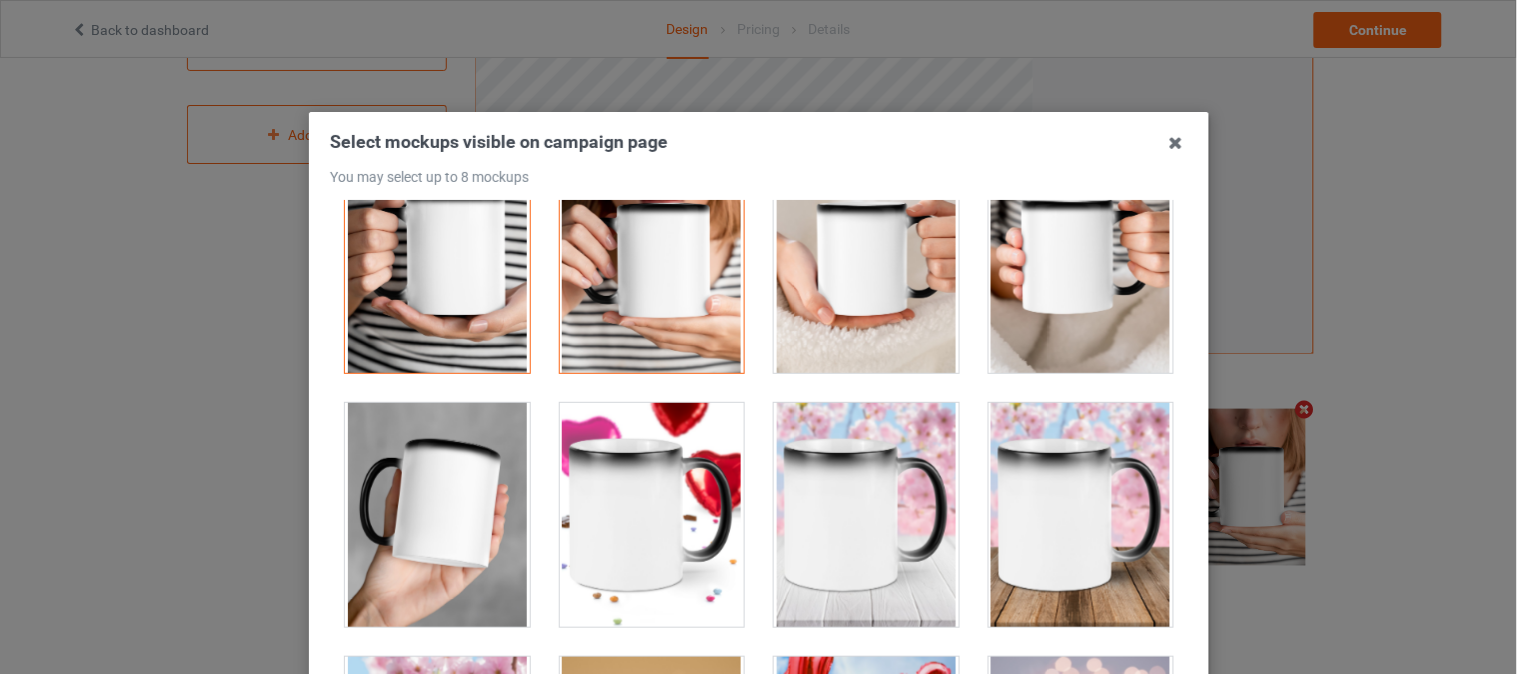scroll, scrollTop: 7085, scrollLeft: 0, axis: vertical 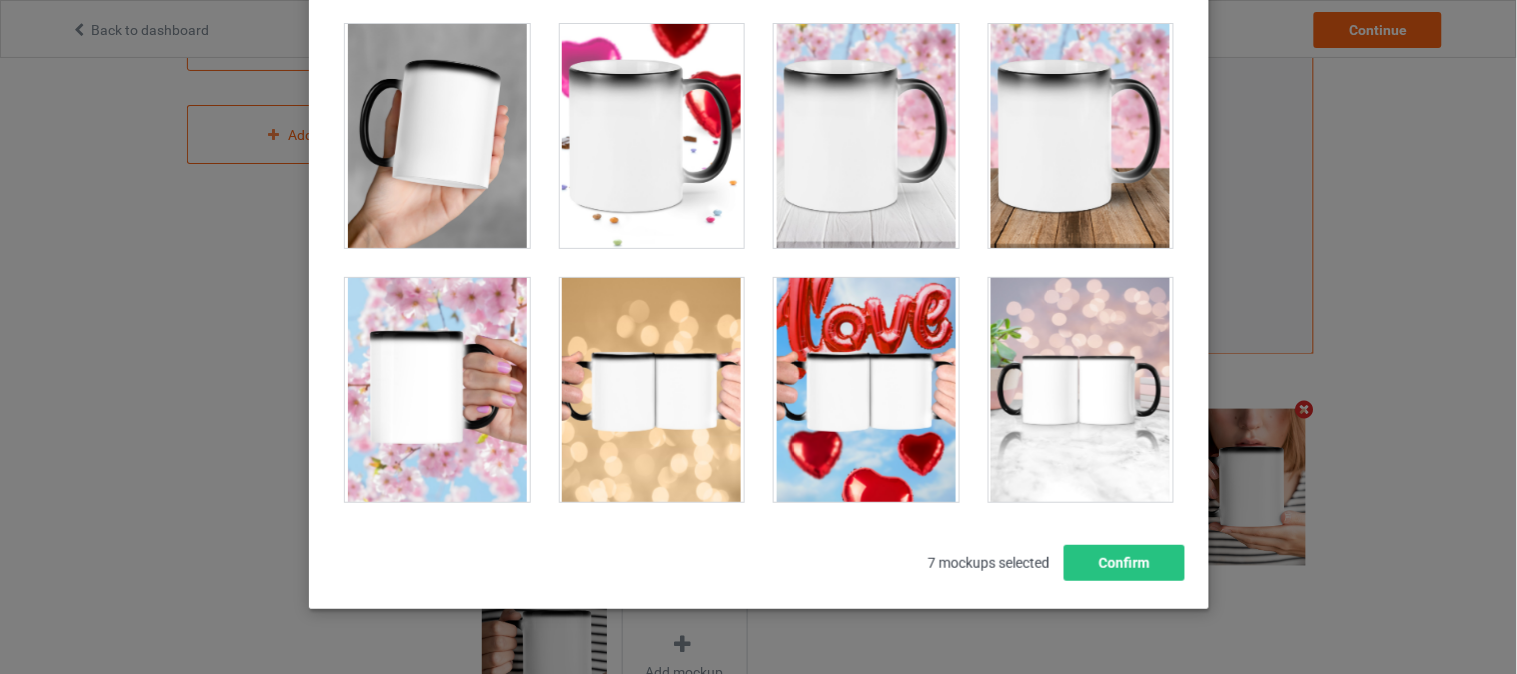 click at bounding box center (437, 136) 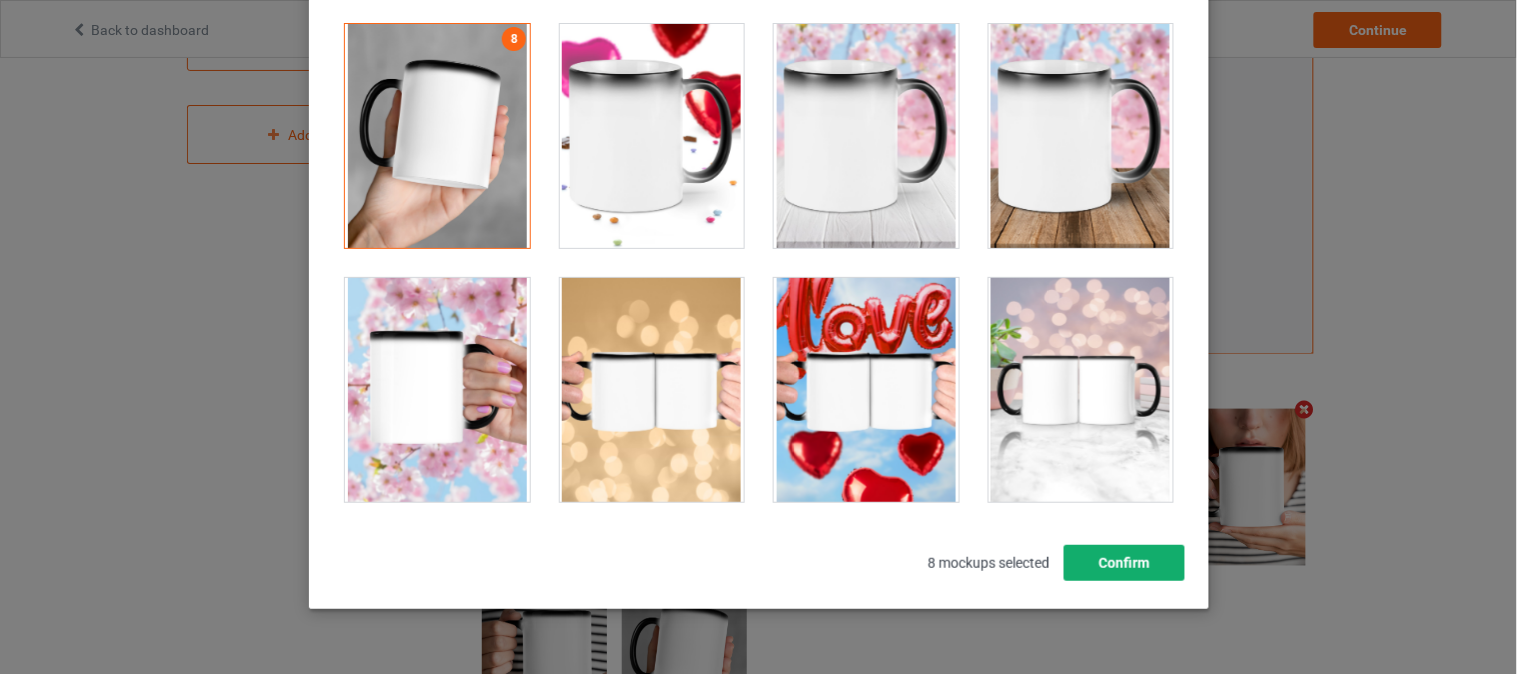 click on "Confirm" at bounding box center [1123, 563] 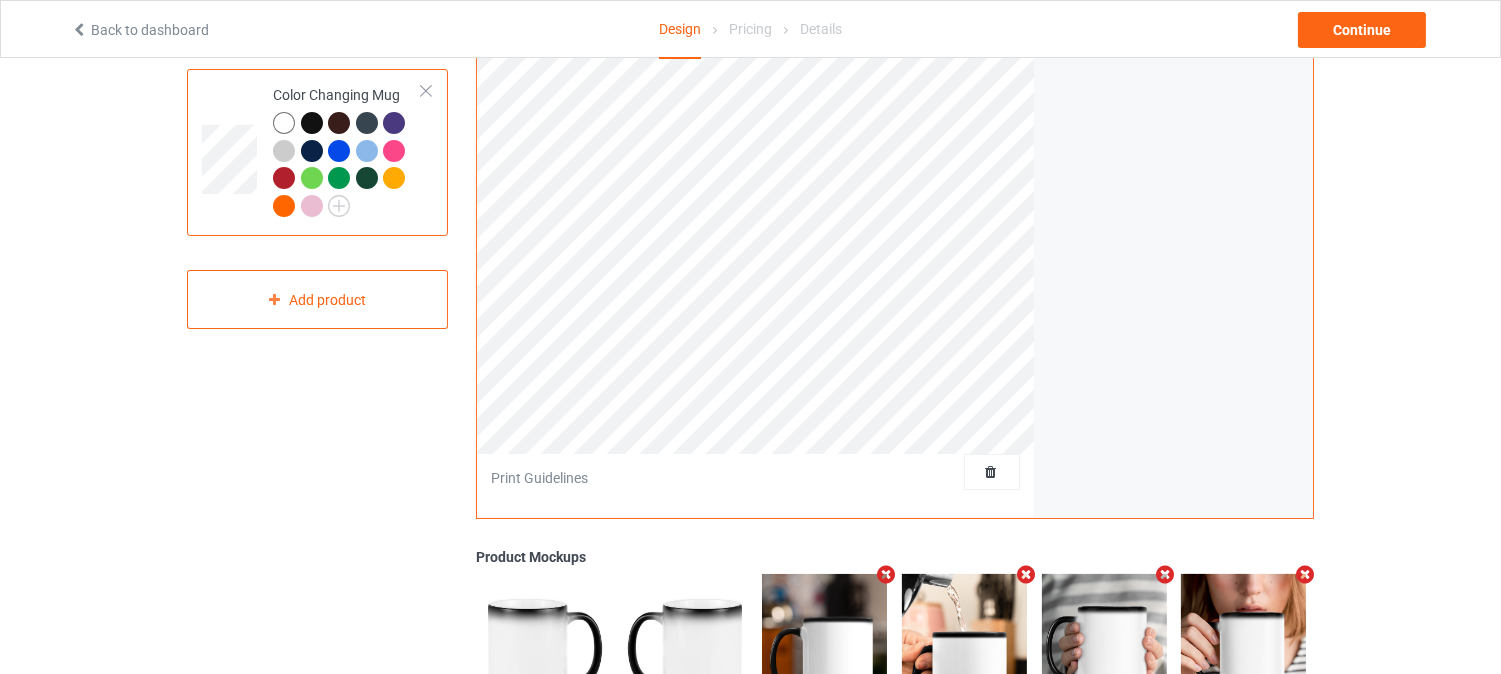 scroll, scrollTop: 175, scrollLeft: 0, axis: vertical 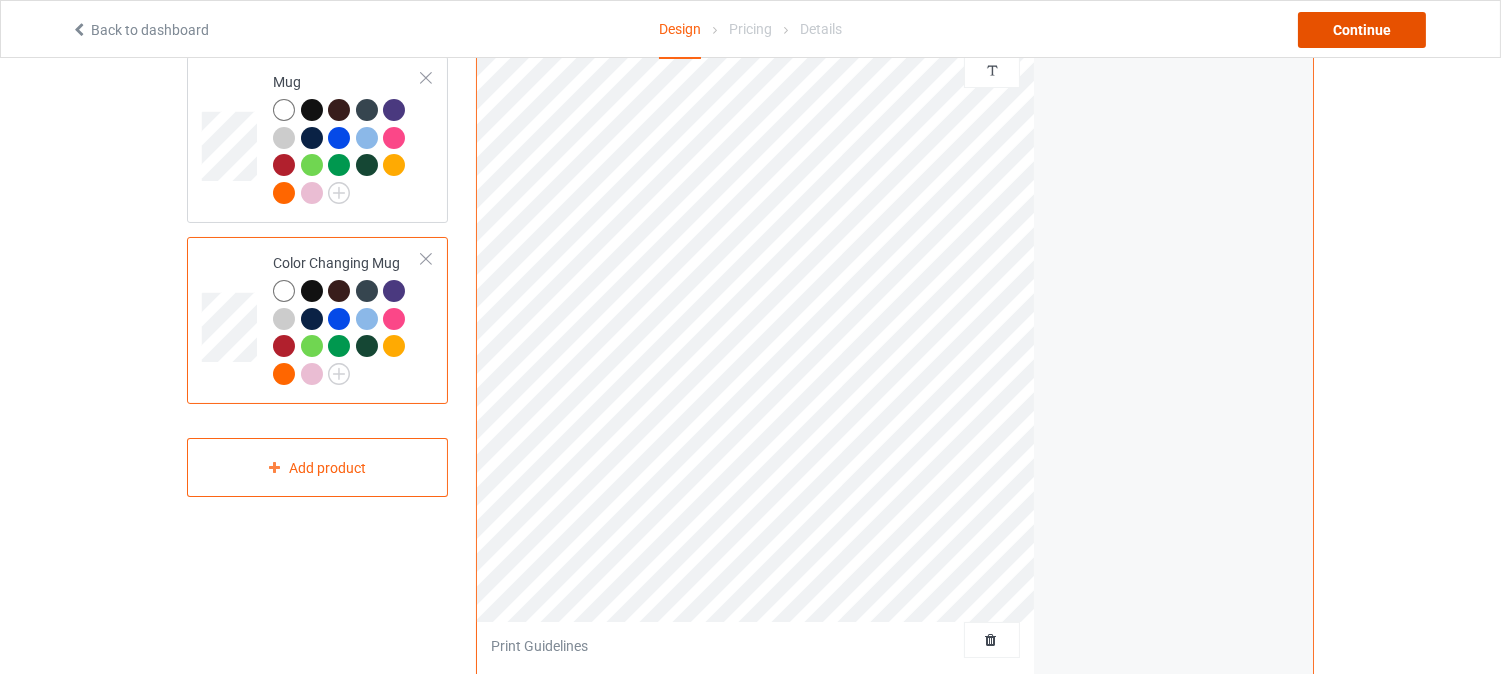 click on "Continue" at bounding box center (1362, 30) 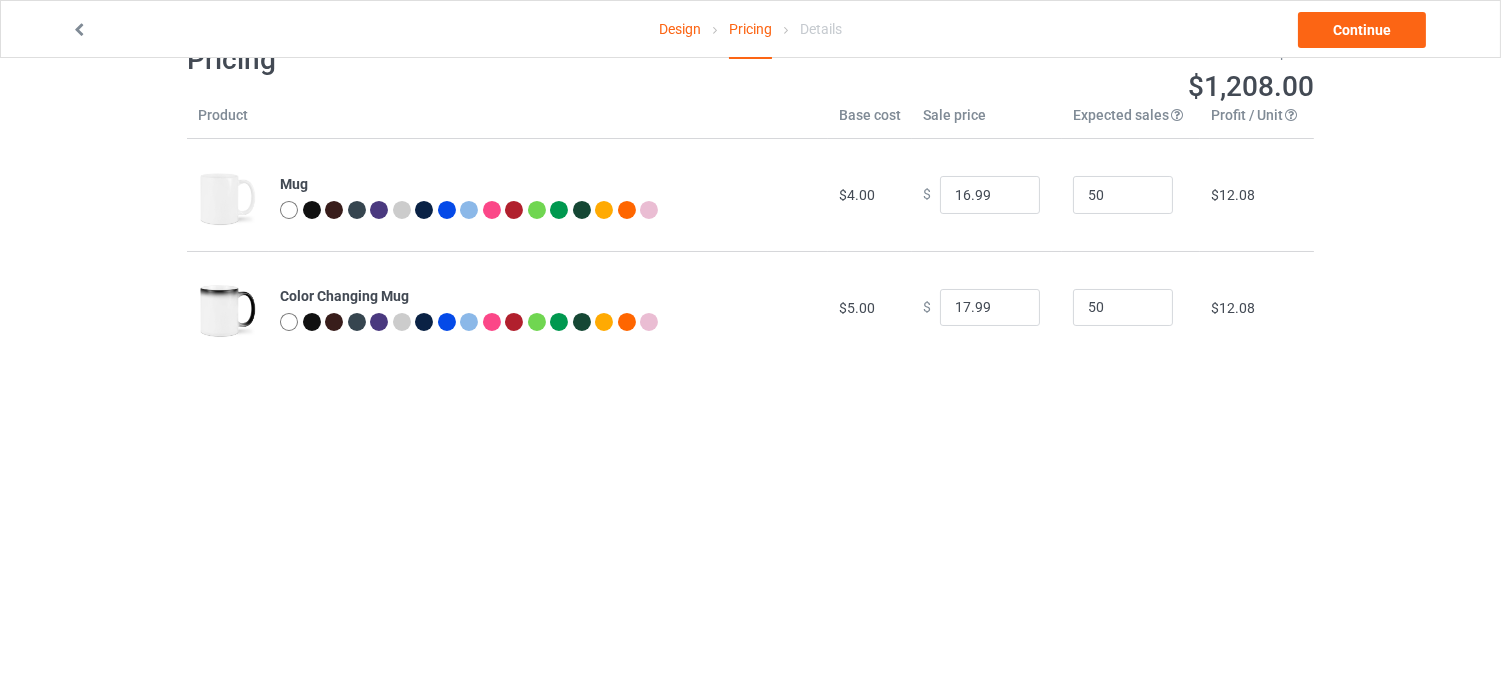 scroll, scrollTop: 0, scrollLeft: 0, axis: both 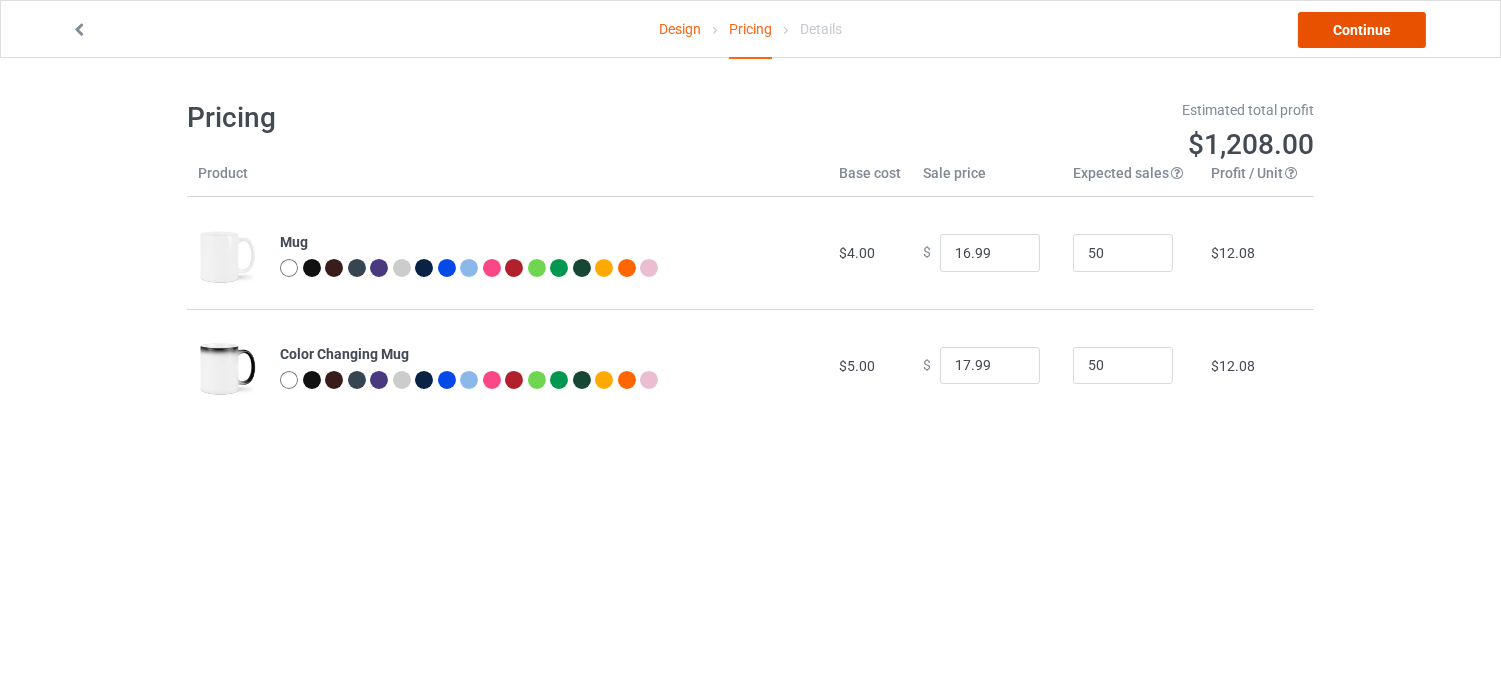 click on "Continue" at bounding box center [1362, 30] 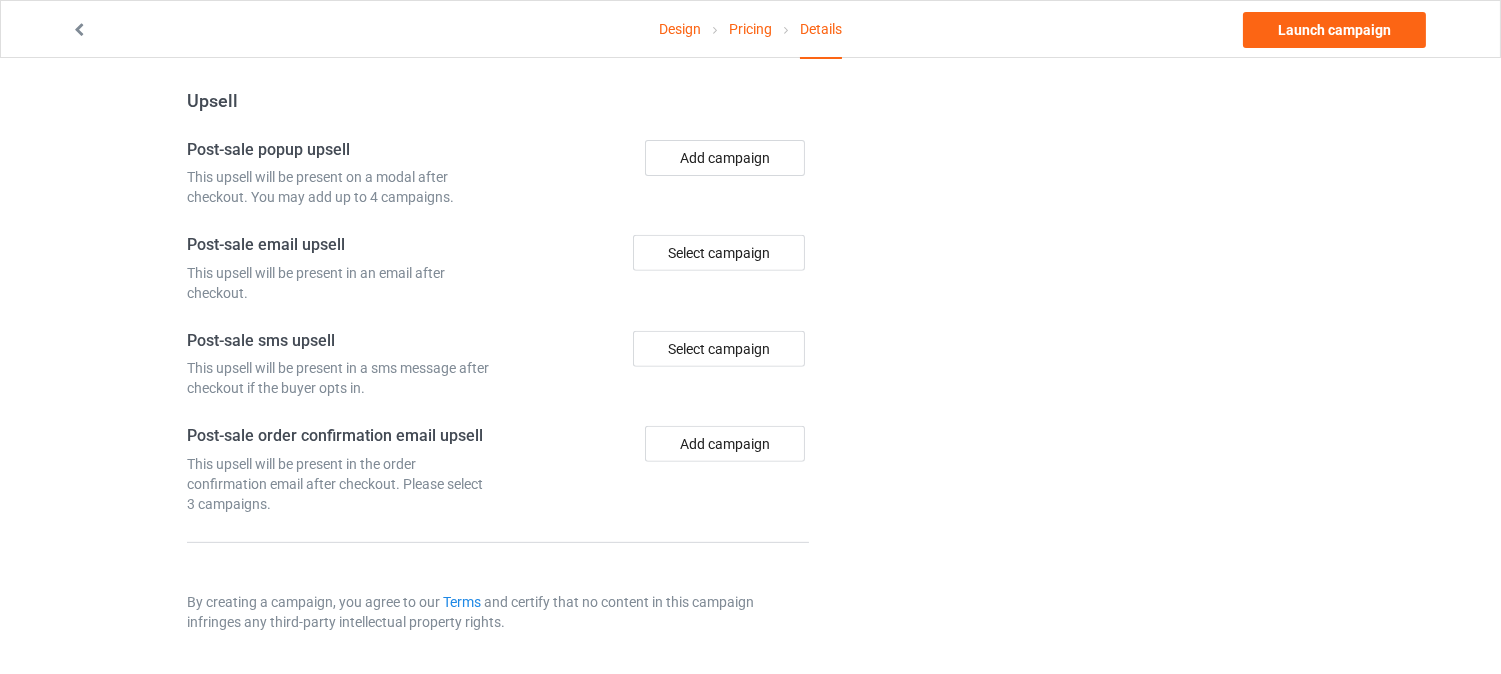 scroll, scrollTop: 1460, scrollLeft: 0, axis: vertical 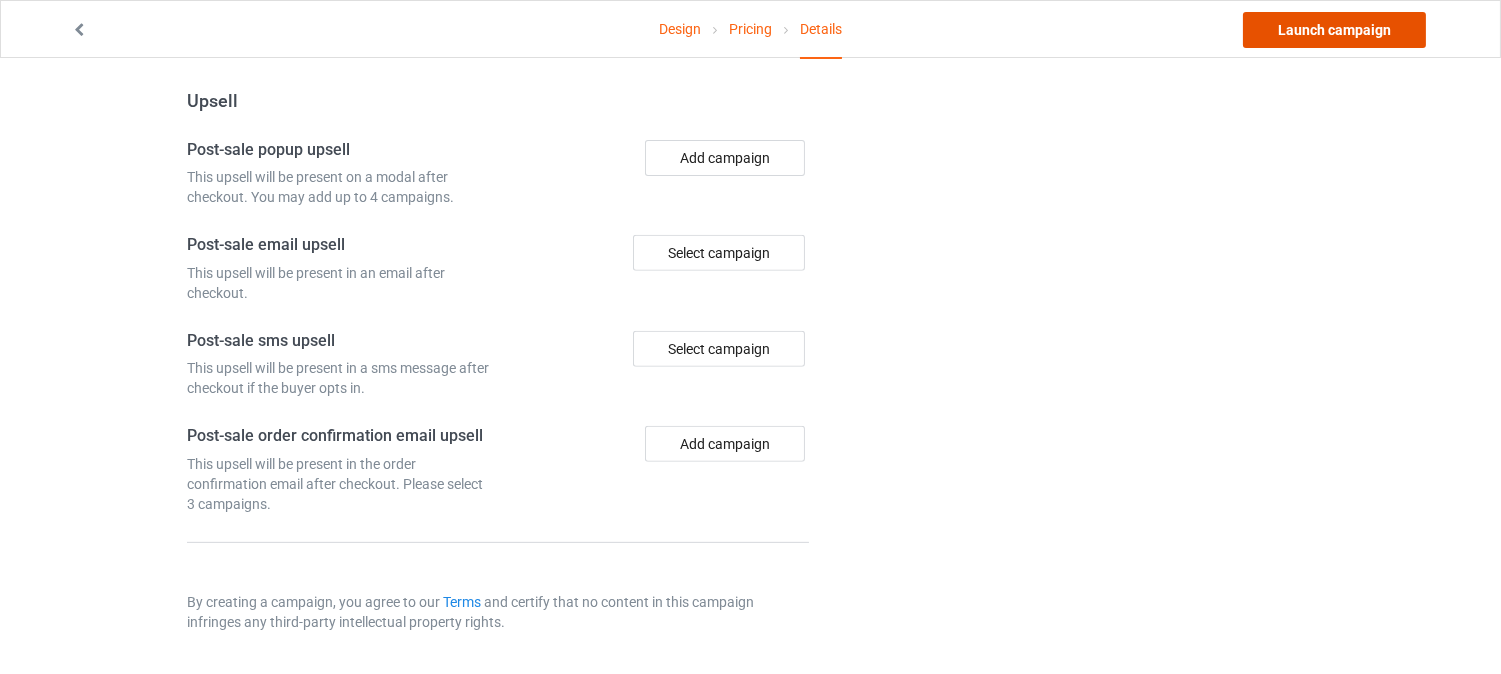 click on "Launch campaign" at bounding box center (1334, 30) 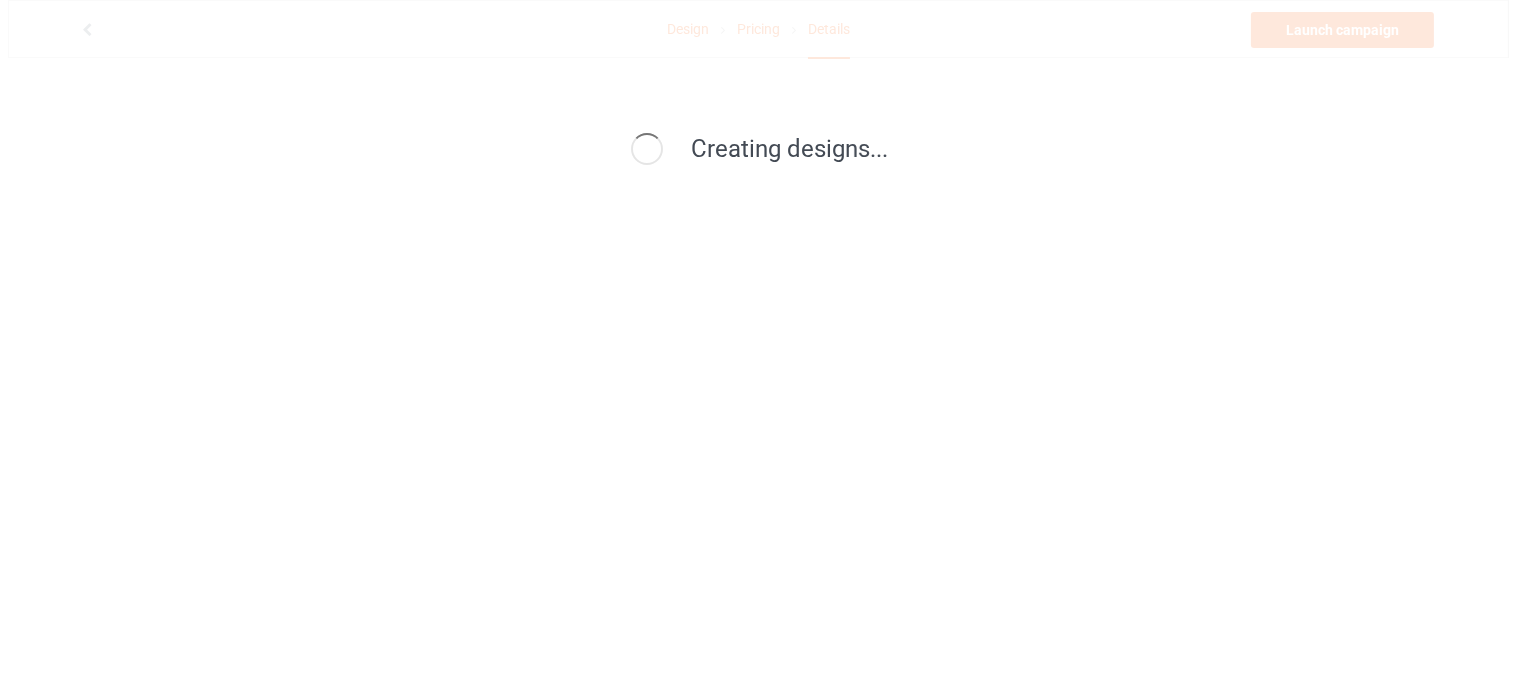 scroll, scrollTop: 0, scrollLeft: 0, axis: both 